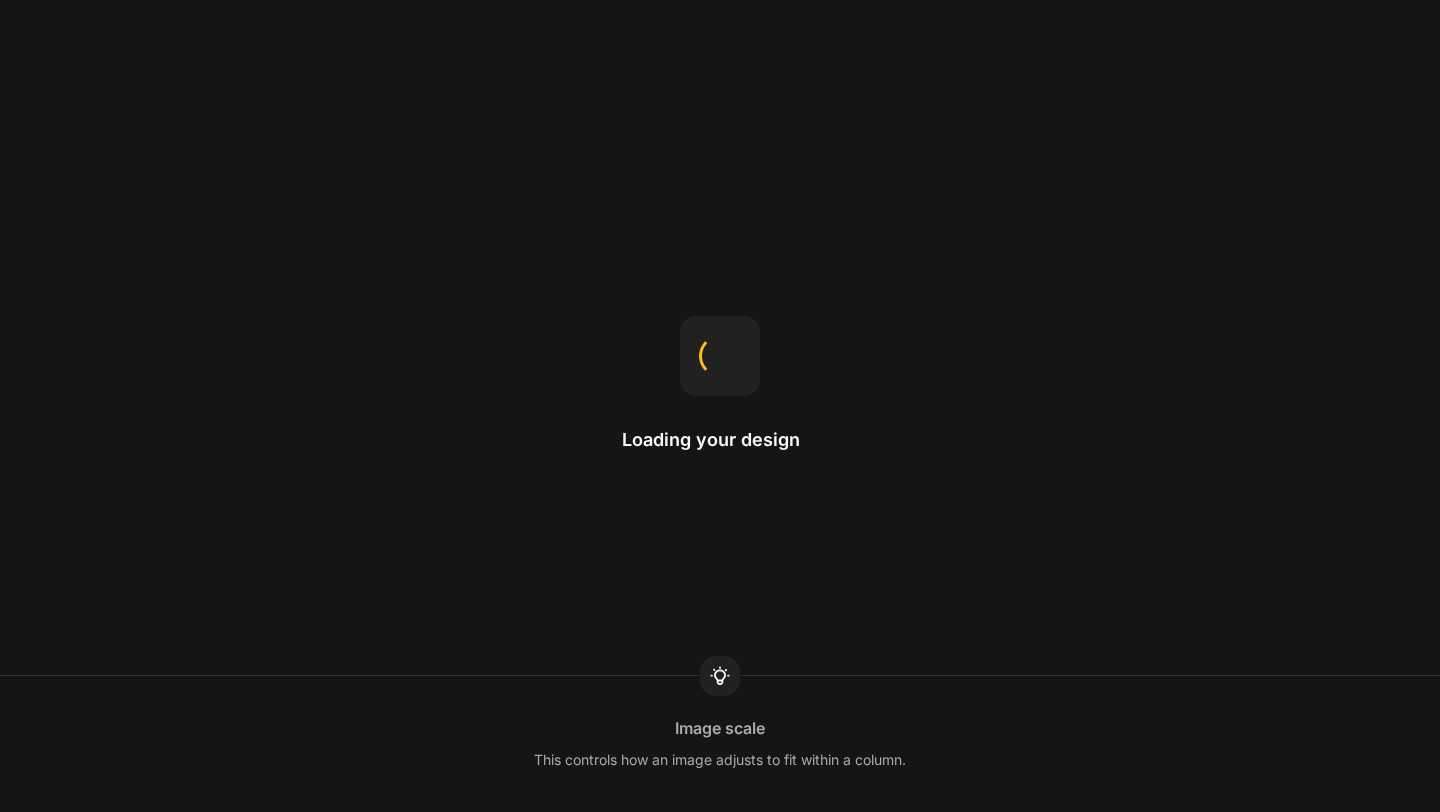 scroll, scrollTop: 0, scrollLeft: 0, axis: both 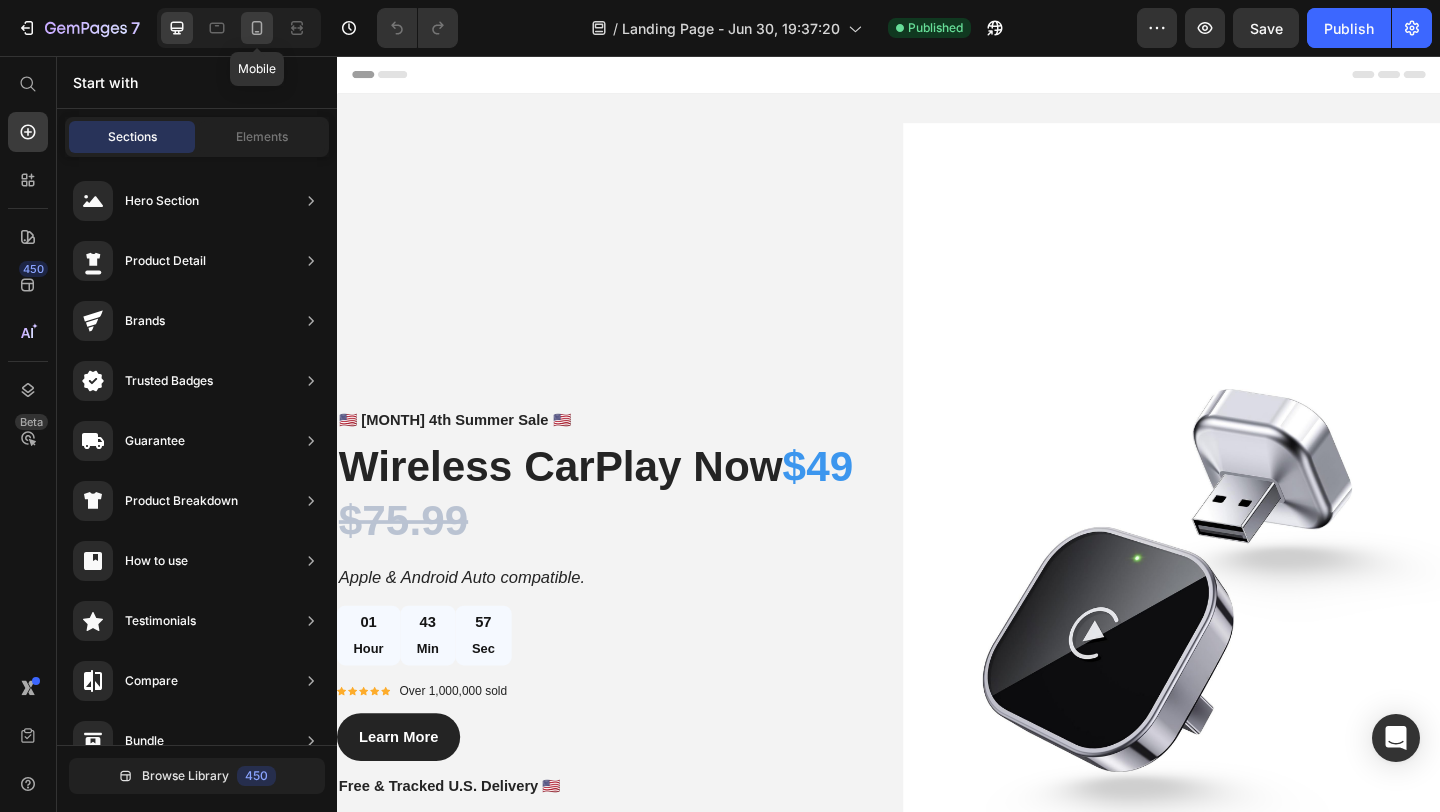 click 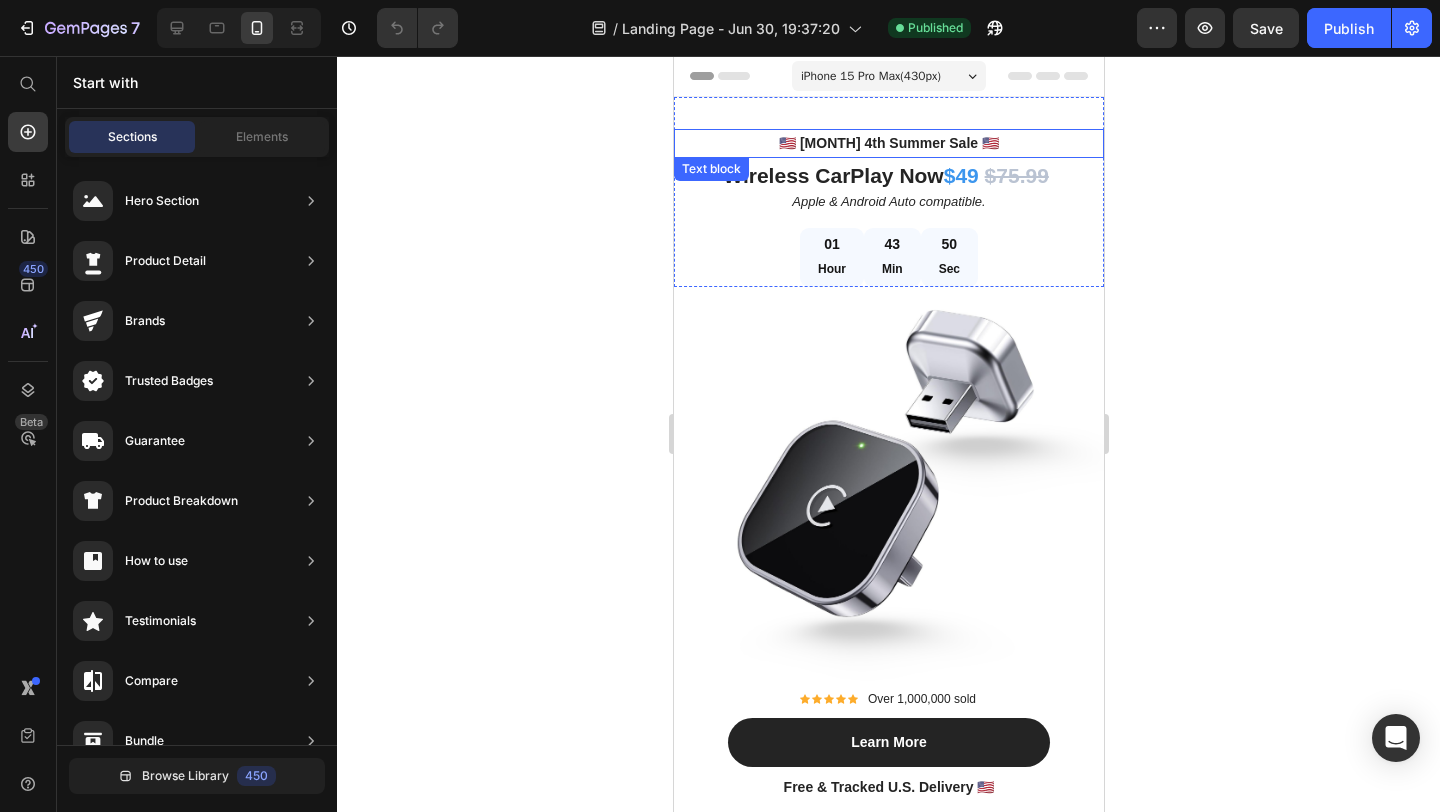 click on "🇺🇸 [MONTH] 4th Summer Sale 🇺🇸" at bounding box center (888, 143) 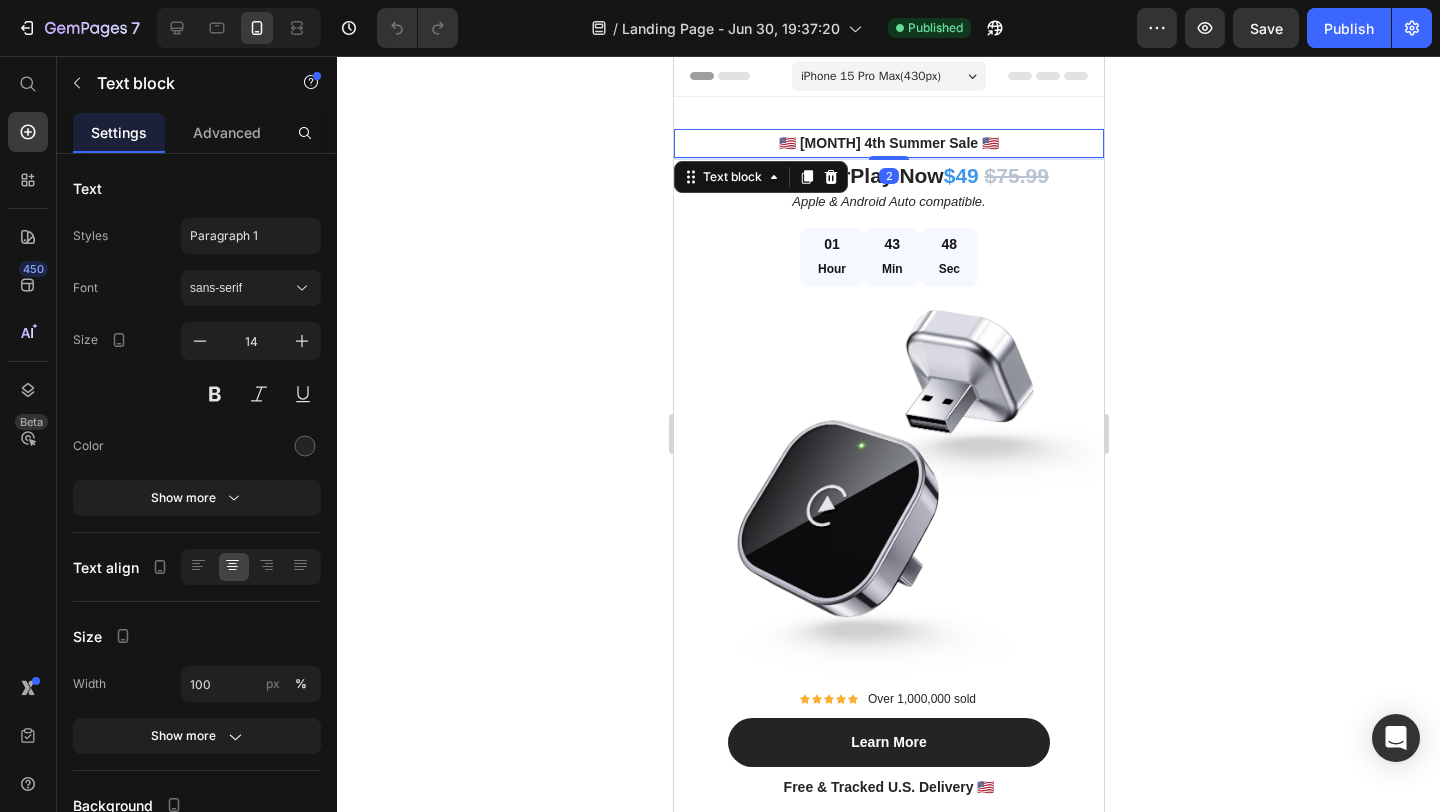 click on "🇺🇸 [MONTH] 4th Summer Sale 🇺🇸" at bounding box center [888, 143] 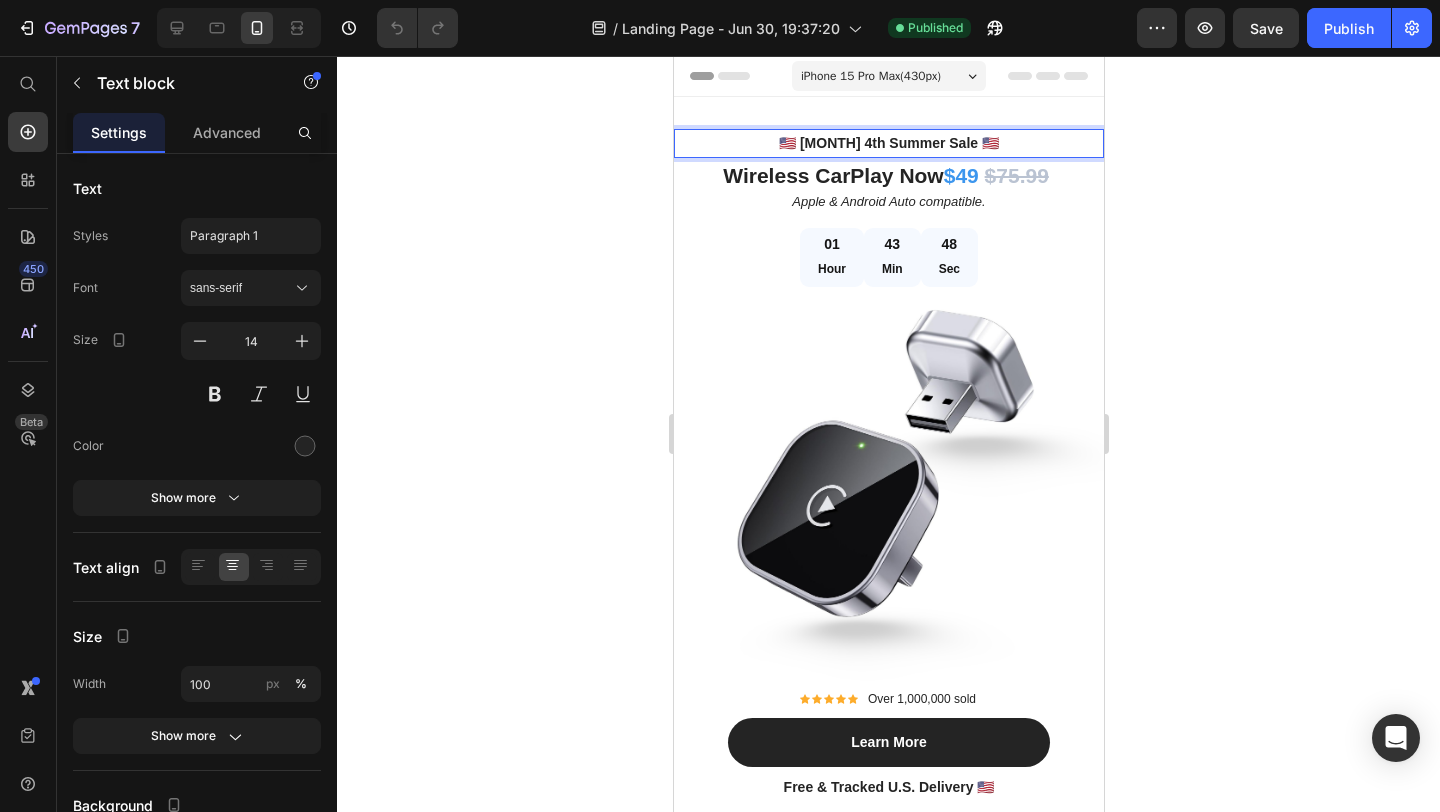 click on "🇺🇸 [MONTH] 4th Summer Sale 🇺🇸" at bounding box center [888, 143] 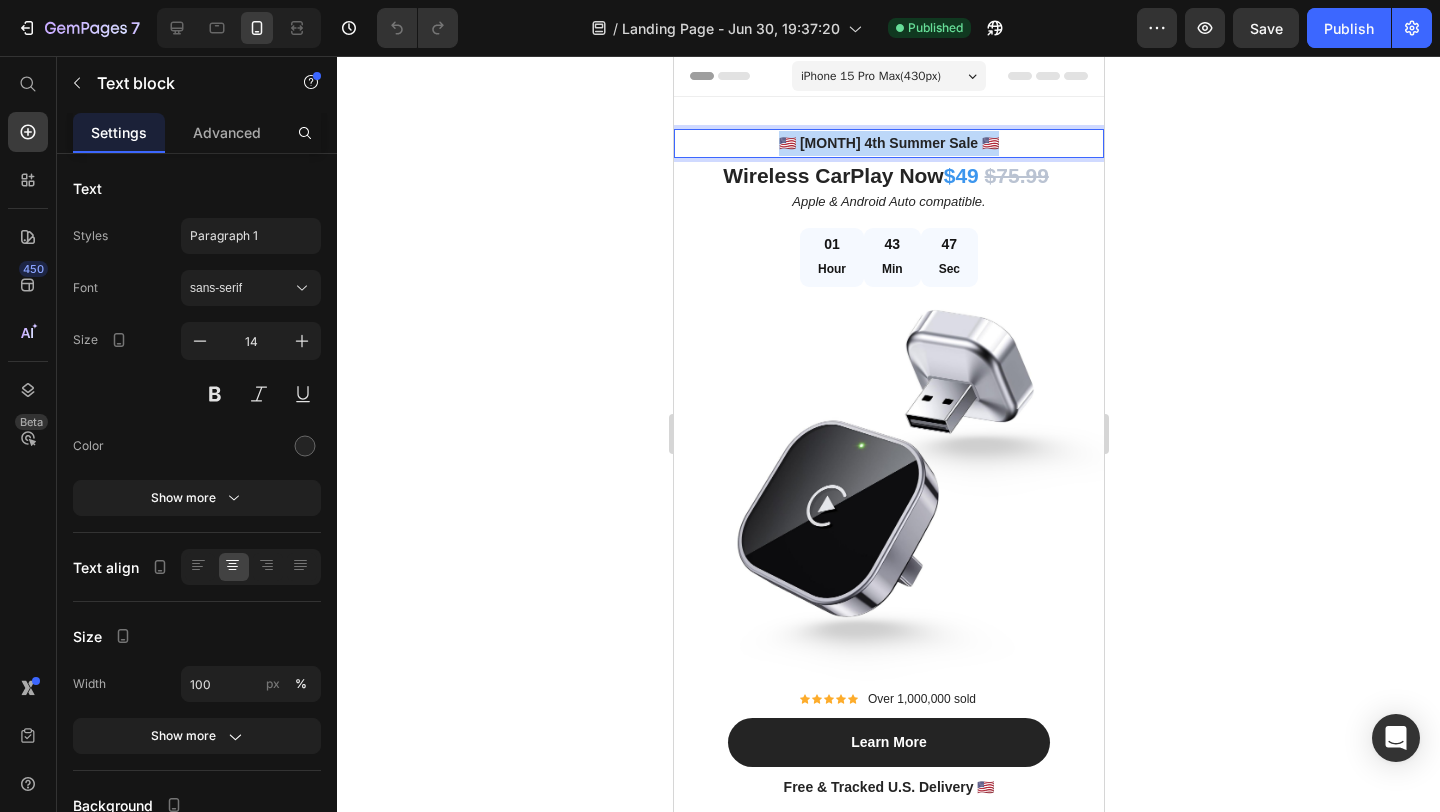 click on "🇺🇸 [MONTH] 4th Summer Sale 🇺🇸" at bounding box center [888, 143] 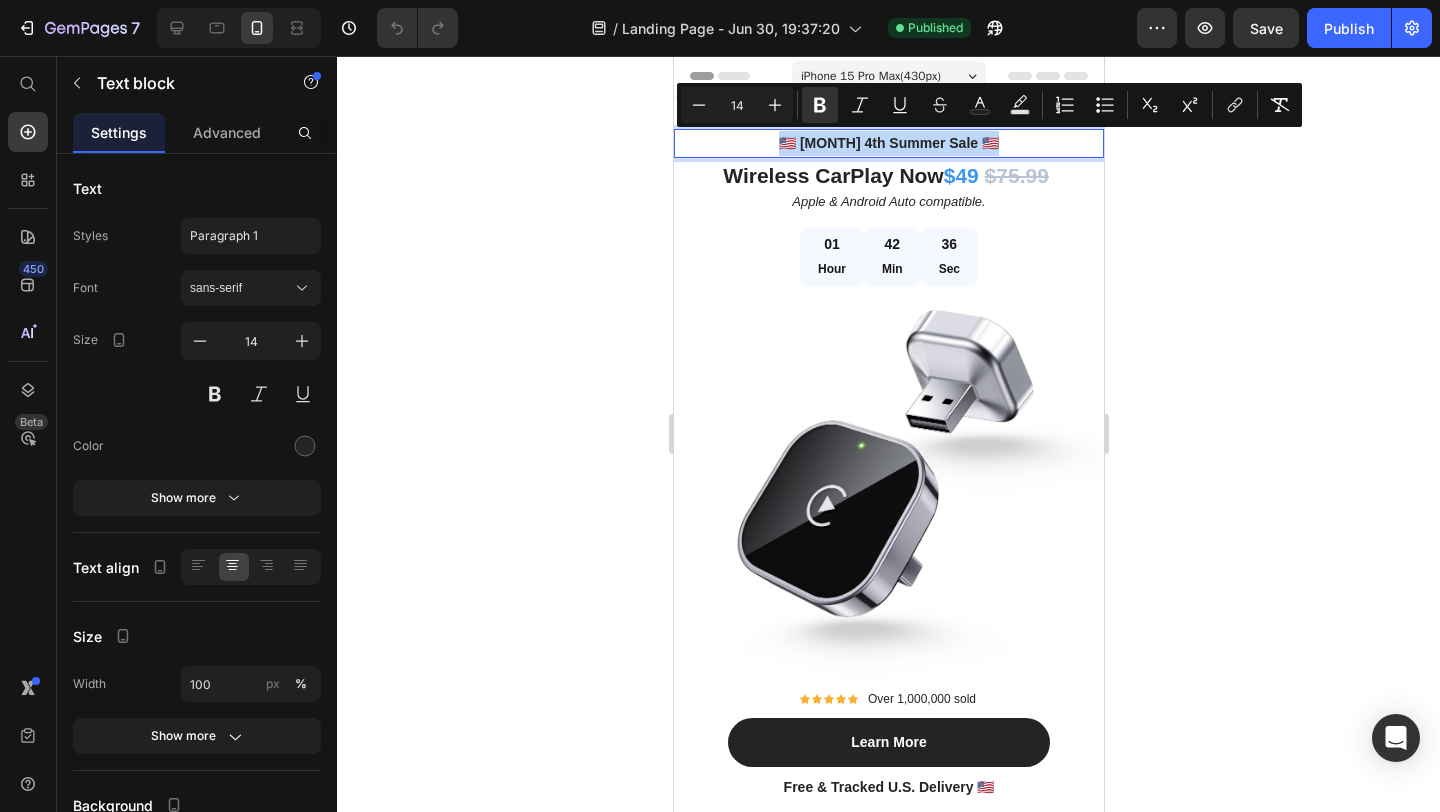 click on "🇺🇸 [MONTH] 4th Summer Sale 🇺🇸" at bounding box center (888, 143) 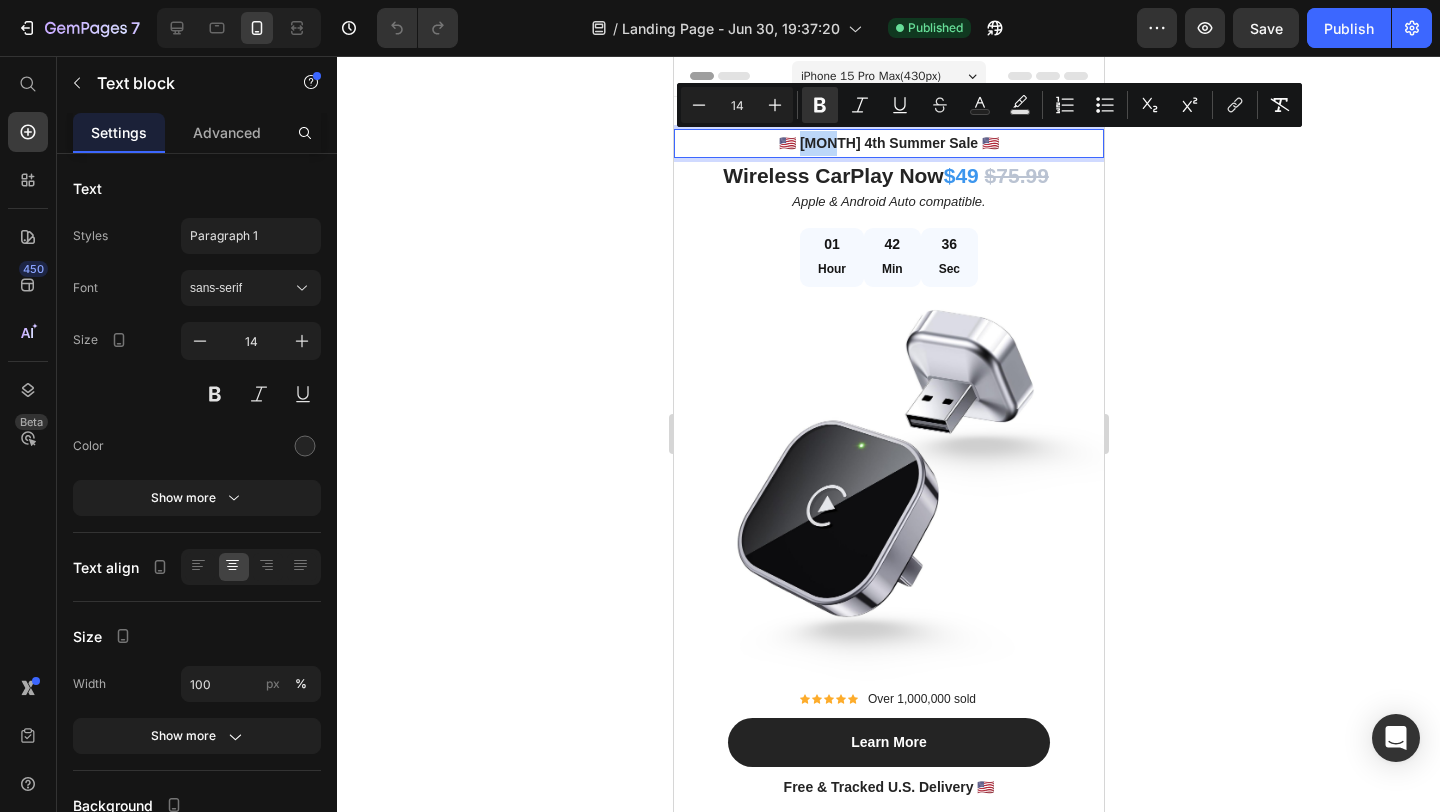 click on "🇺🇸 [MONTH] 4th Summer Sale 🇺🇸" at bounding box center (888, 143) 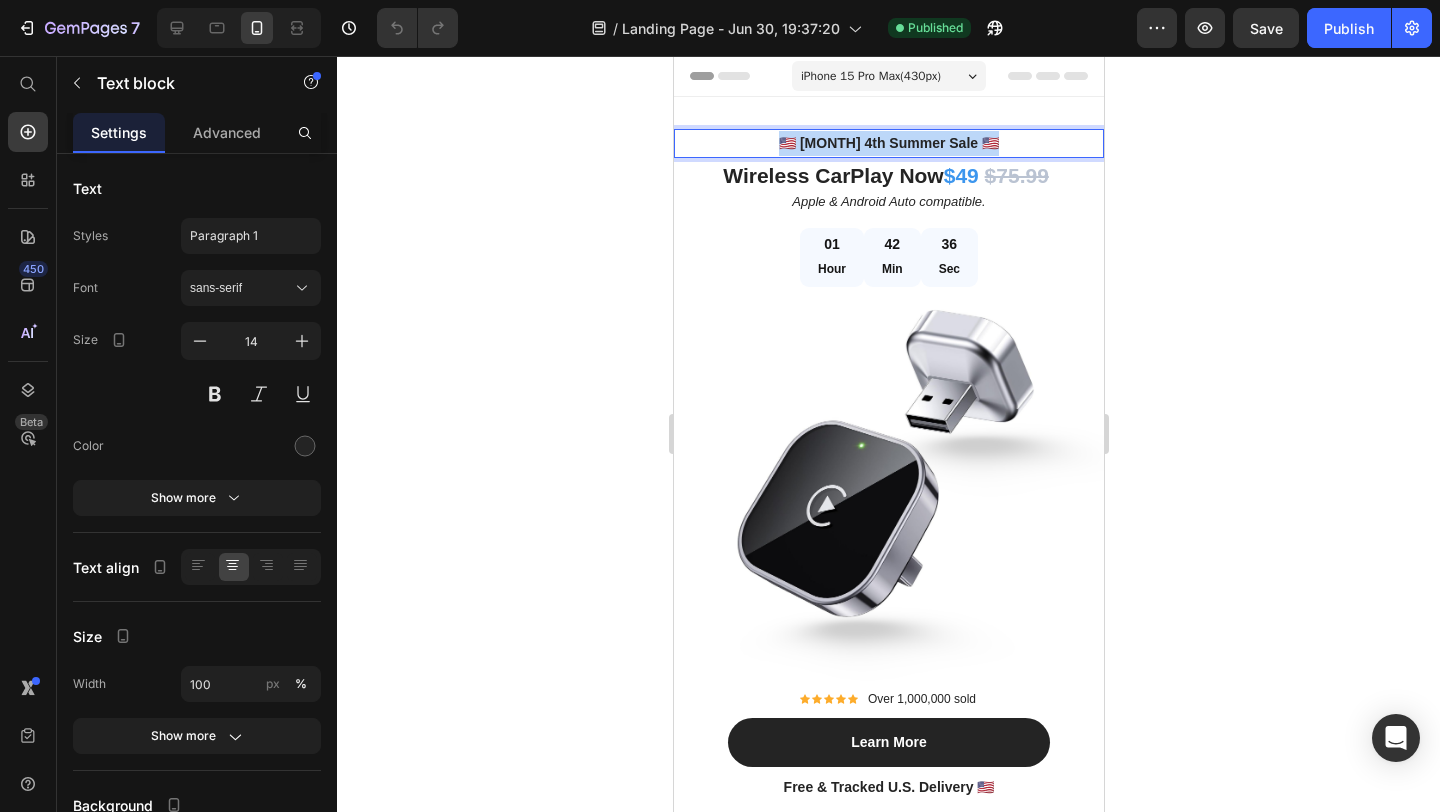 click on "🇺🇸 [MONTH] 4th Summer Sale 🇺🇸" at bounding box center (888, 143) 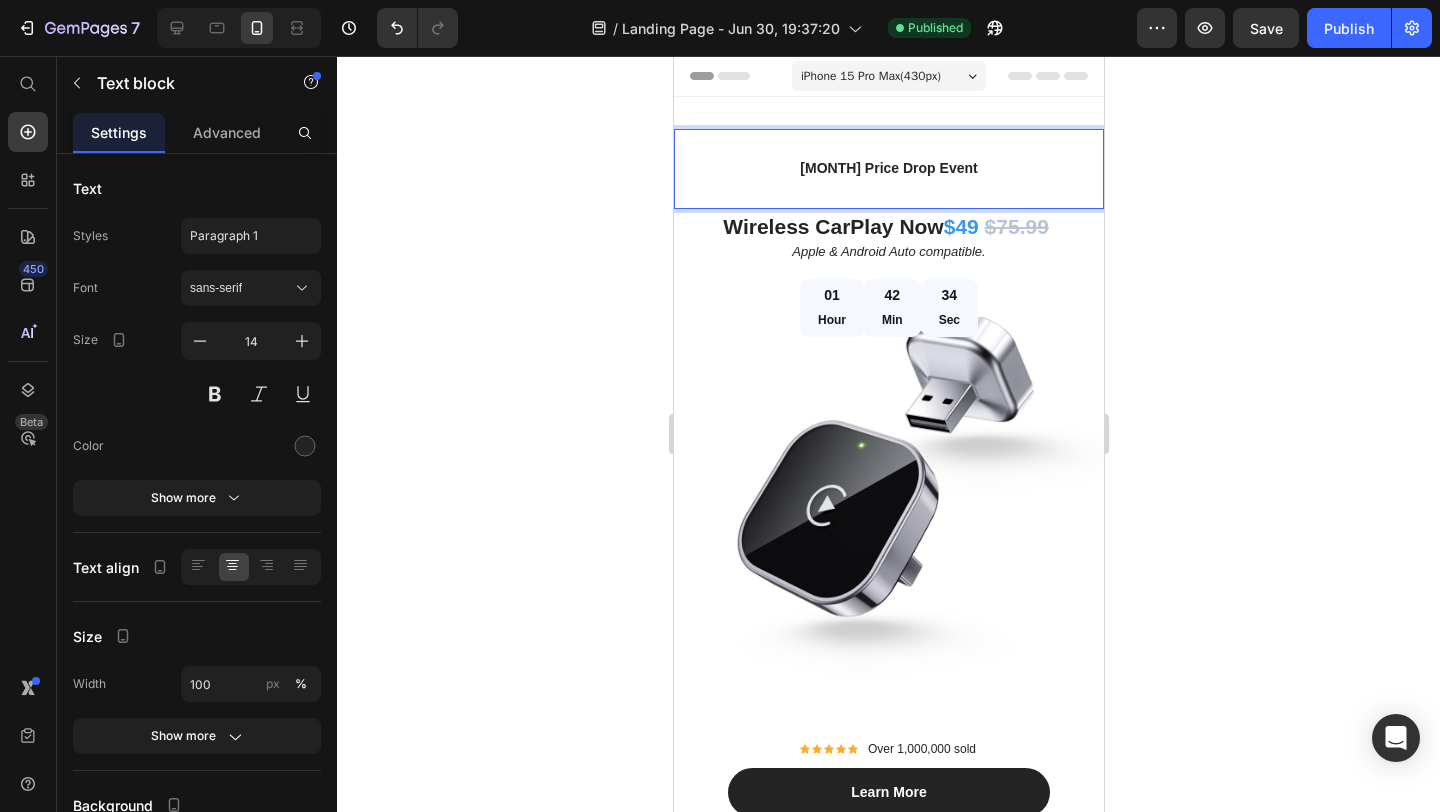 click at bounding box center (888, 143) 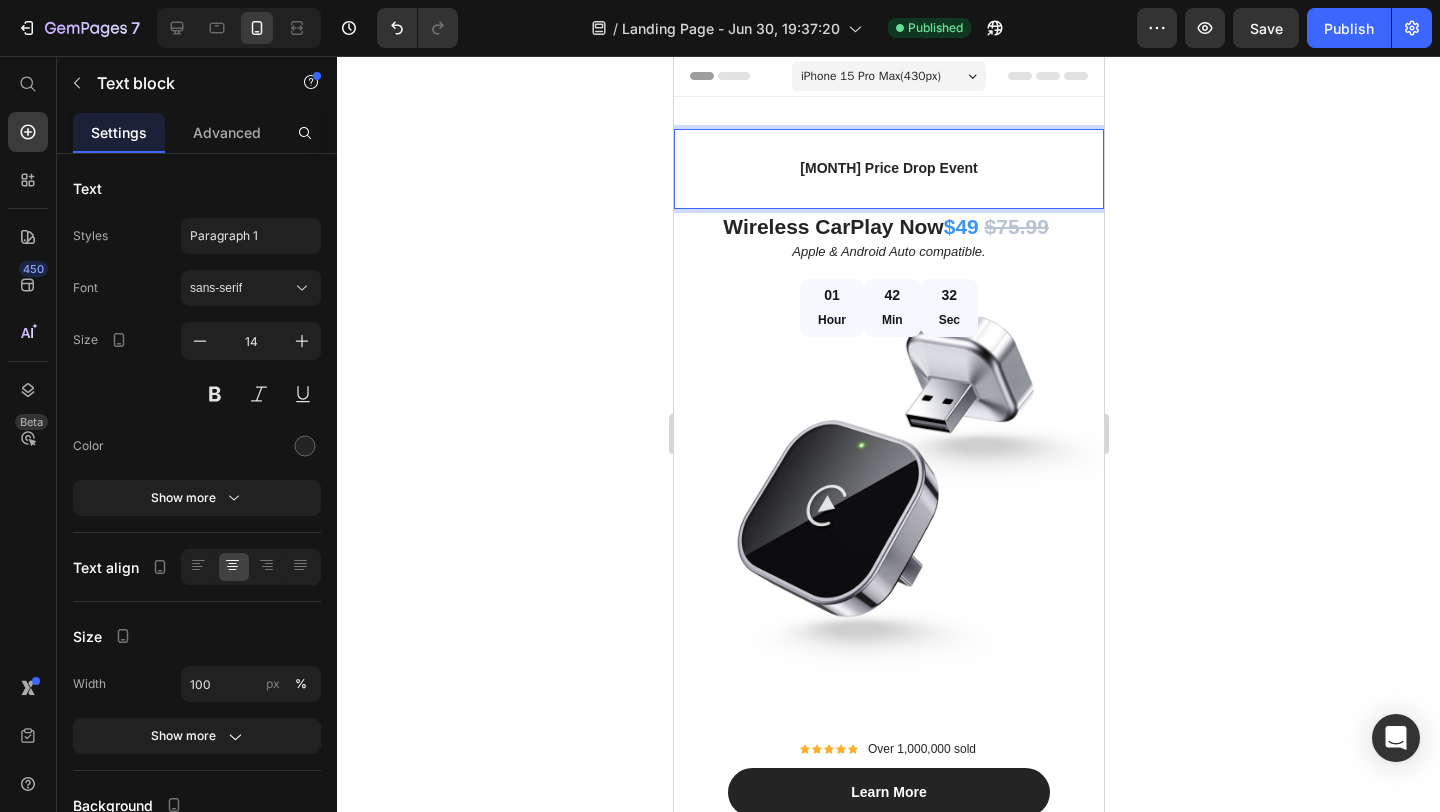 click on "[MONTH] Price Drop Event" at bounding box center (888, 168) 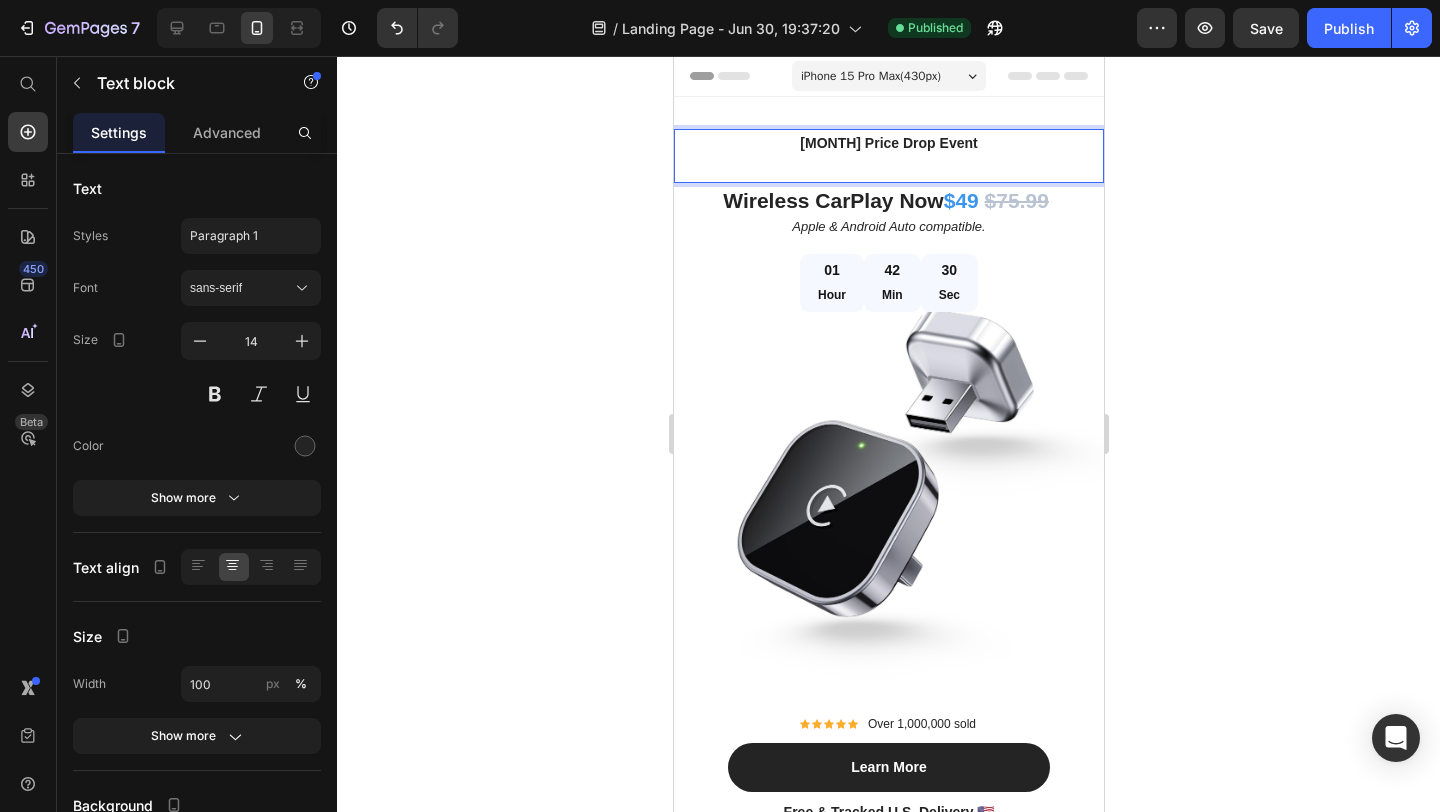 click at bounding box center [888, 168] 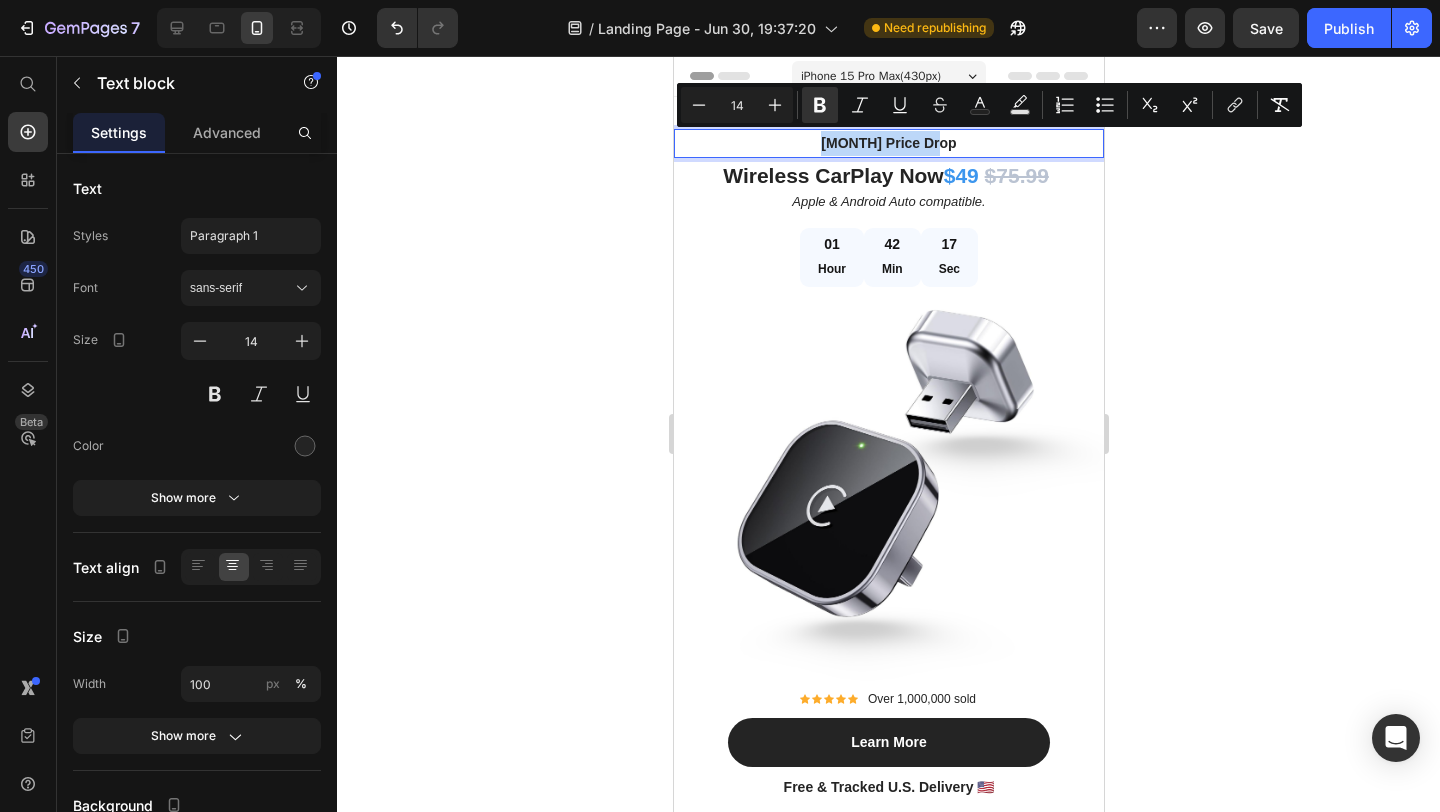 drag, startPoint x: 943, startPoint y: 143, endPoint x: 834, endPoint y: 141, distance: 109.01835 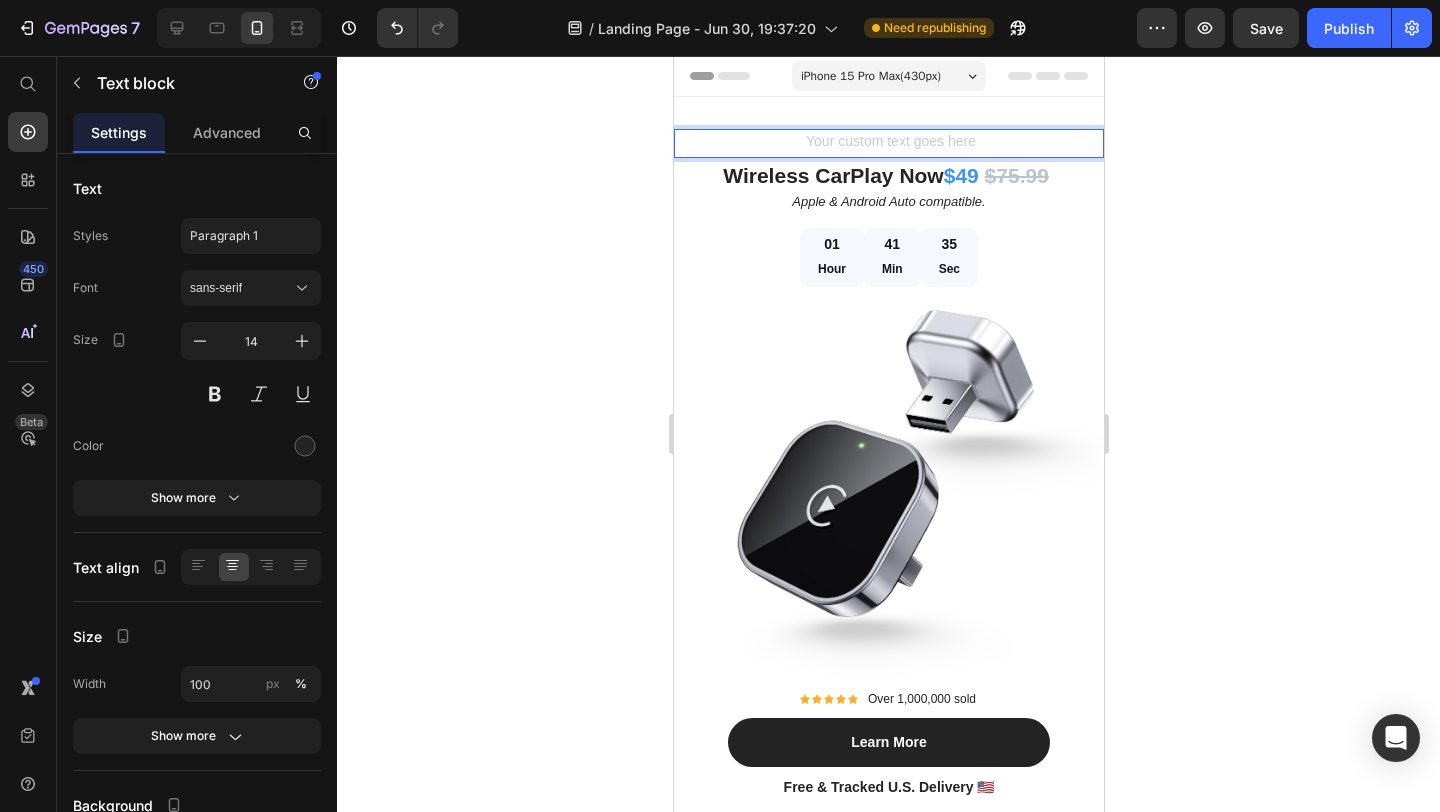 click at bounding box center [888, 143] 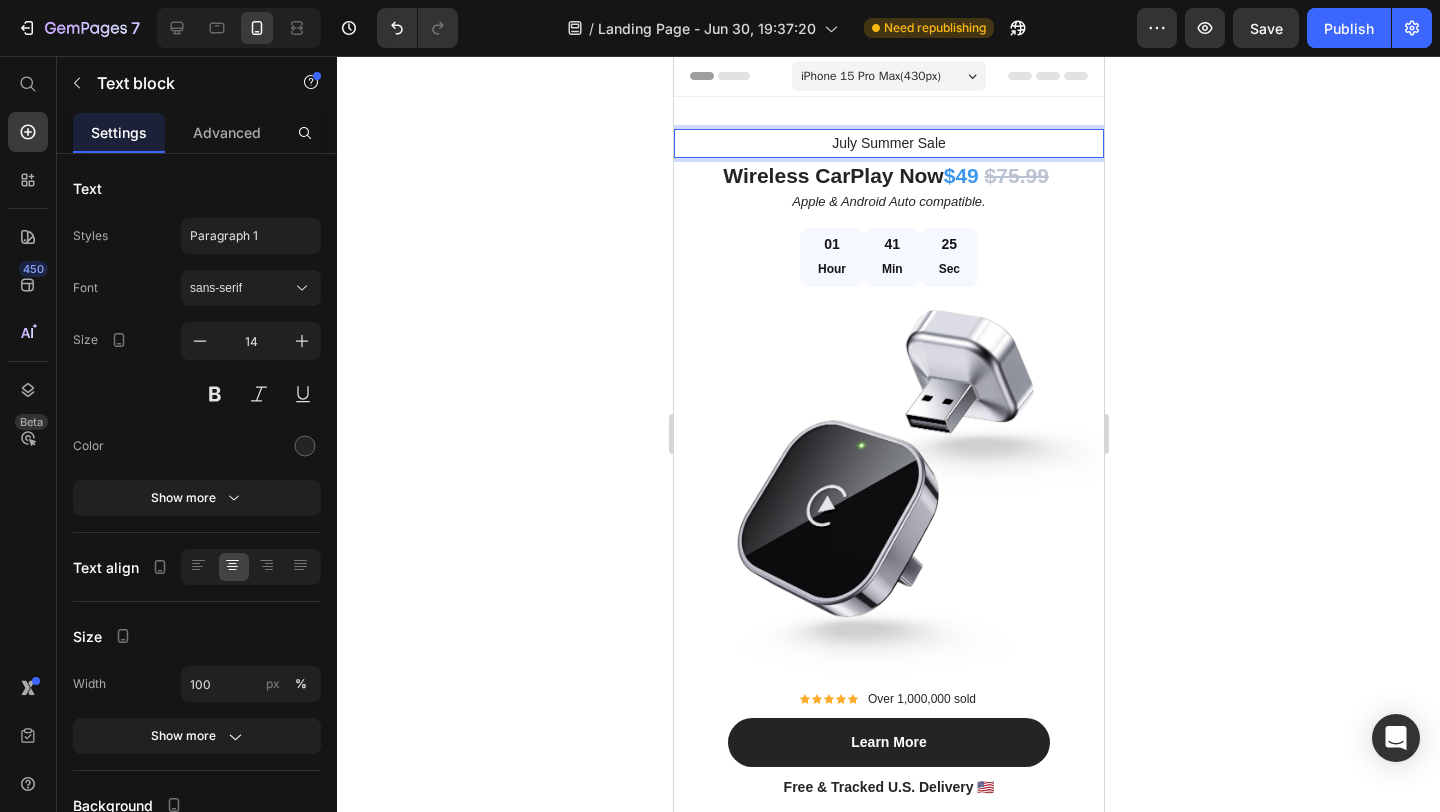 click on "July Summer Sale" at bounding box center [888, 143] 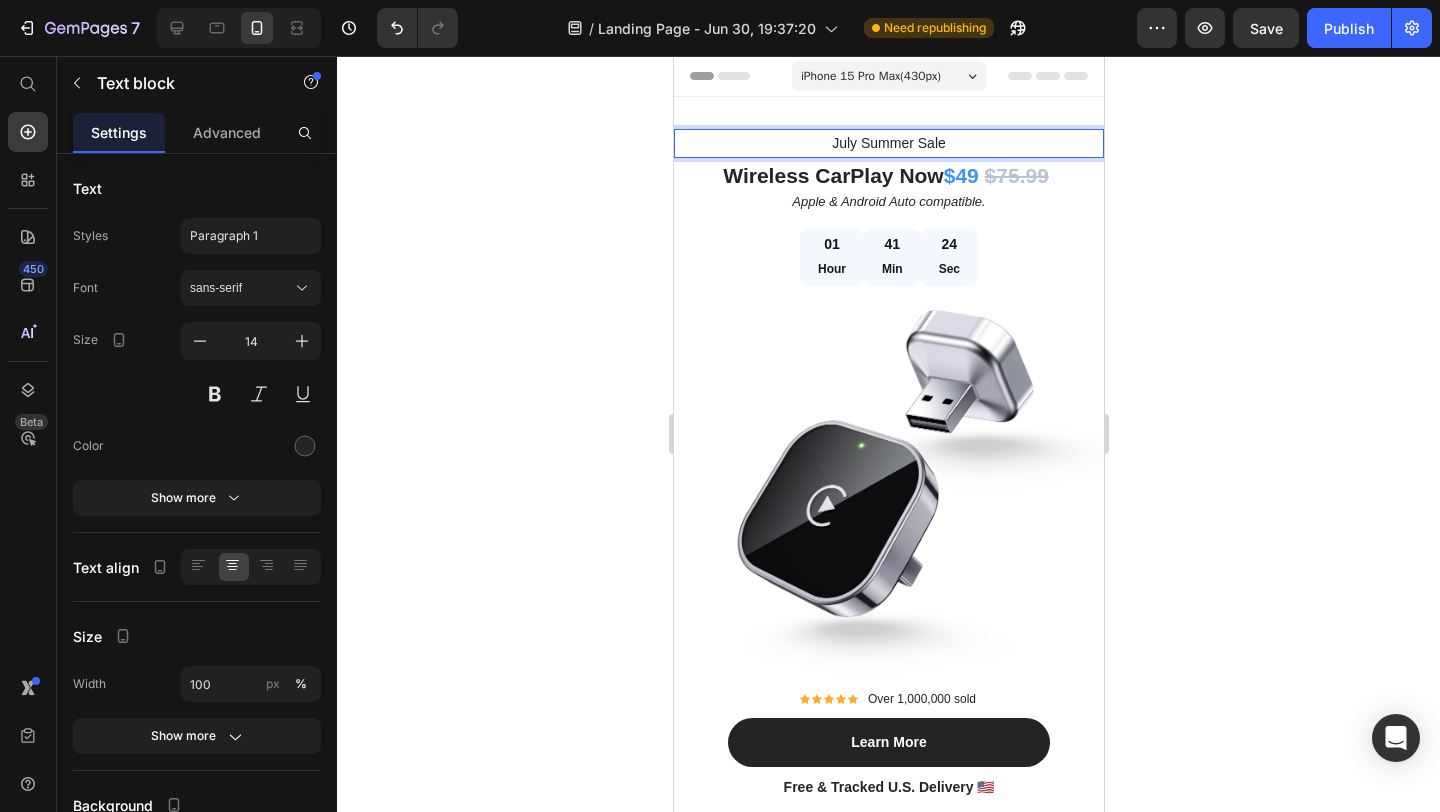click on "July Summer Sale" at bounding box center (888, 143) 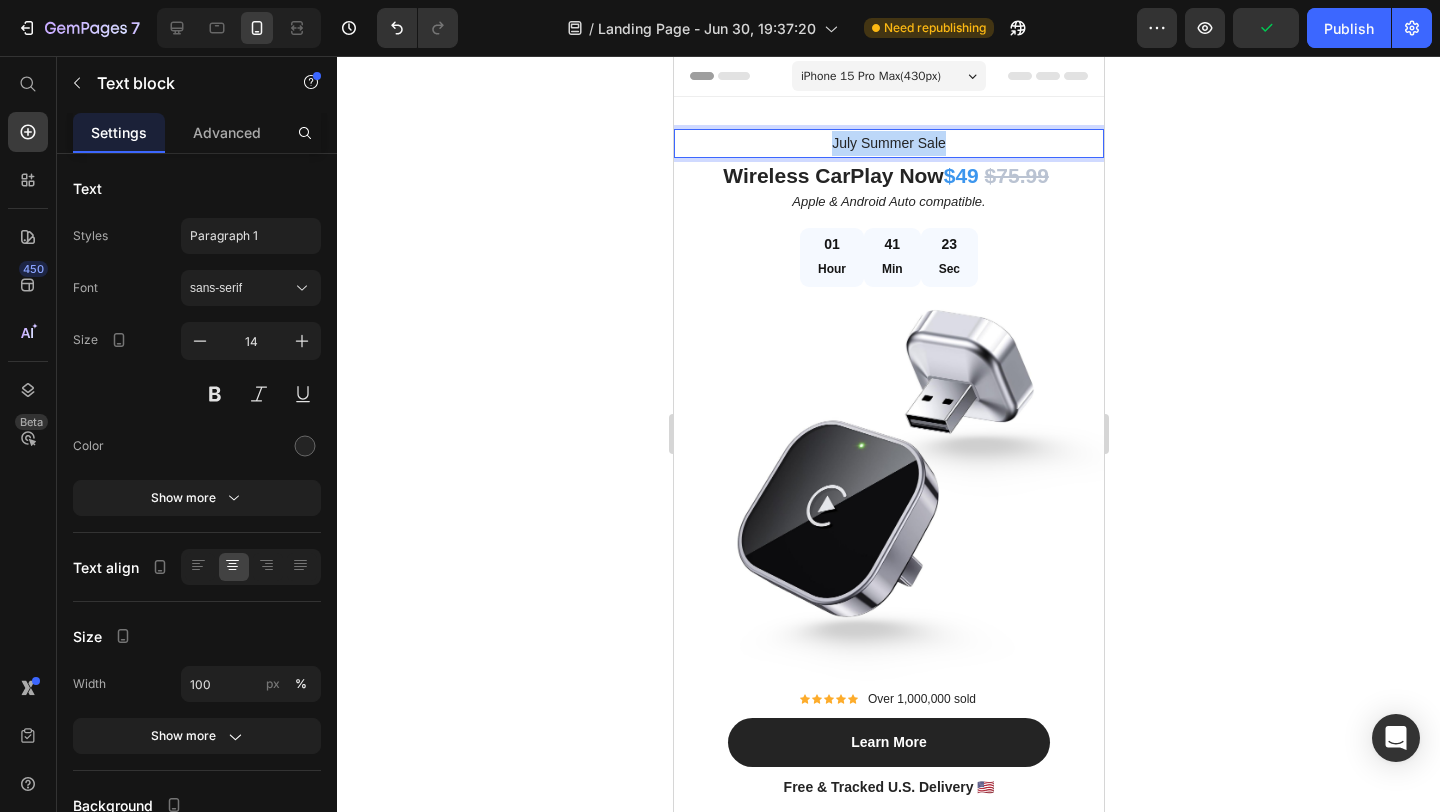 drag, startPoint x: 944, startPoint y: 142, endPoint x: 822, endPoint y: 142, distance: 122 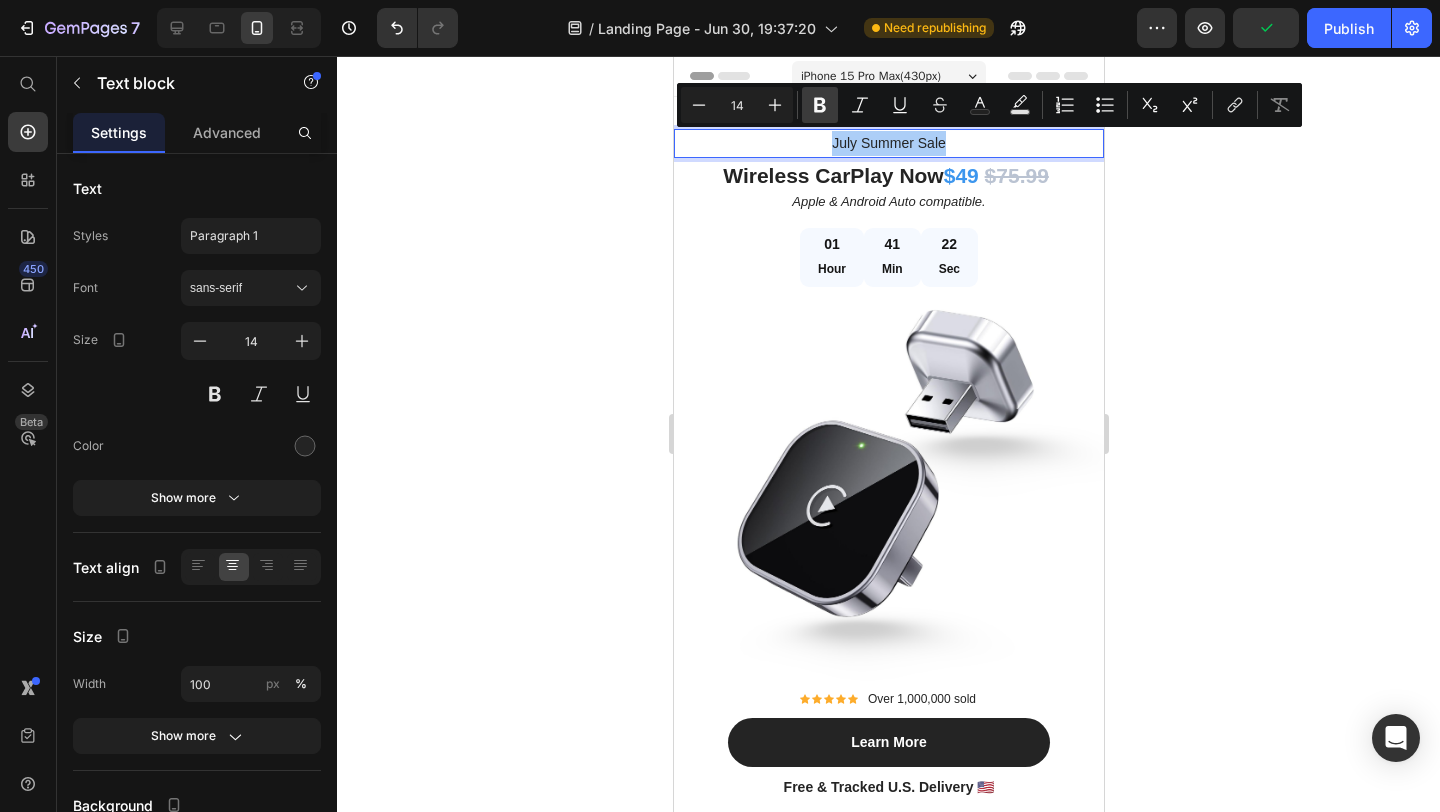 click 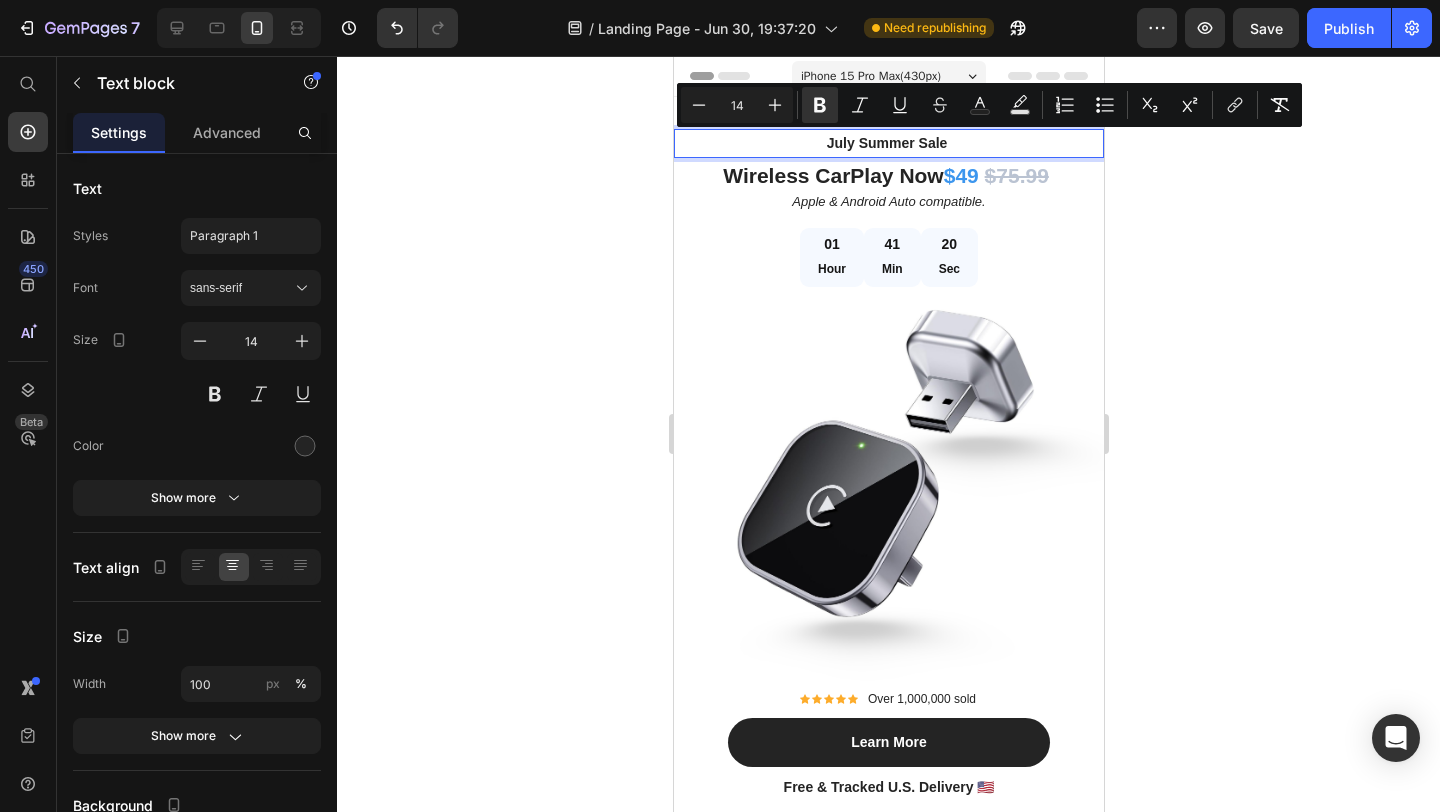 click on "July Summer Sale" at bounding box center (888, 143) 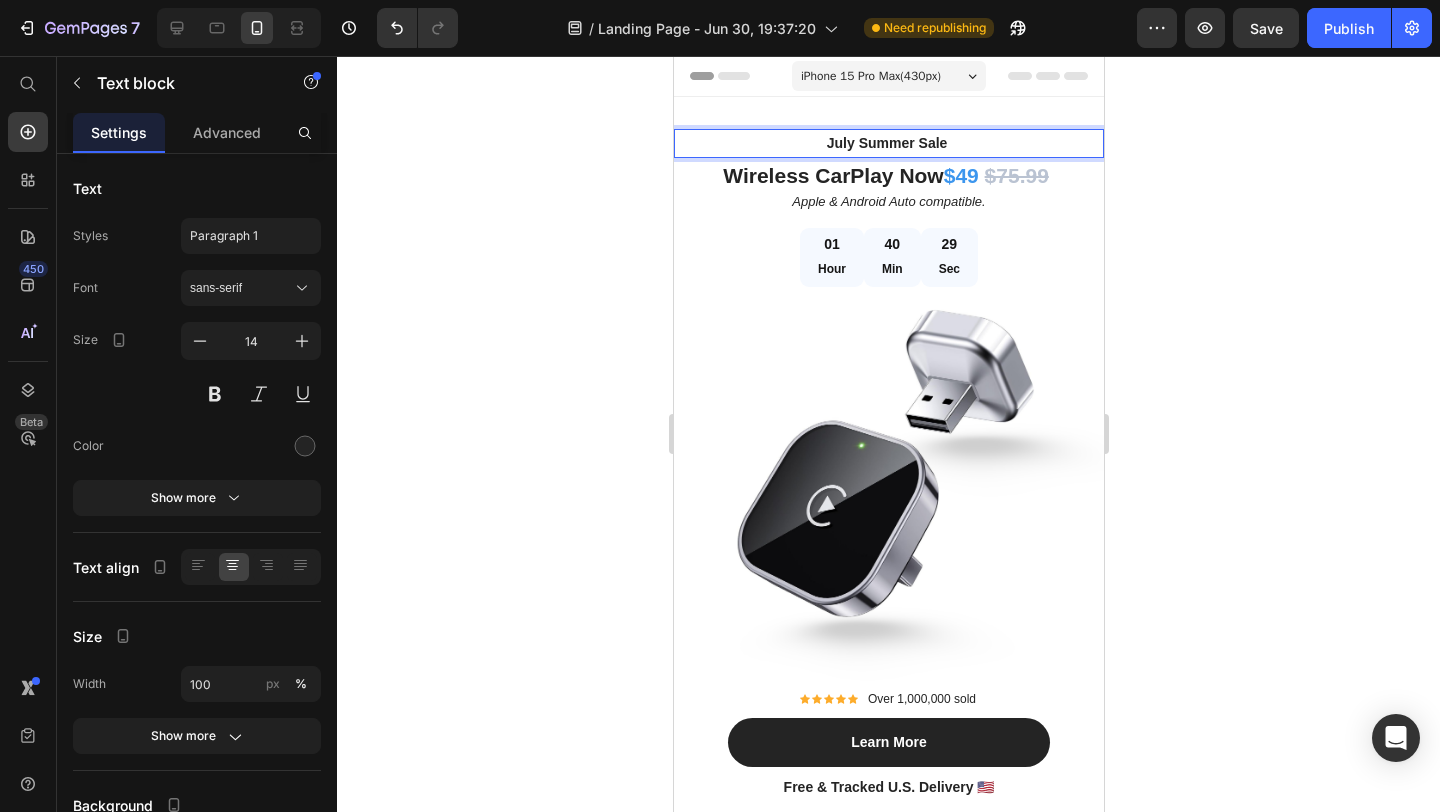 click on "July Summer Sale" at bounding box center [888, 143] 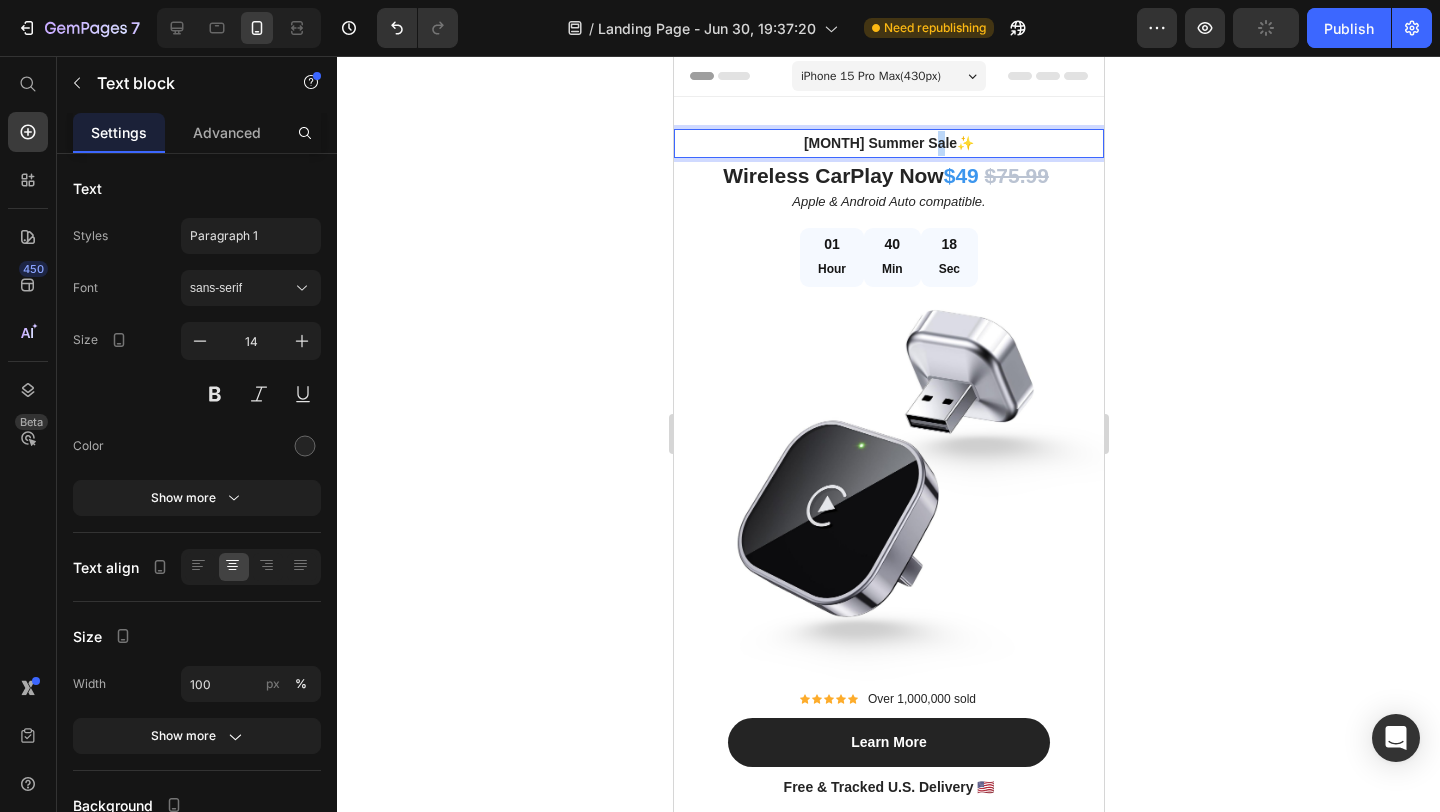 drag, startPoint x: 963, startPoint y: 142, endPoint x: 944, endPoint y: 142, distance: 19 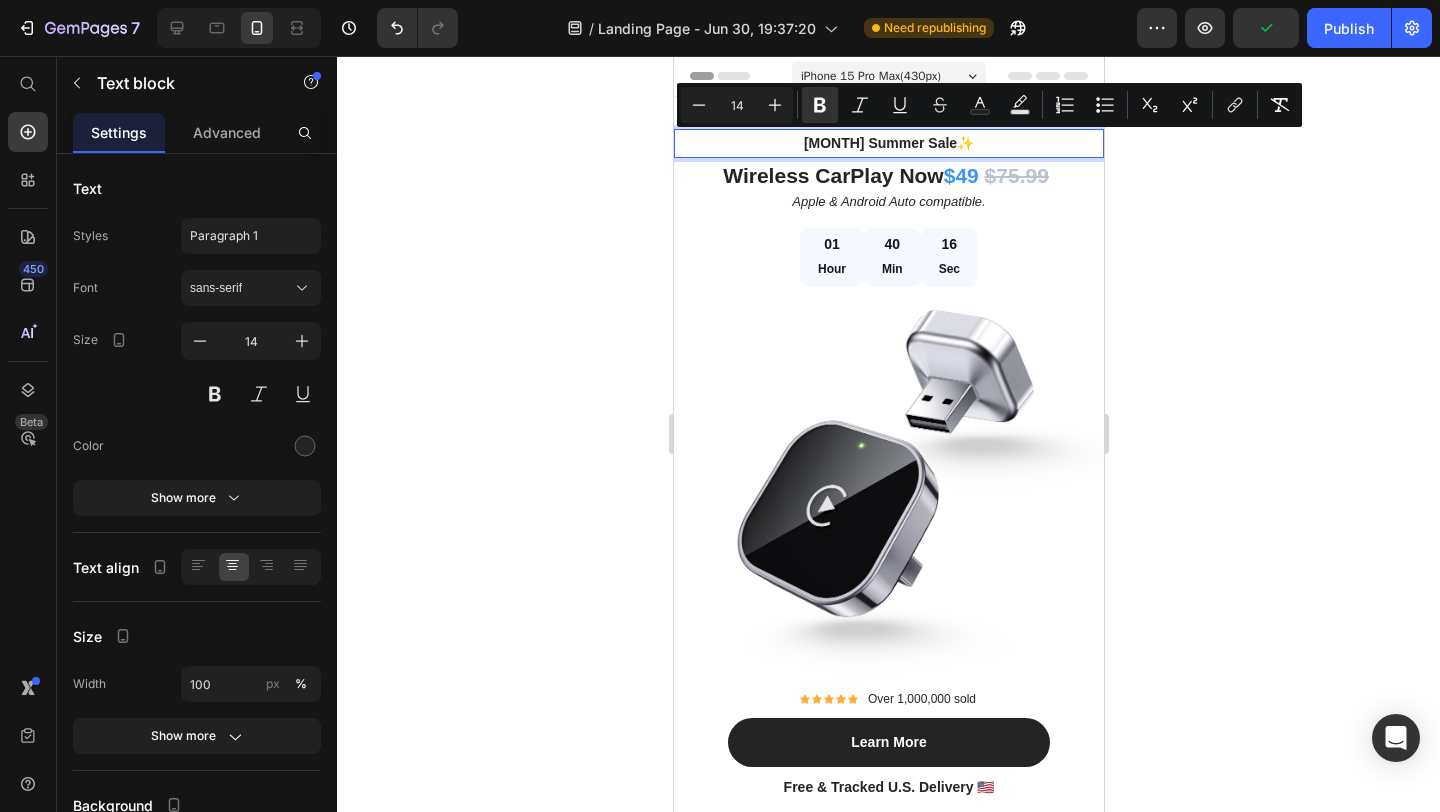 click on "[MONTH] Summer Sale✨" at bounding box center (888, 143) 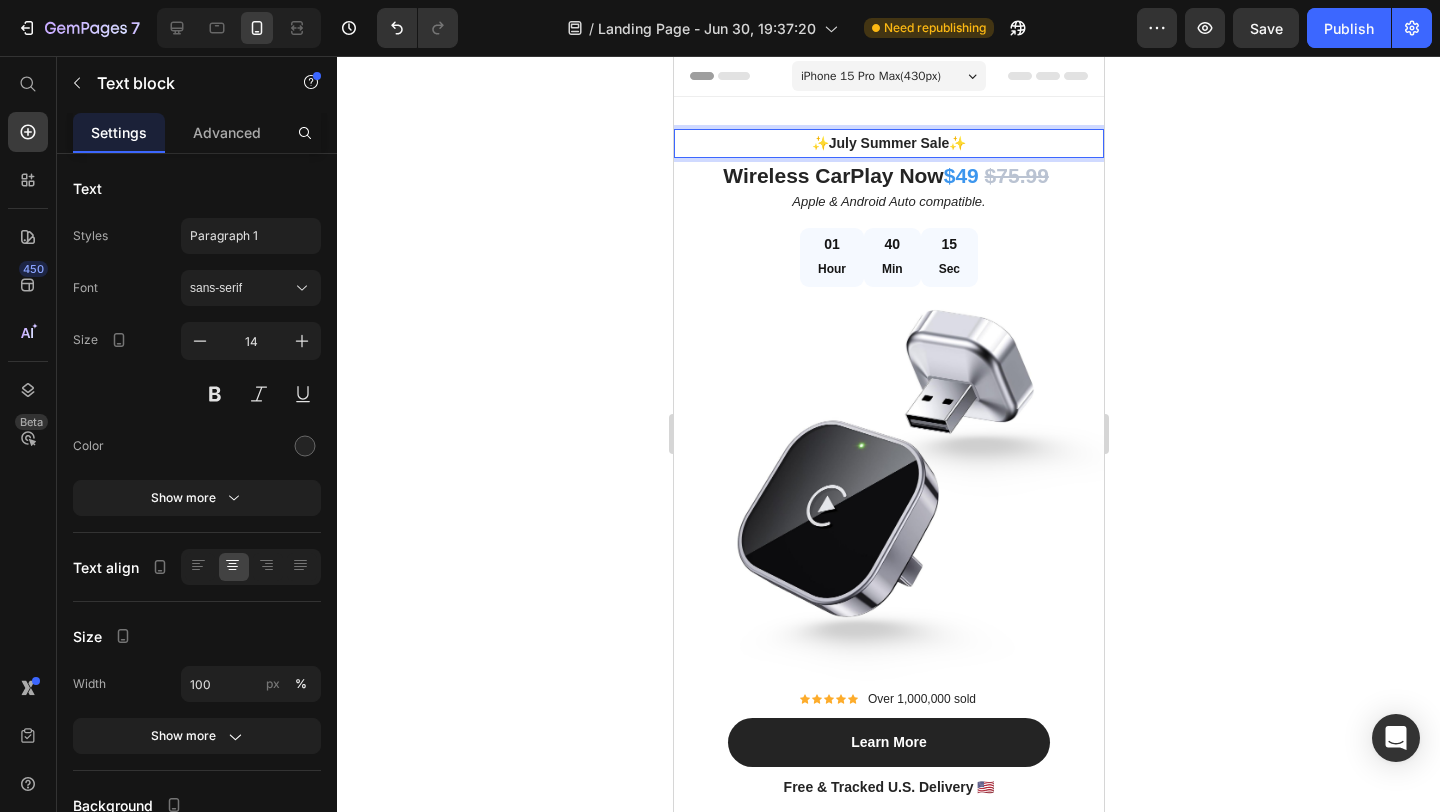 click on "✨July Summer Sale✨" at bounding box center (888, 143) 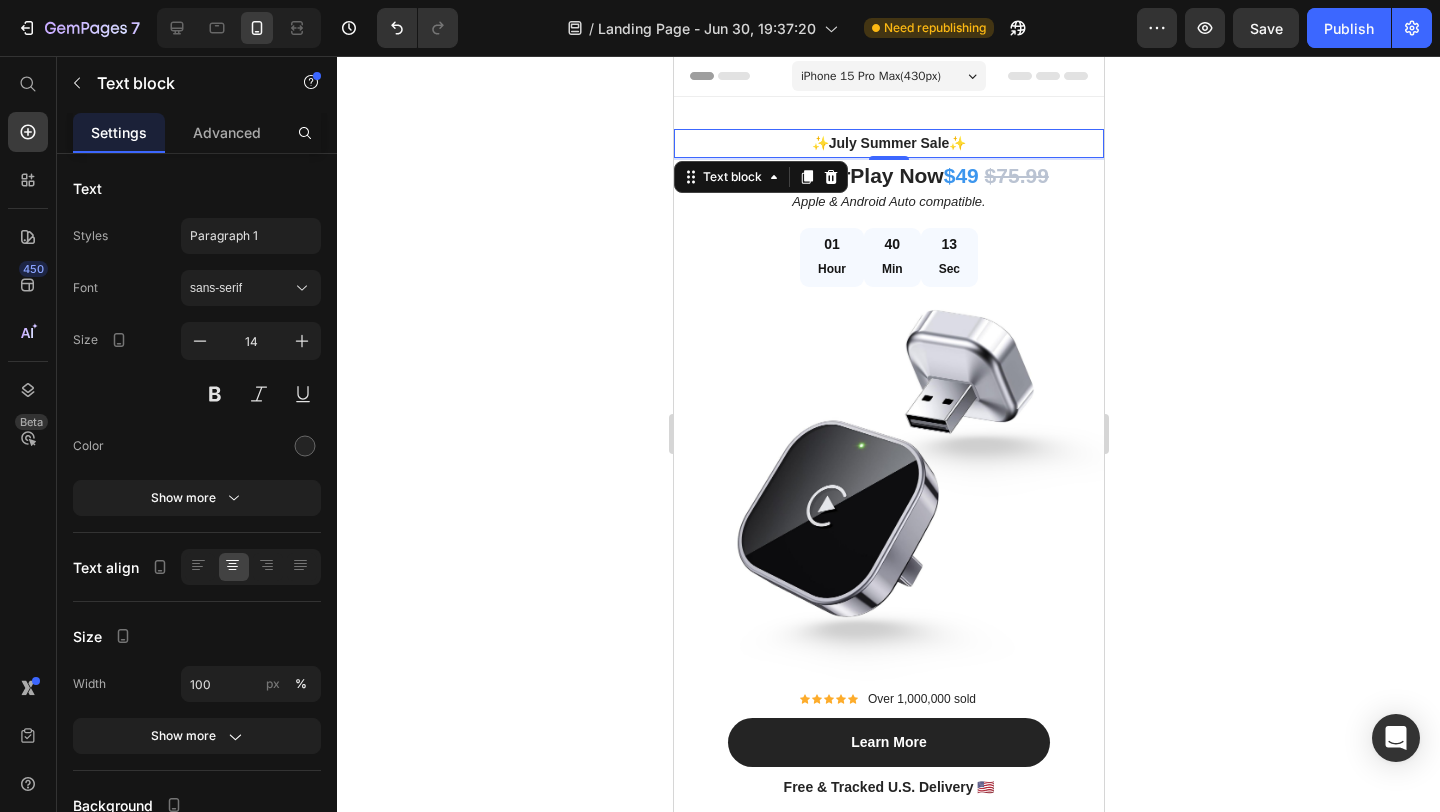 click 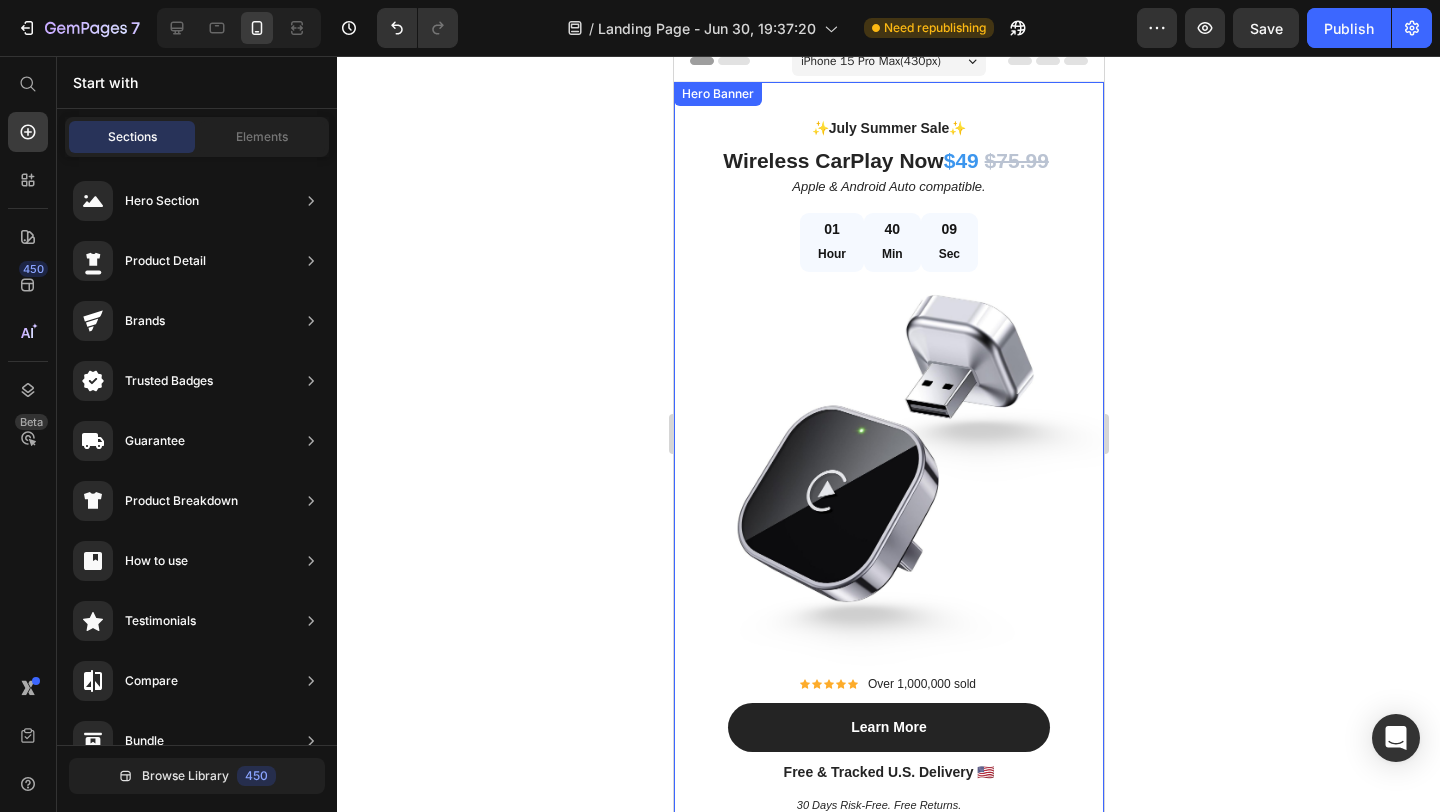 scroll, scrollTop: 4, scrollLeft: 0, axis: vertical 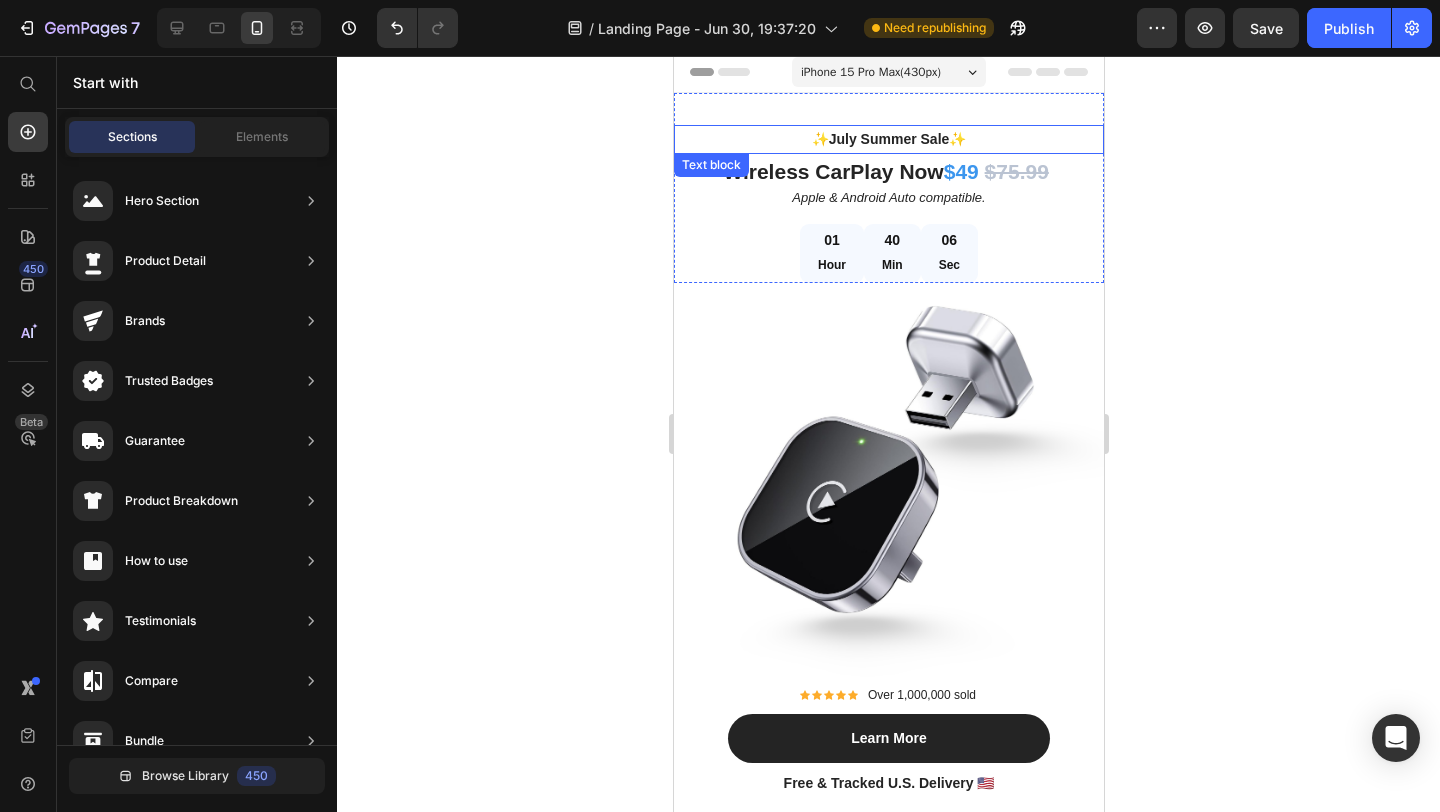click on "✨July Summer Sale✨" at bounding box center [888, 139] 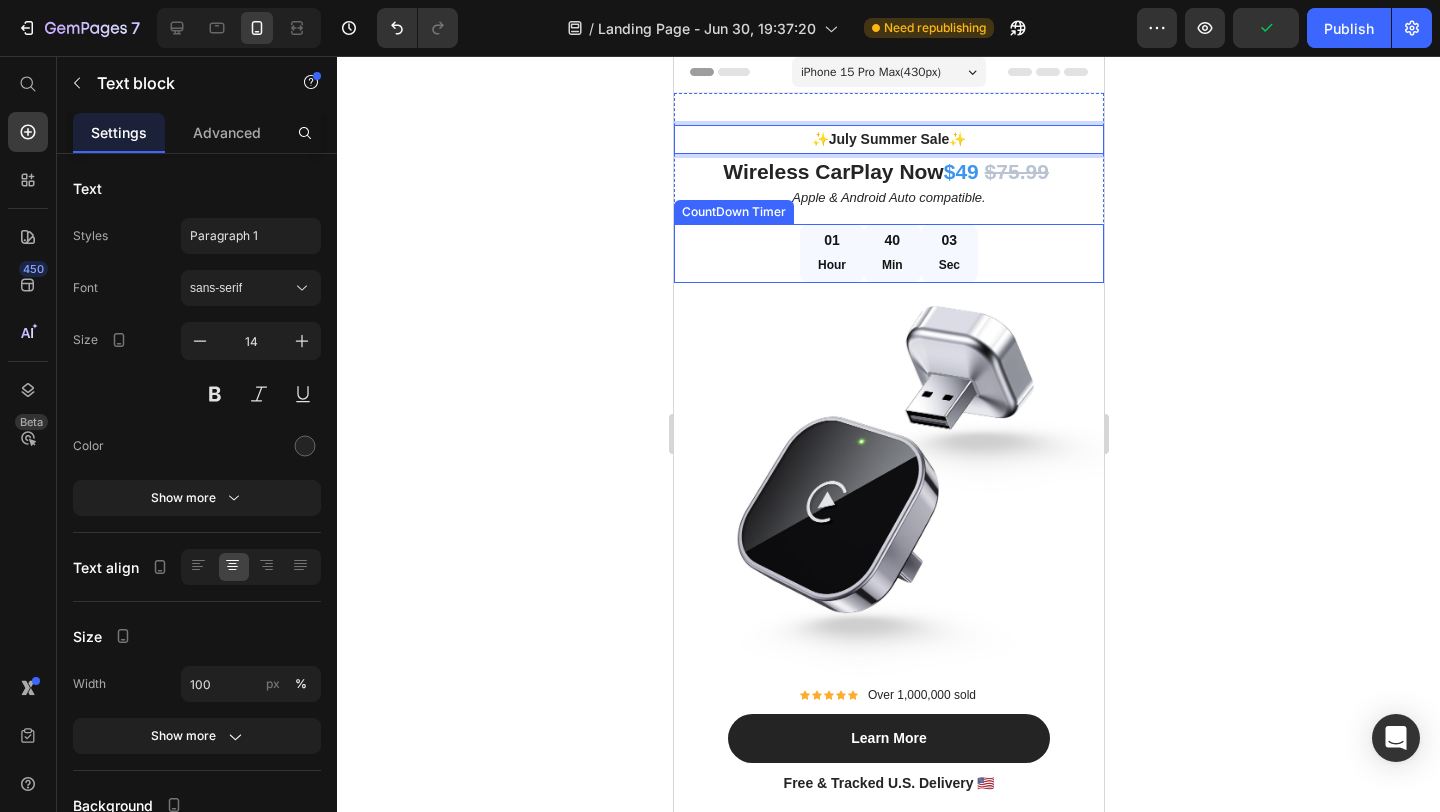 click 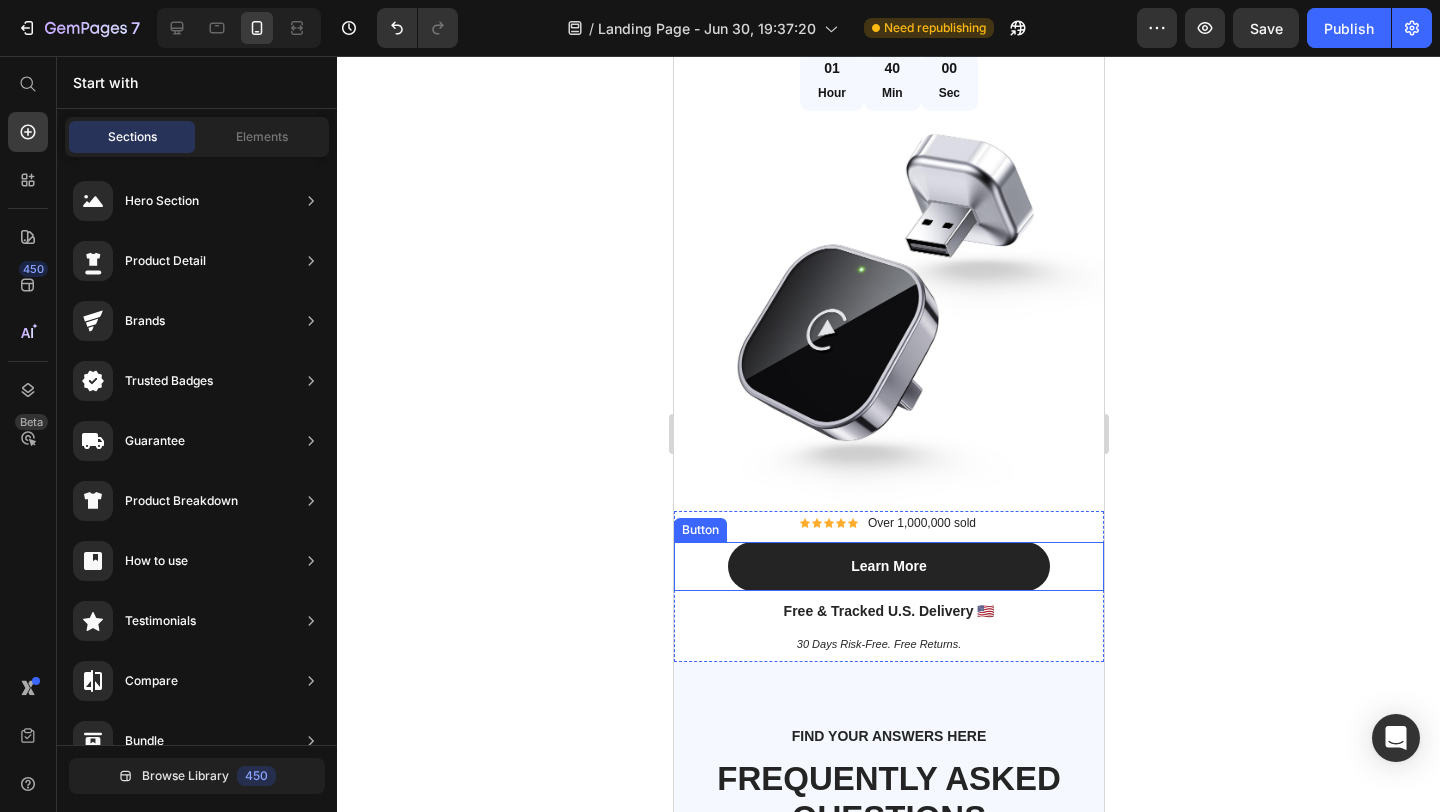 scroll, scrollTop: 182, scrollLeft: 0, axis: vertical 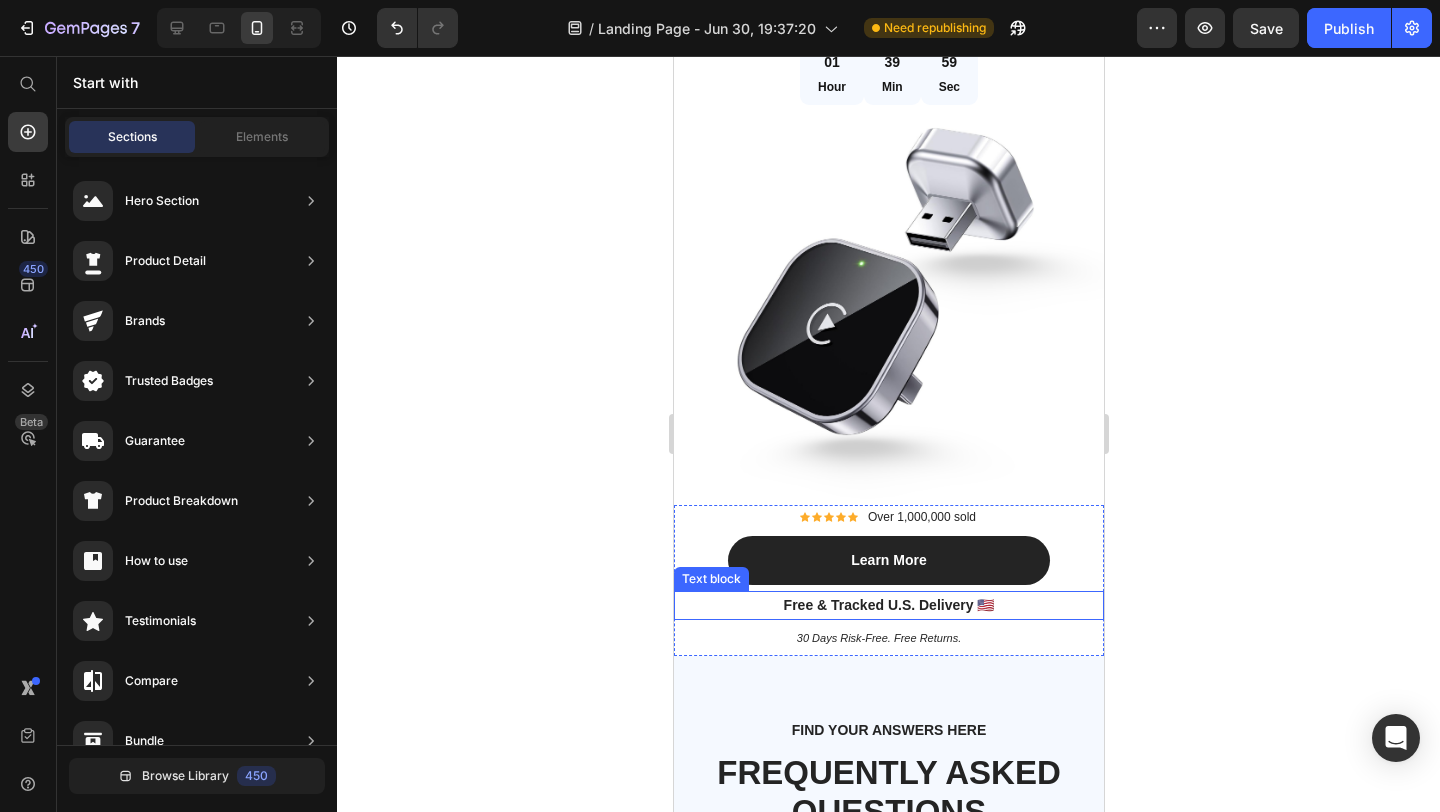 click on "Free & Tracked U.S. Delivery 🇺🇸" at bounding box center [888, 605] 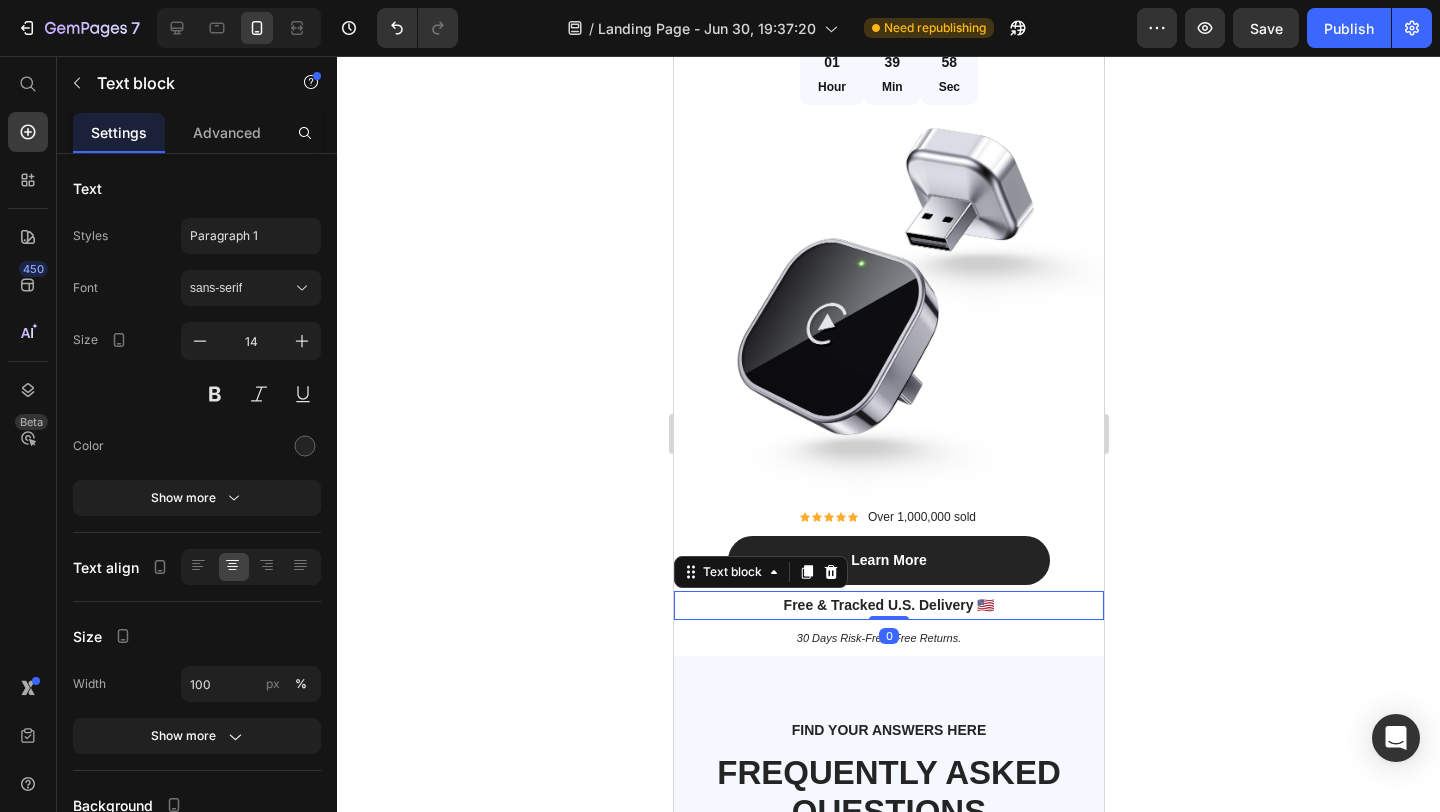 click on "Free & Tracked U.S. Delivery 🇺🇸" at bounding box center (888, 605) 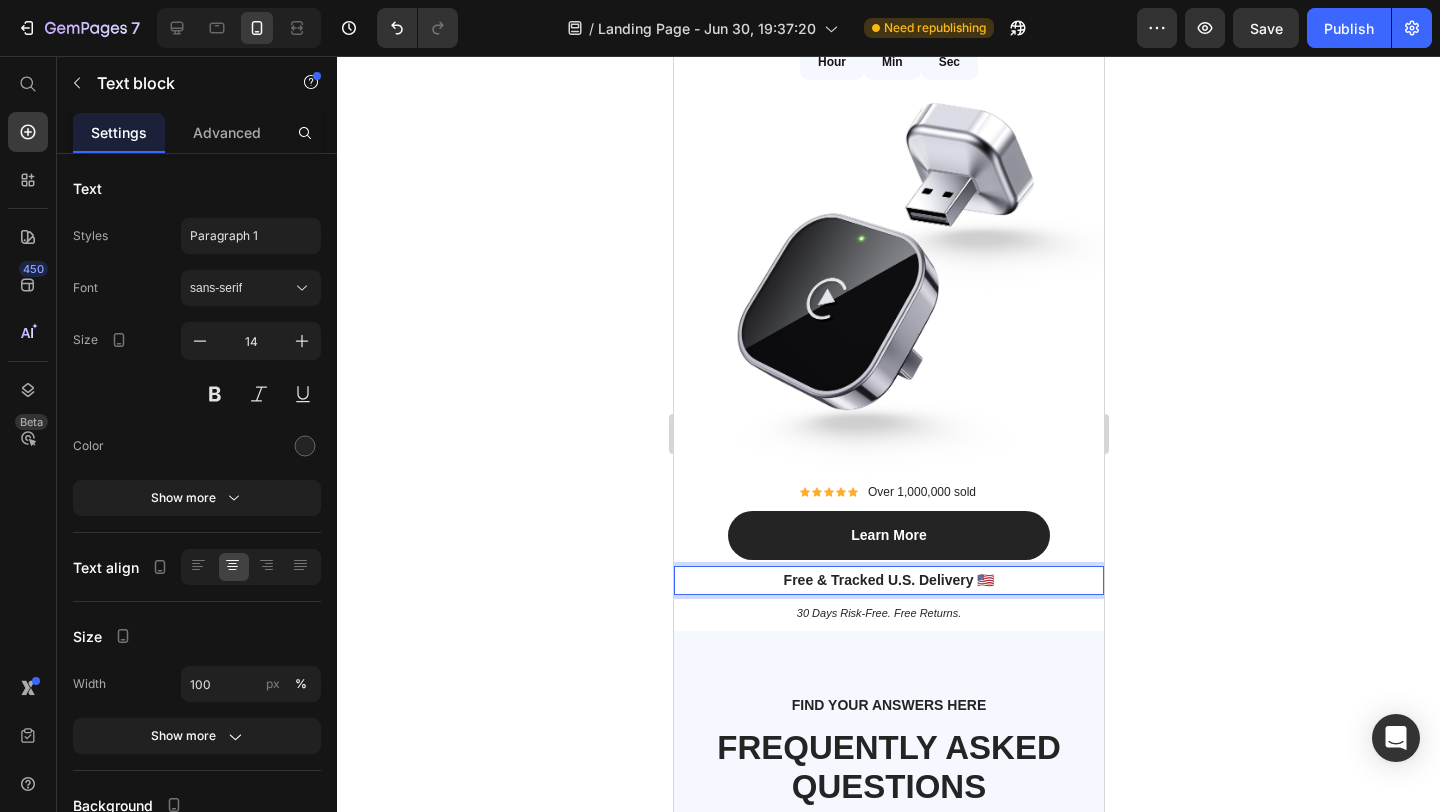 scroll, scrollTop: 213, scrollLeft: 0, axis: vertical 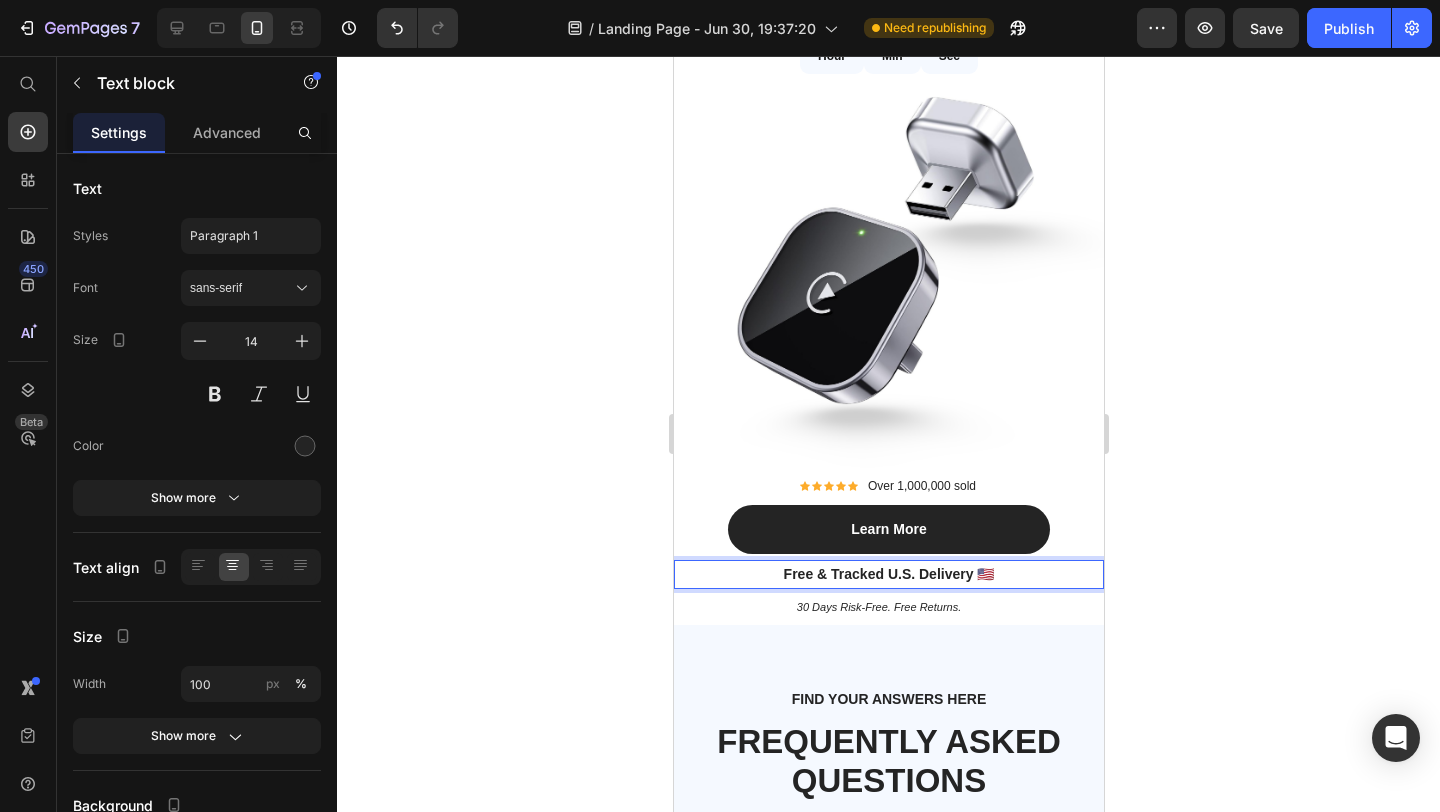 click 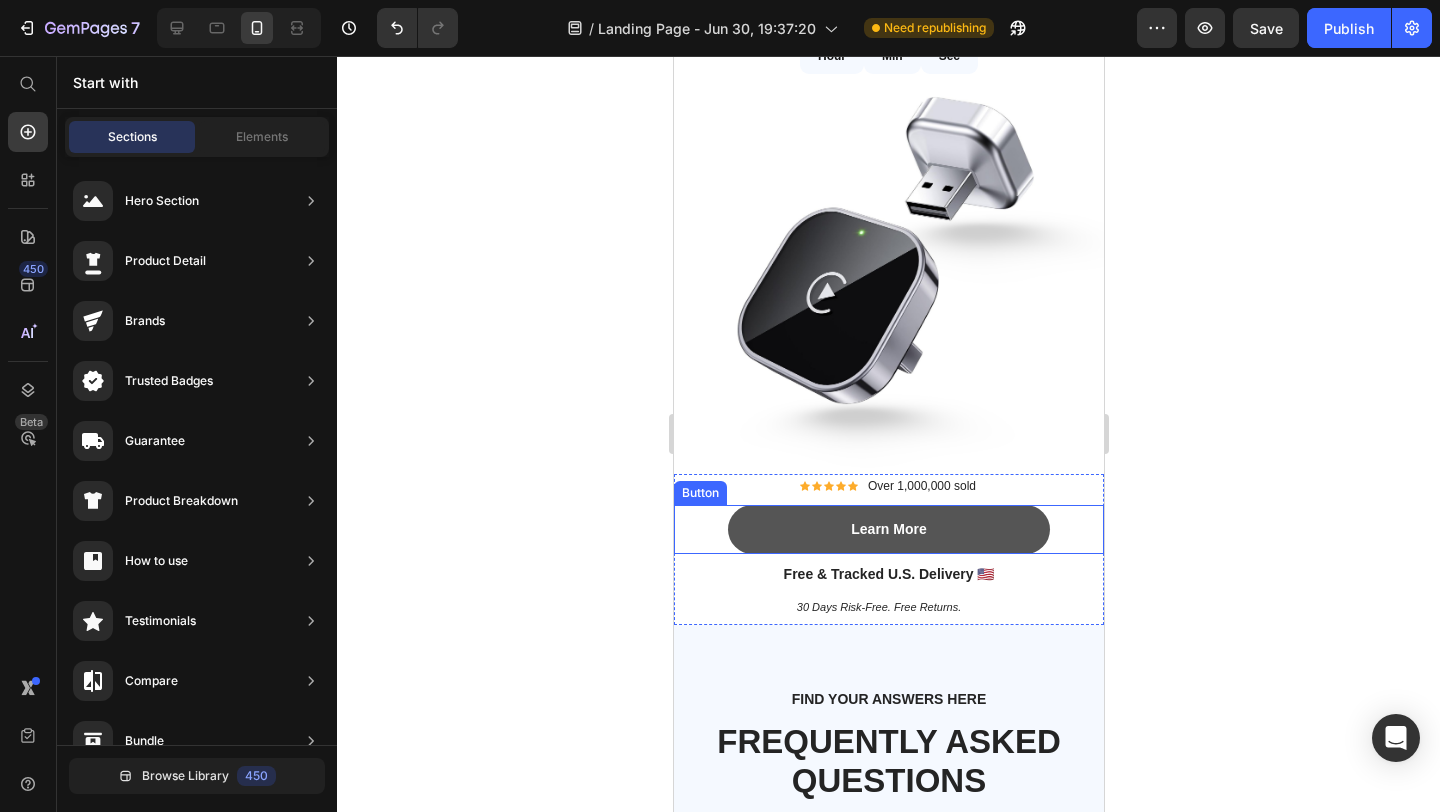 click on "Learn More" at bounding box center (888, 529) 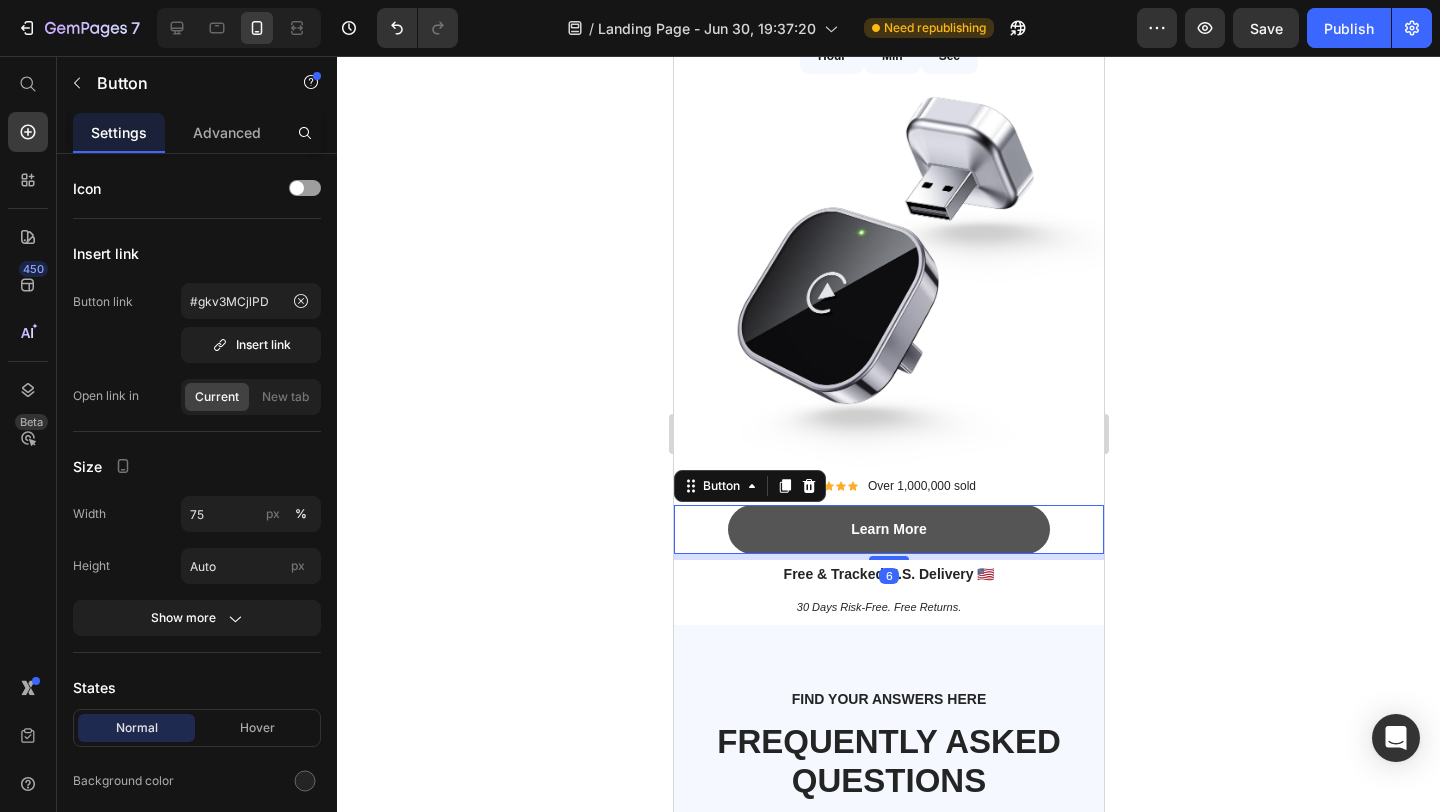 click on "Learn More" at bounding box center [888, 529] 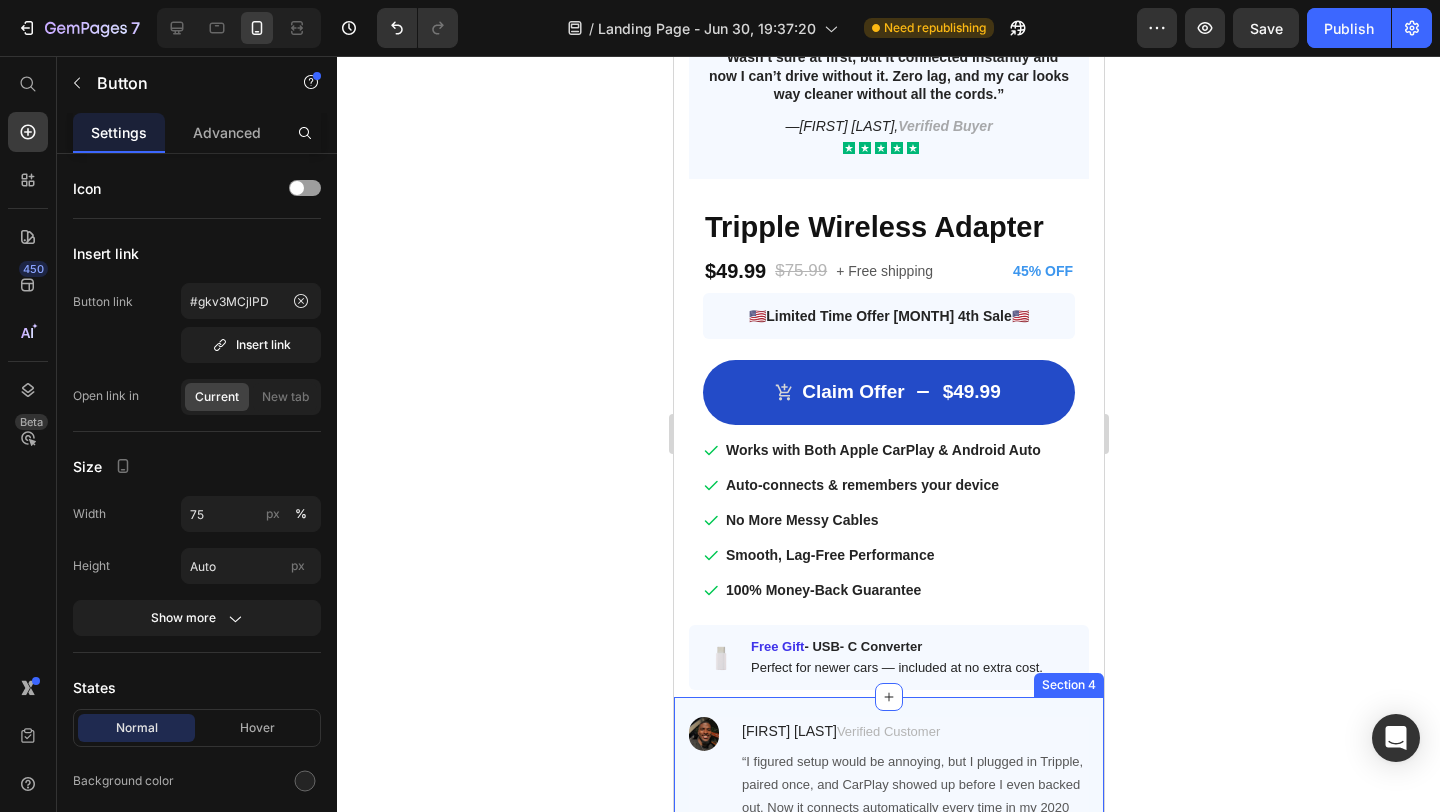 scroll, scrollTop: 2172, scrollLeft: 0, axis: vertical 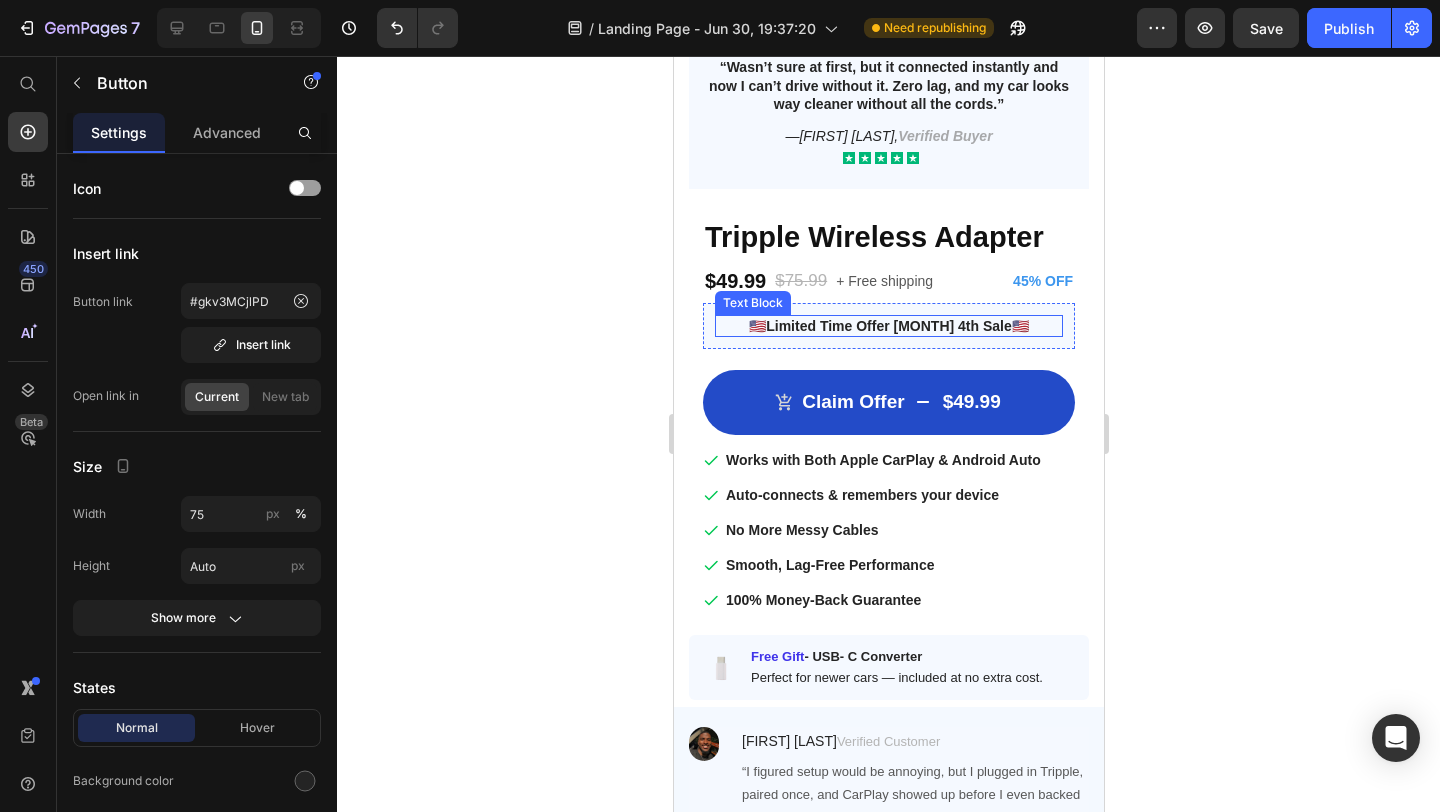 click on "🇺🇸  Limited Time Offer [MONTH] 4th Sale  🇺🇸" at bounding box center (888, 326) 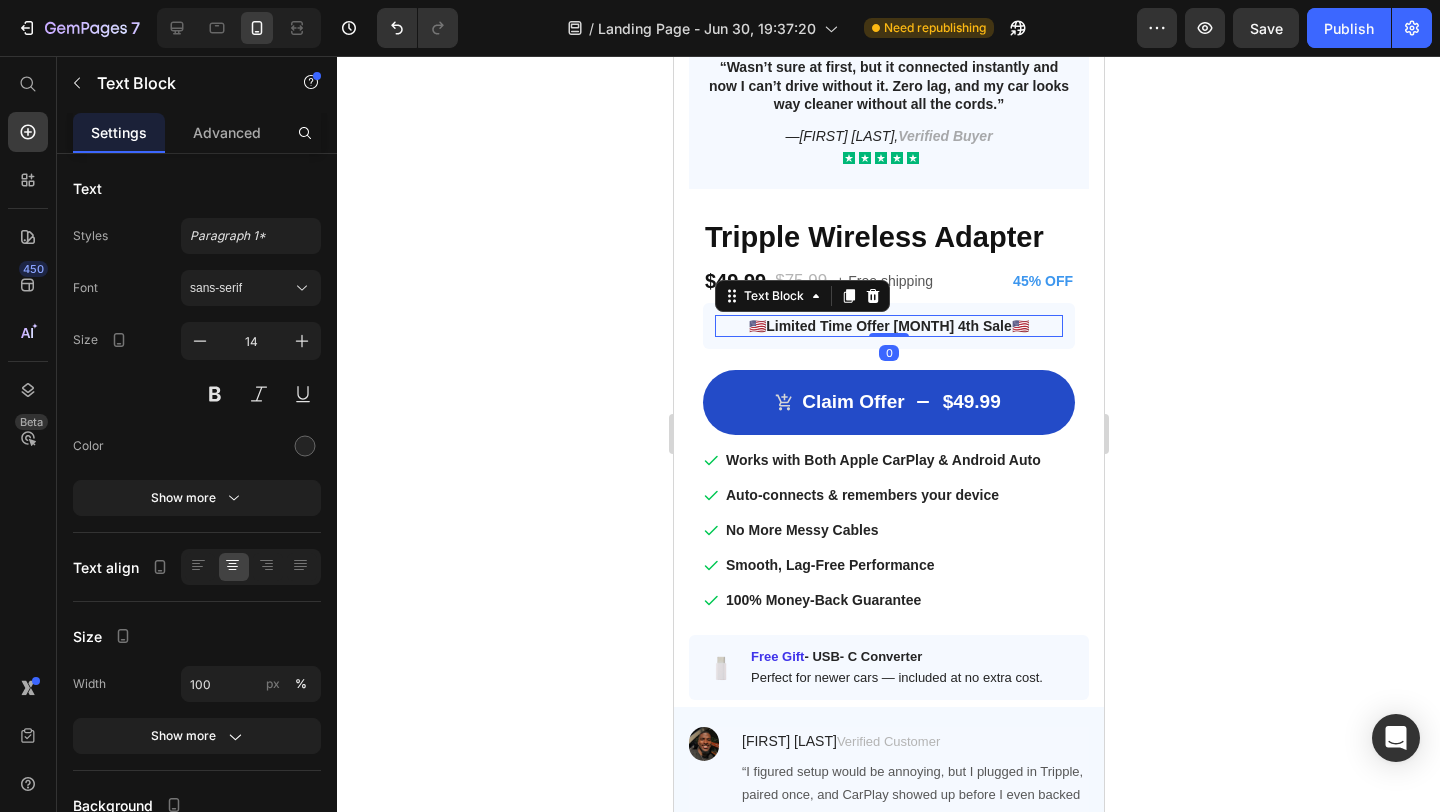 click on "🇺🇸  Limited Time Offer [MONTH] 4th Sale  🇺🇸" at bounding box center [888, 326] 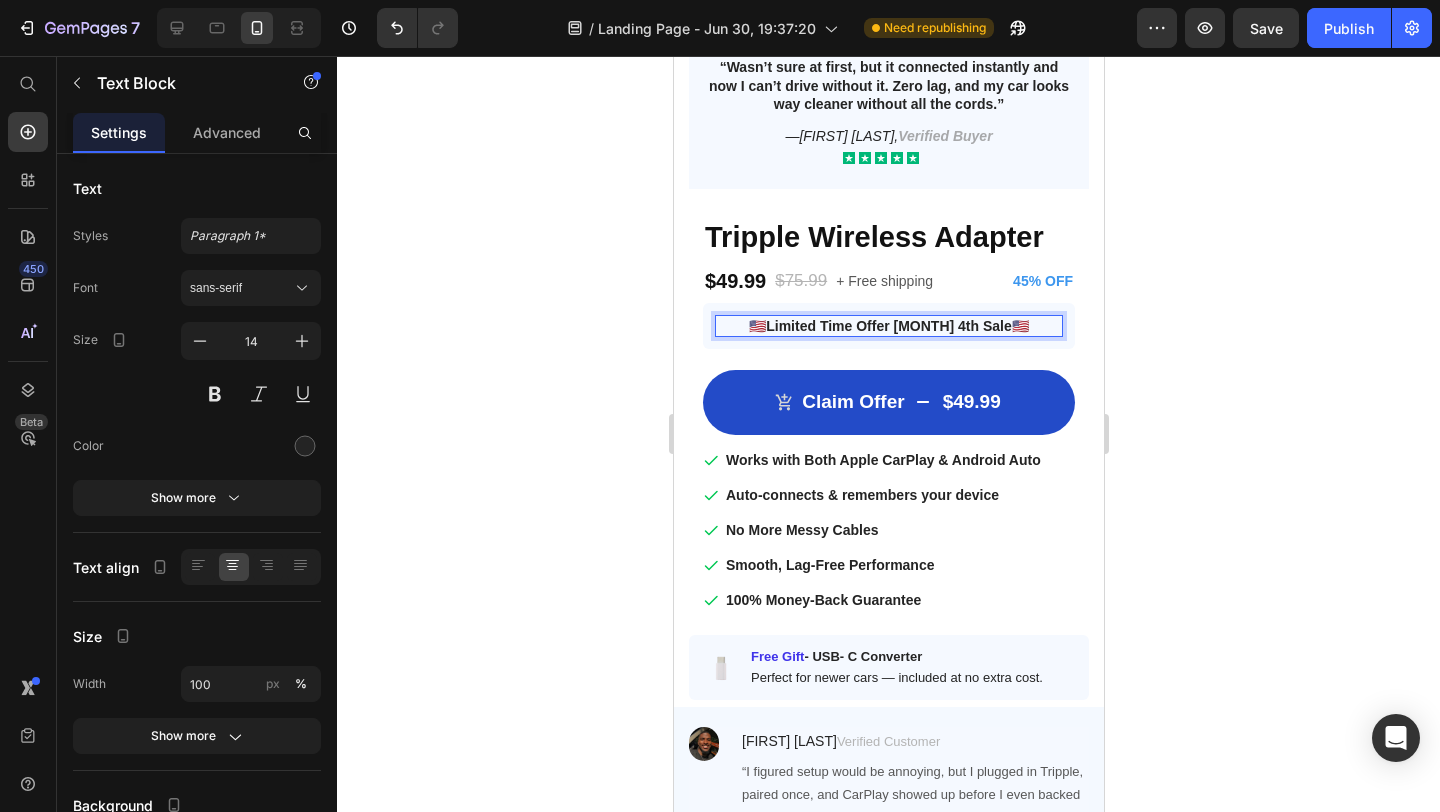 click on "🇺🇸  Limited Time Offer [MONTH] 4th Sale  🇺🇸" at bounding box center [888, 326] 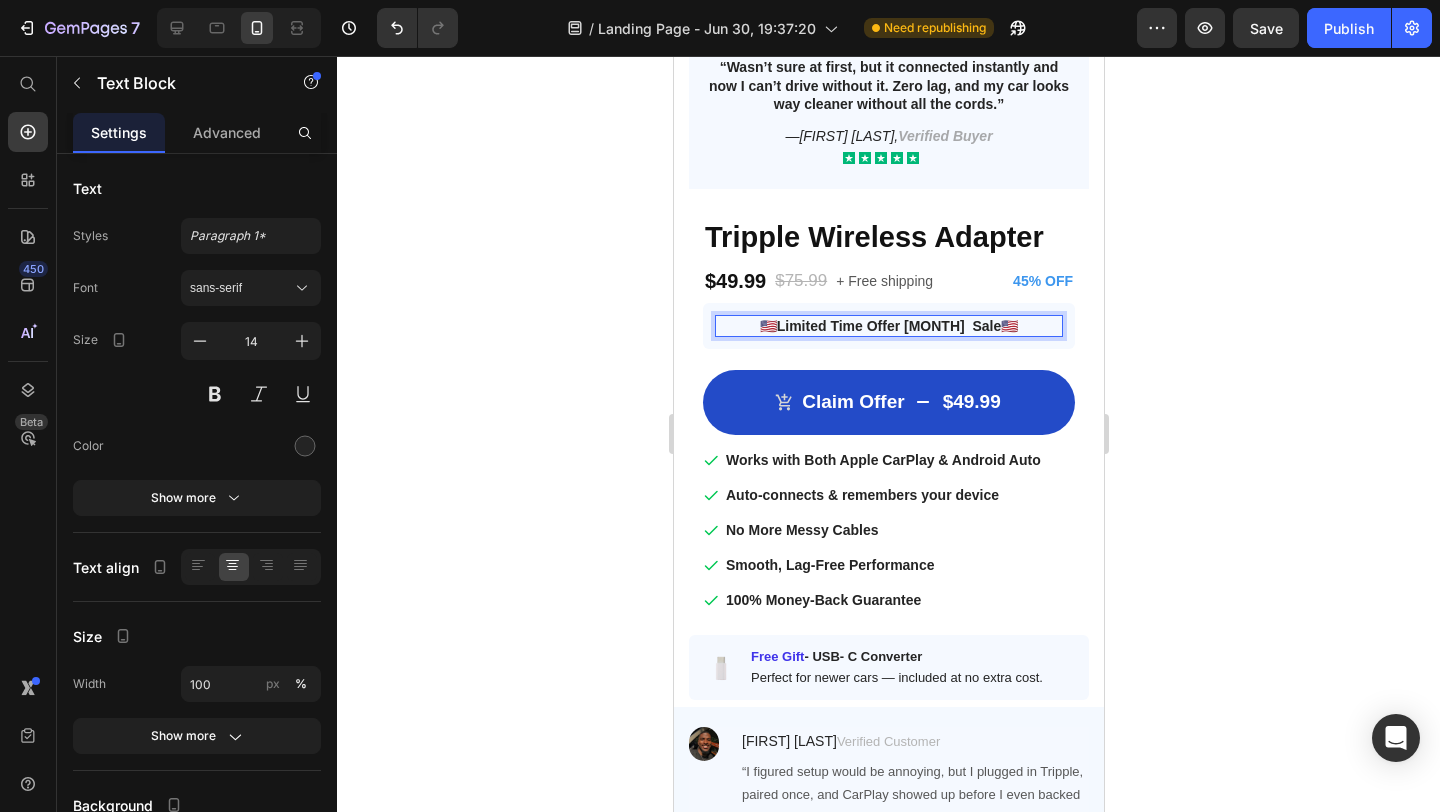 click on "🇺🇸  Limited Time Offer [MONTH]  Sale  🇺🇸" at bounding box center [888, 326] 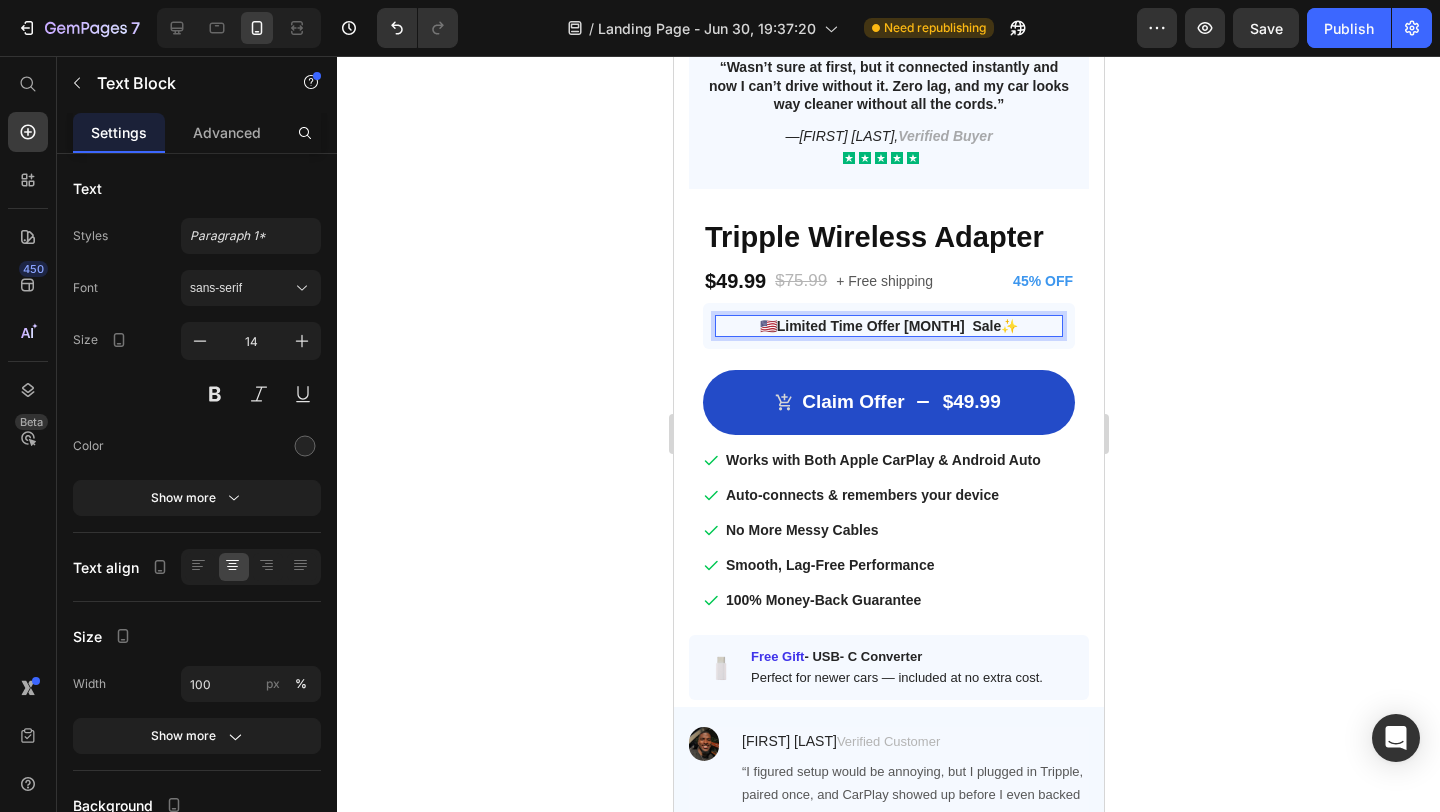 click on "🇺🇸" at bounding box center (767, 326) 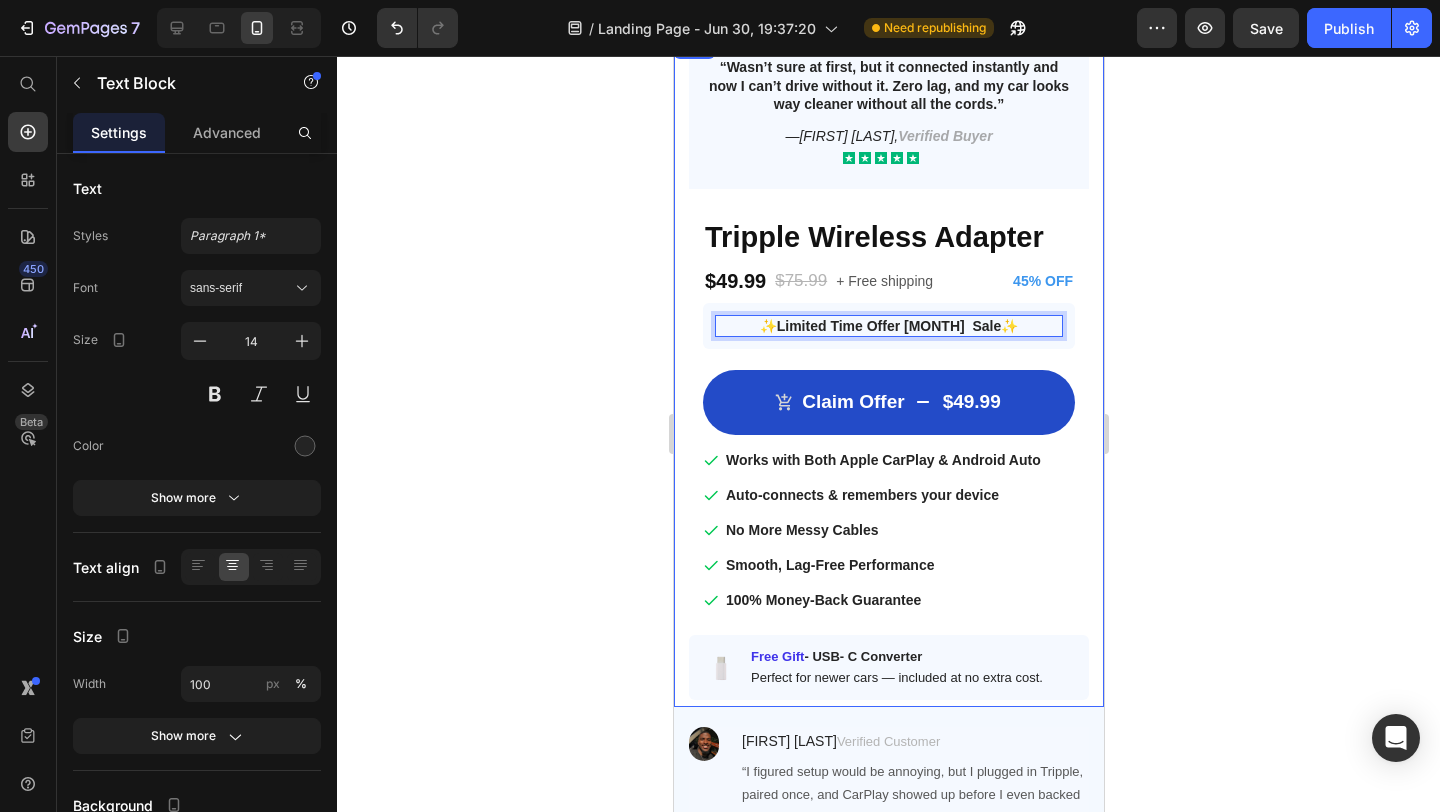 click 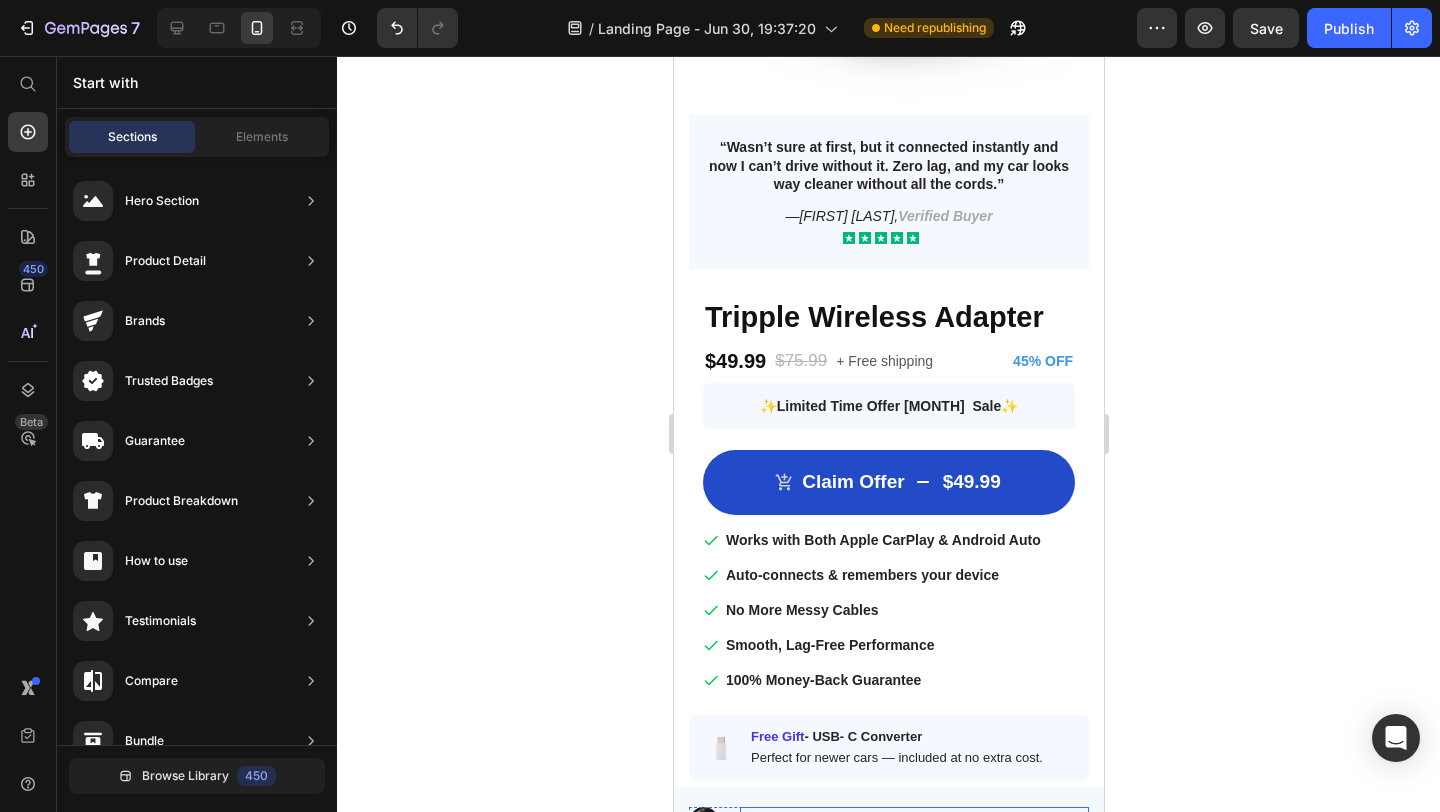 scroll, scrollTop: 2089, scrollLeft: 0, axis: vertical 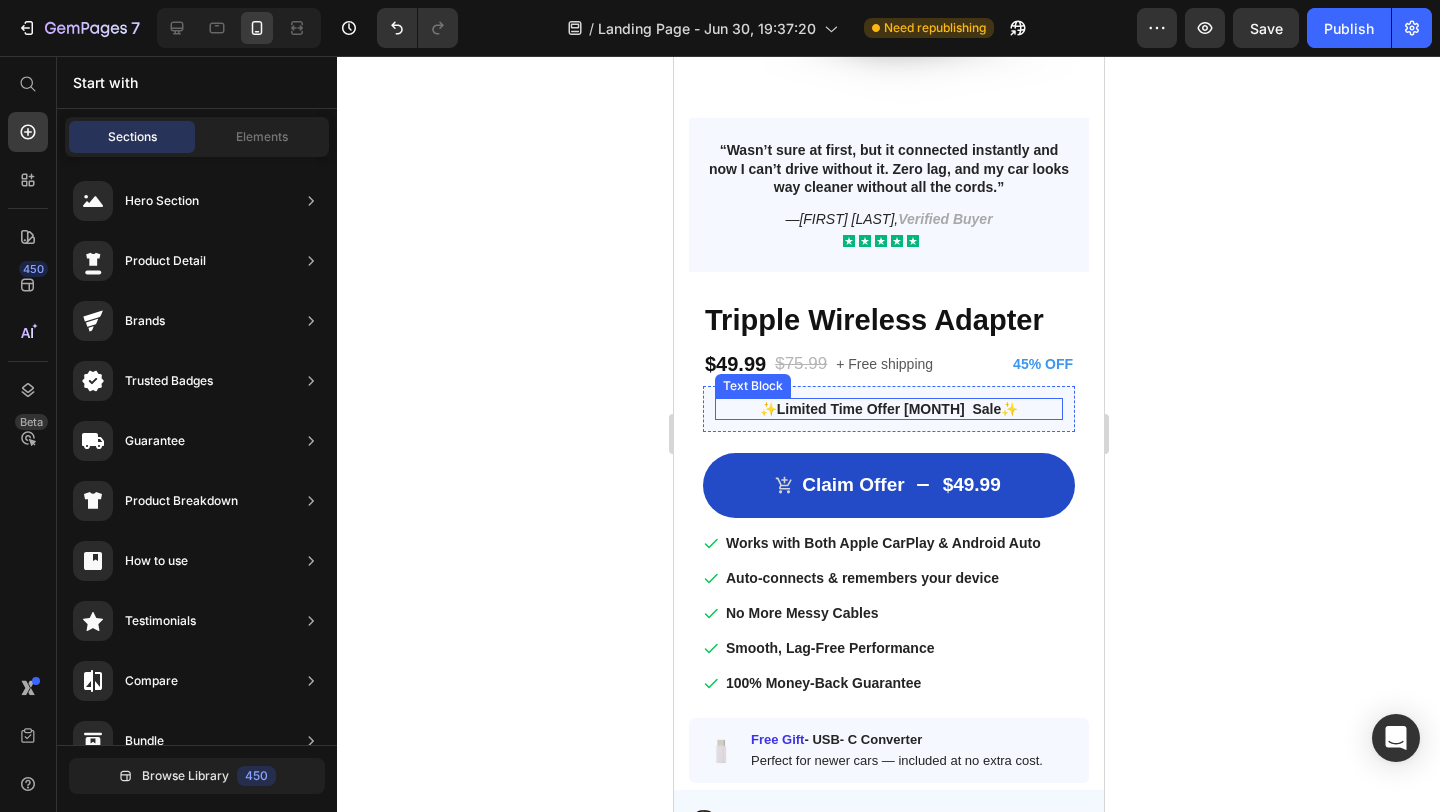 click on "✨  Limited Time Offer July  Sale  ✨" at bounding box center [888, 409] 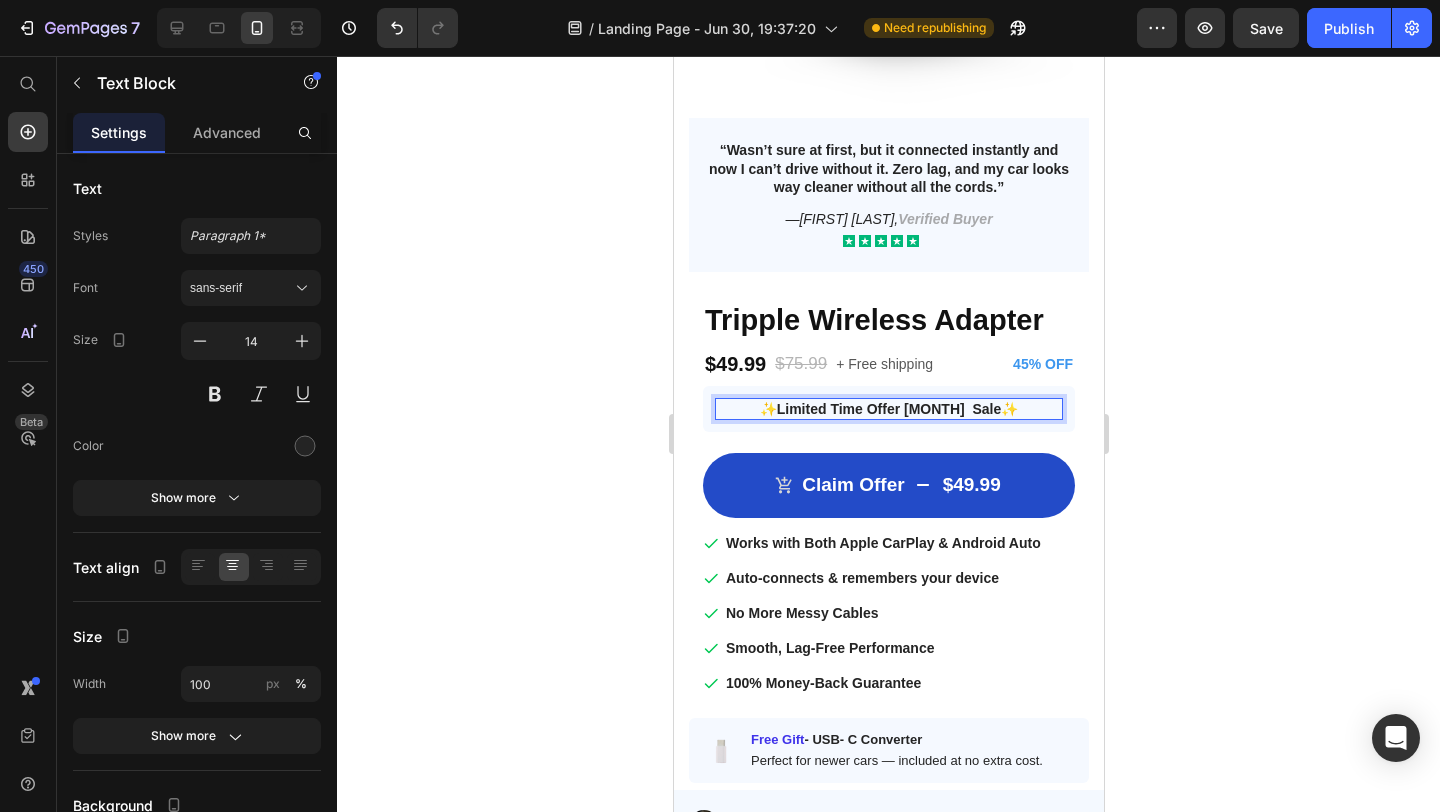 click on "✨  Limited Time Offer July  Sale  ✨" at bounding box center [888, 409] 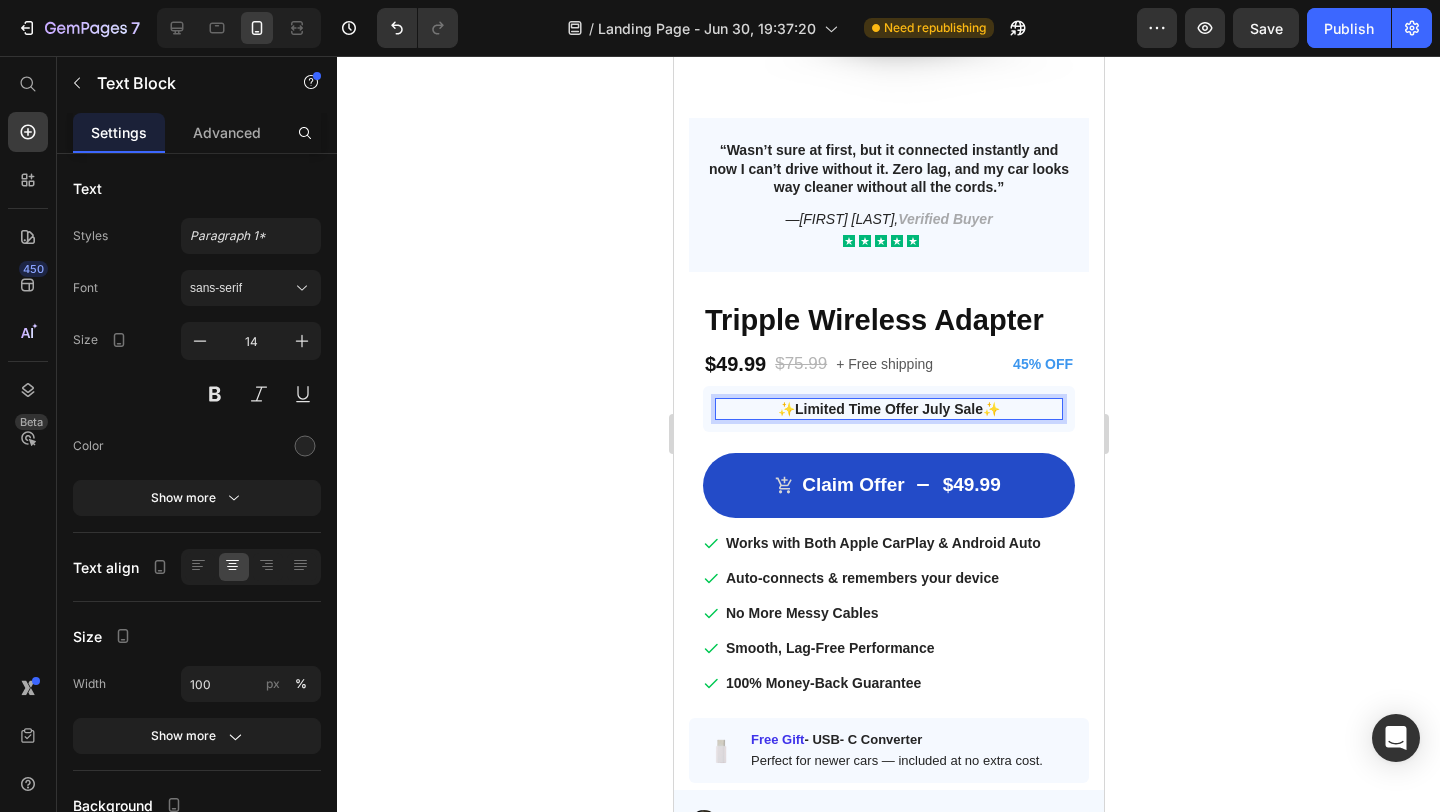 click 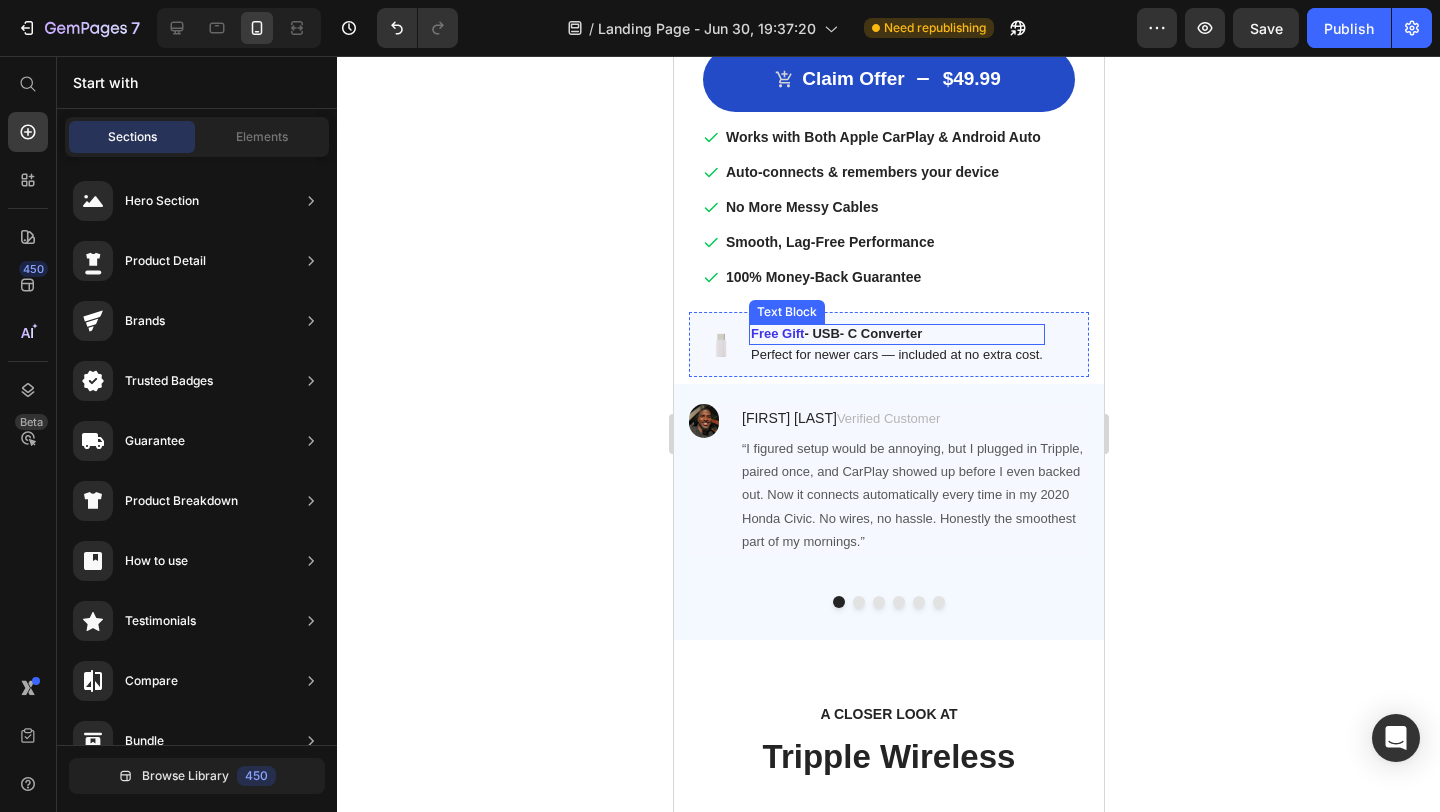 scroll, scrollTop: 2498, scrollLeft: 0, axis: vertical 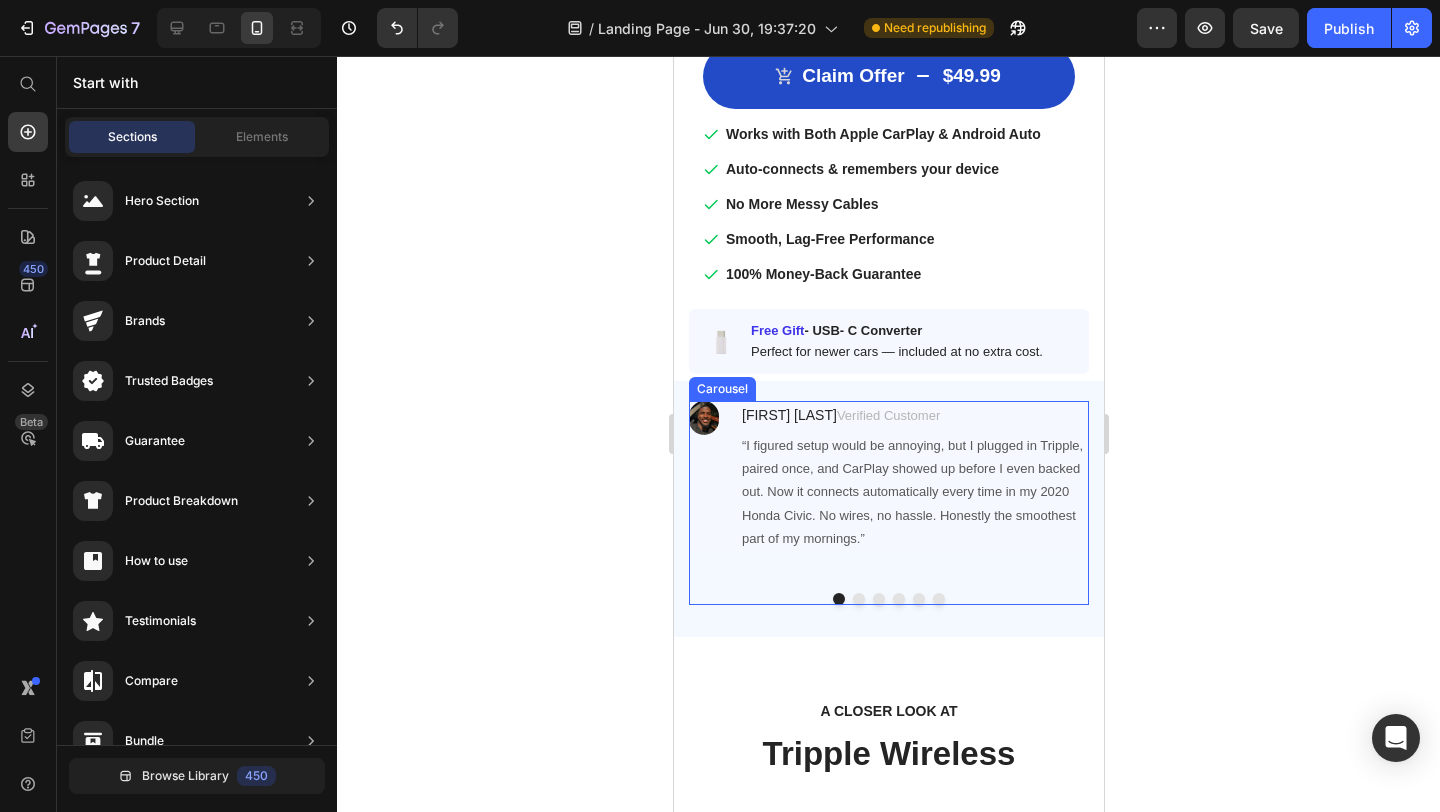 click at bounding box center (938, 599) 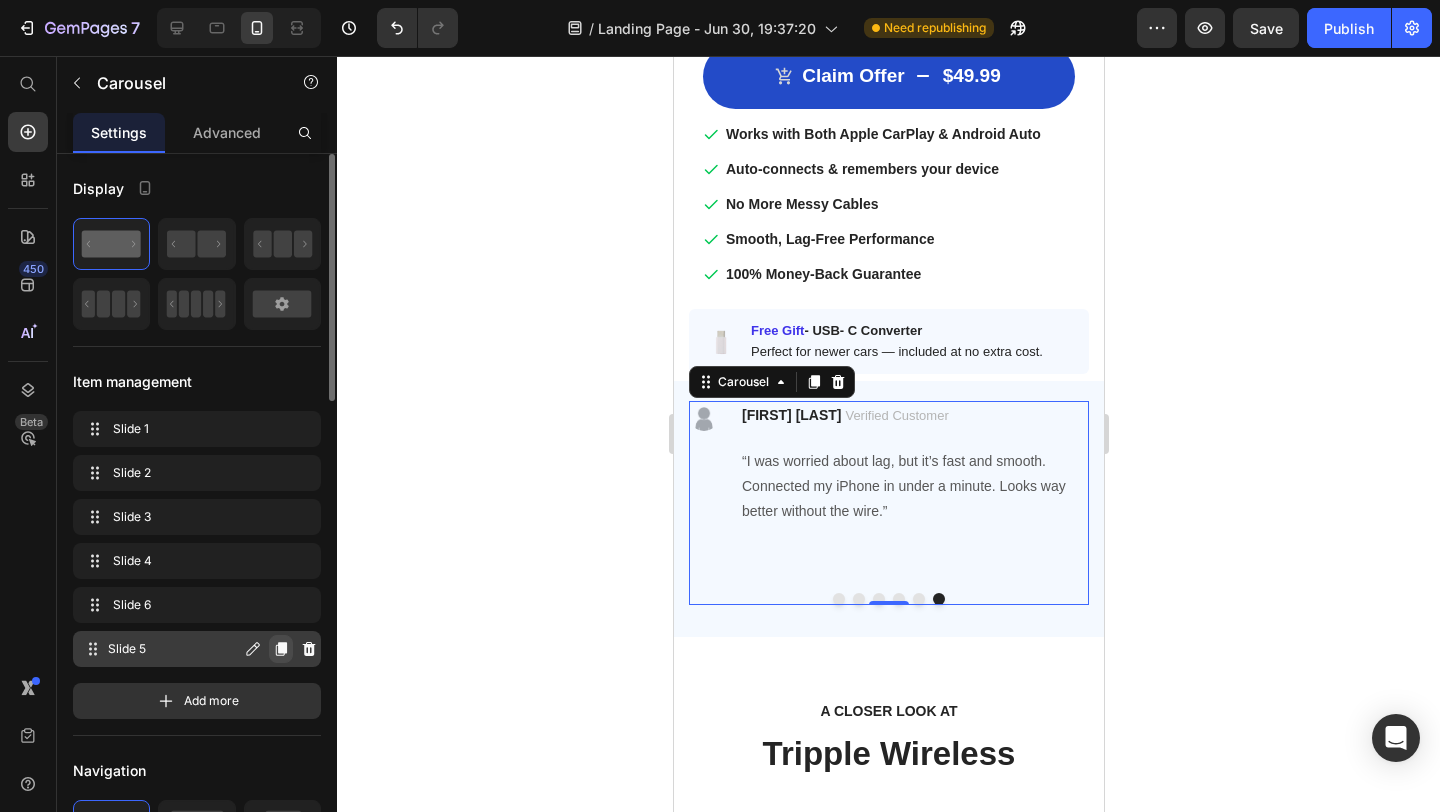 click 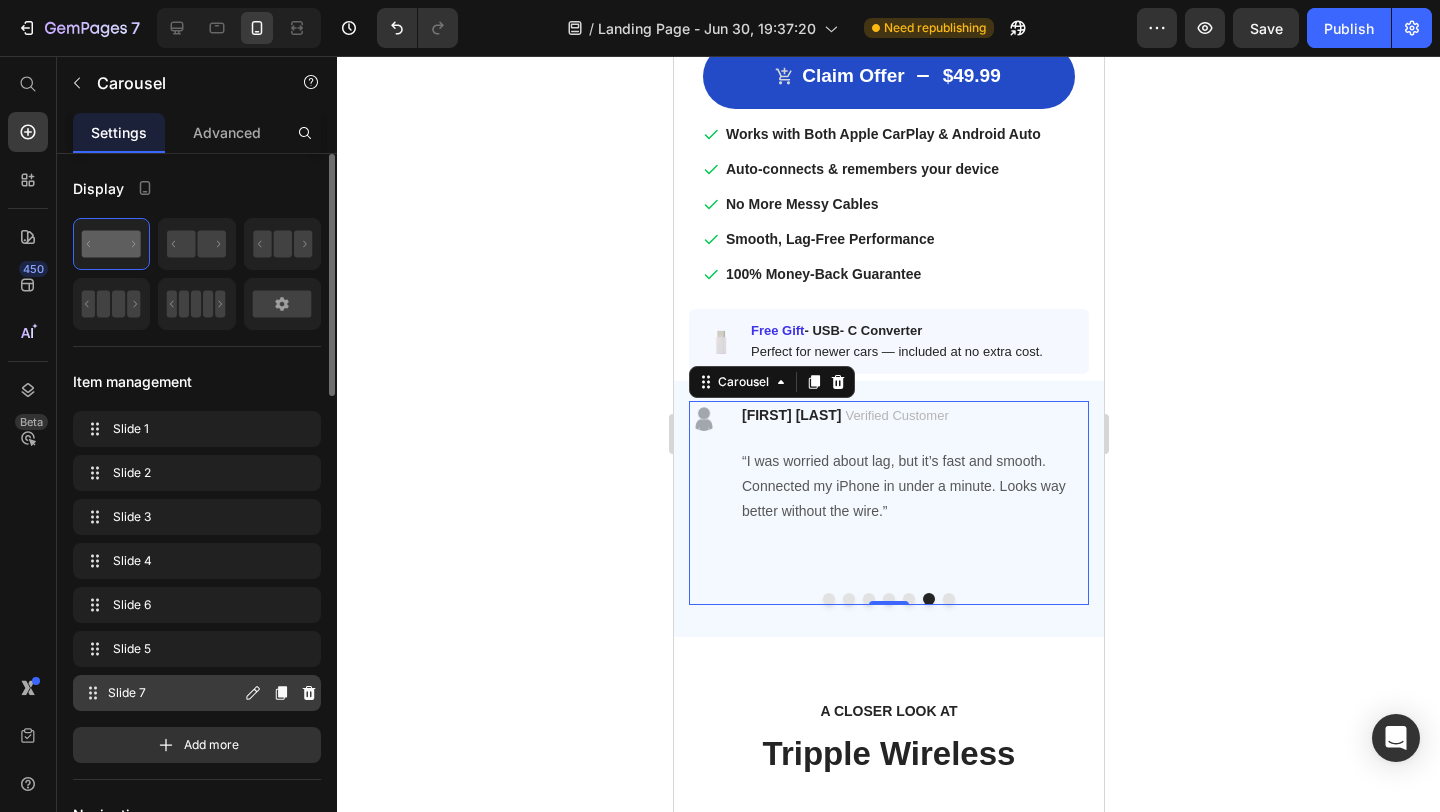 click on "Slide 7" at bounding box center [174, 693] 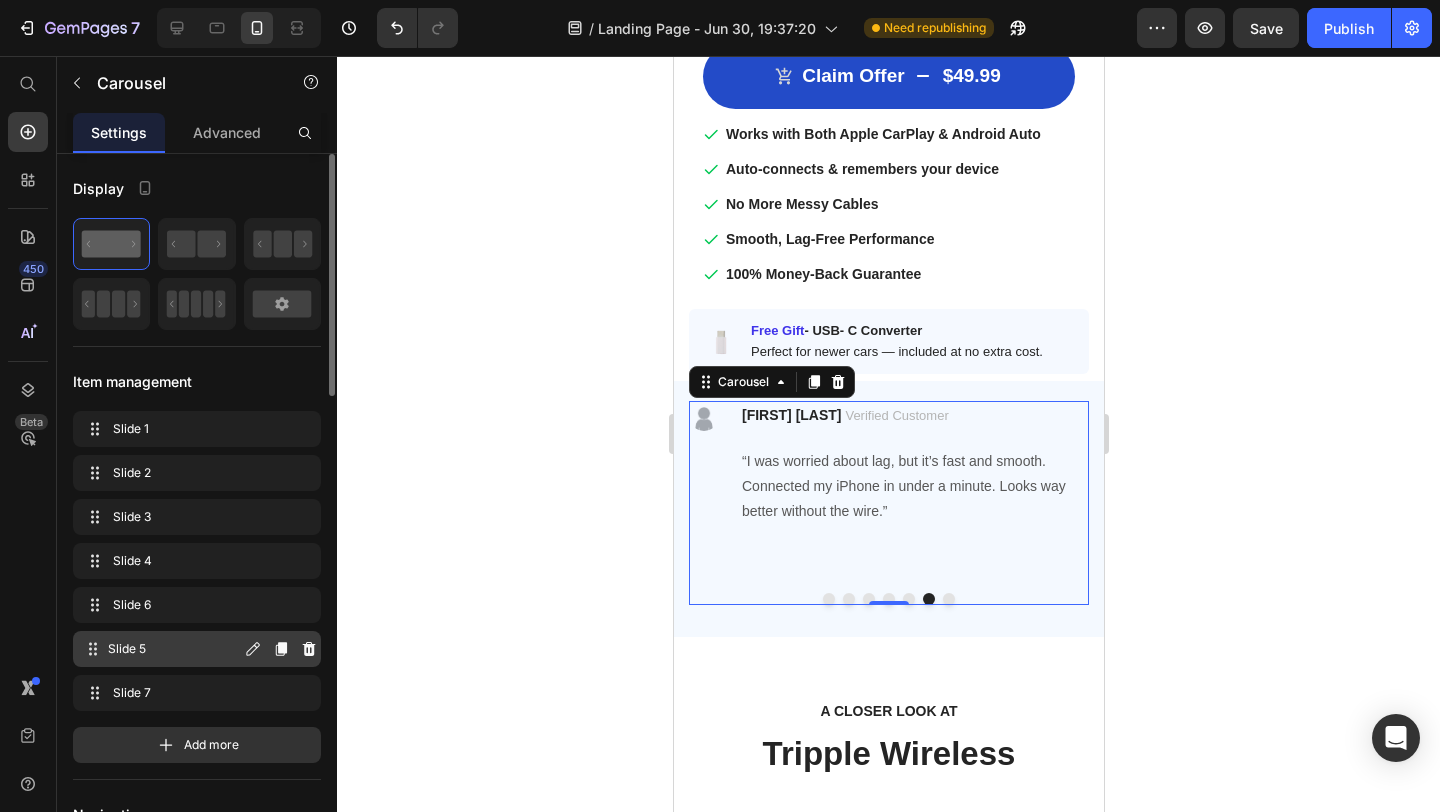 click on "Slide 5" at bounding box center [174, 649] 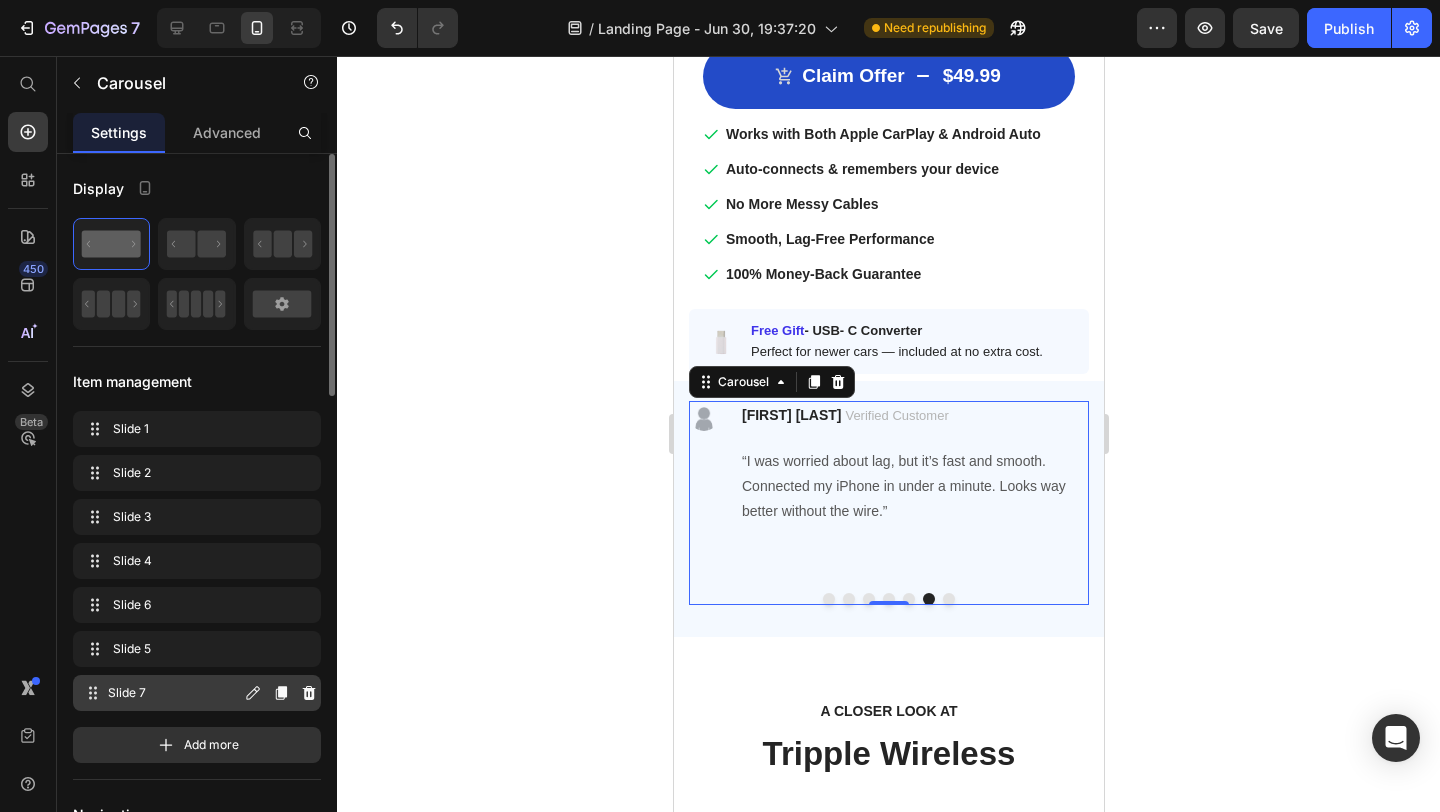 click on "Slide 7" at bounding box center (174, 693) 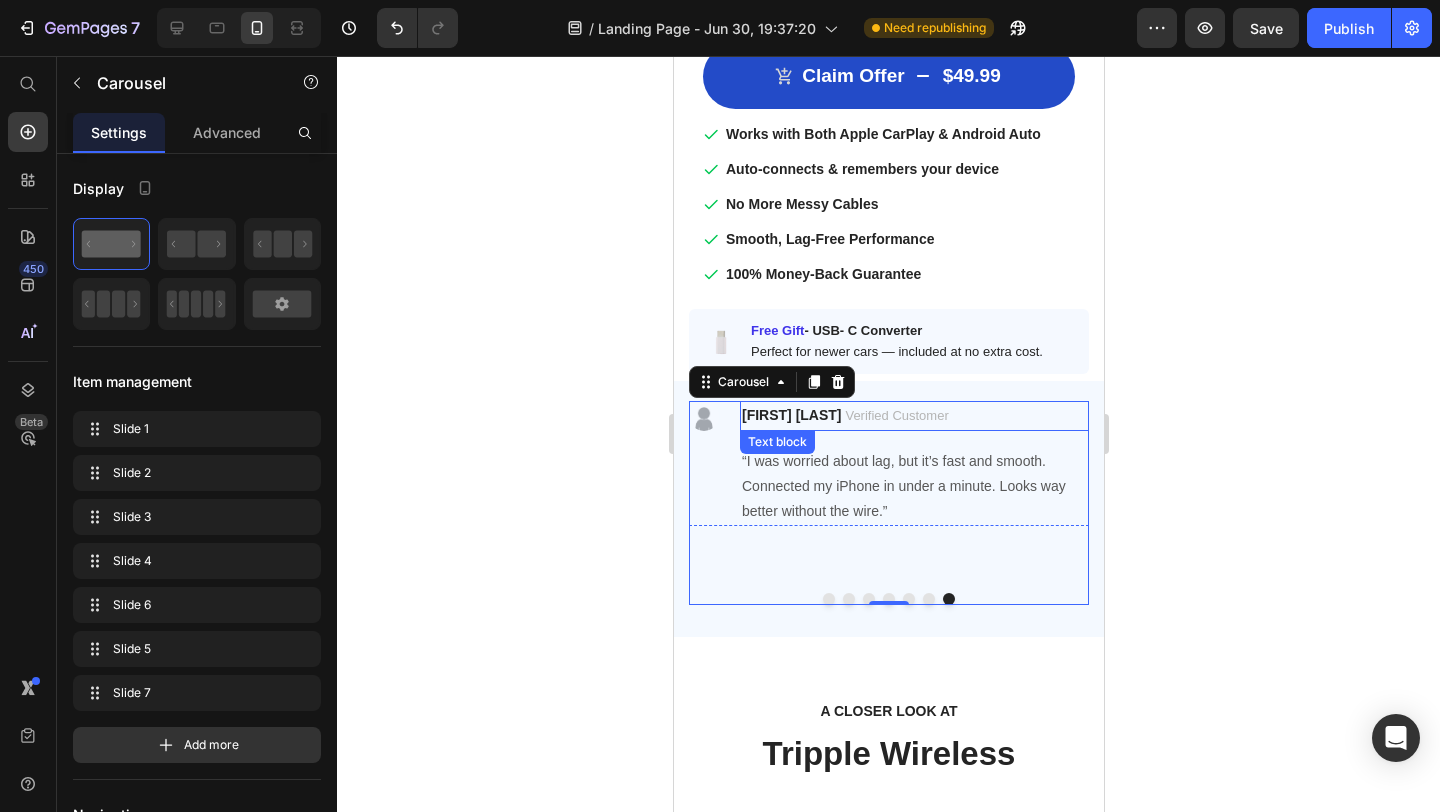 click on "[FIRST] [LAST]" at bounding box center [791, 415] 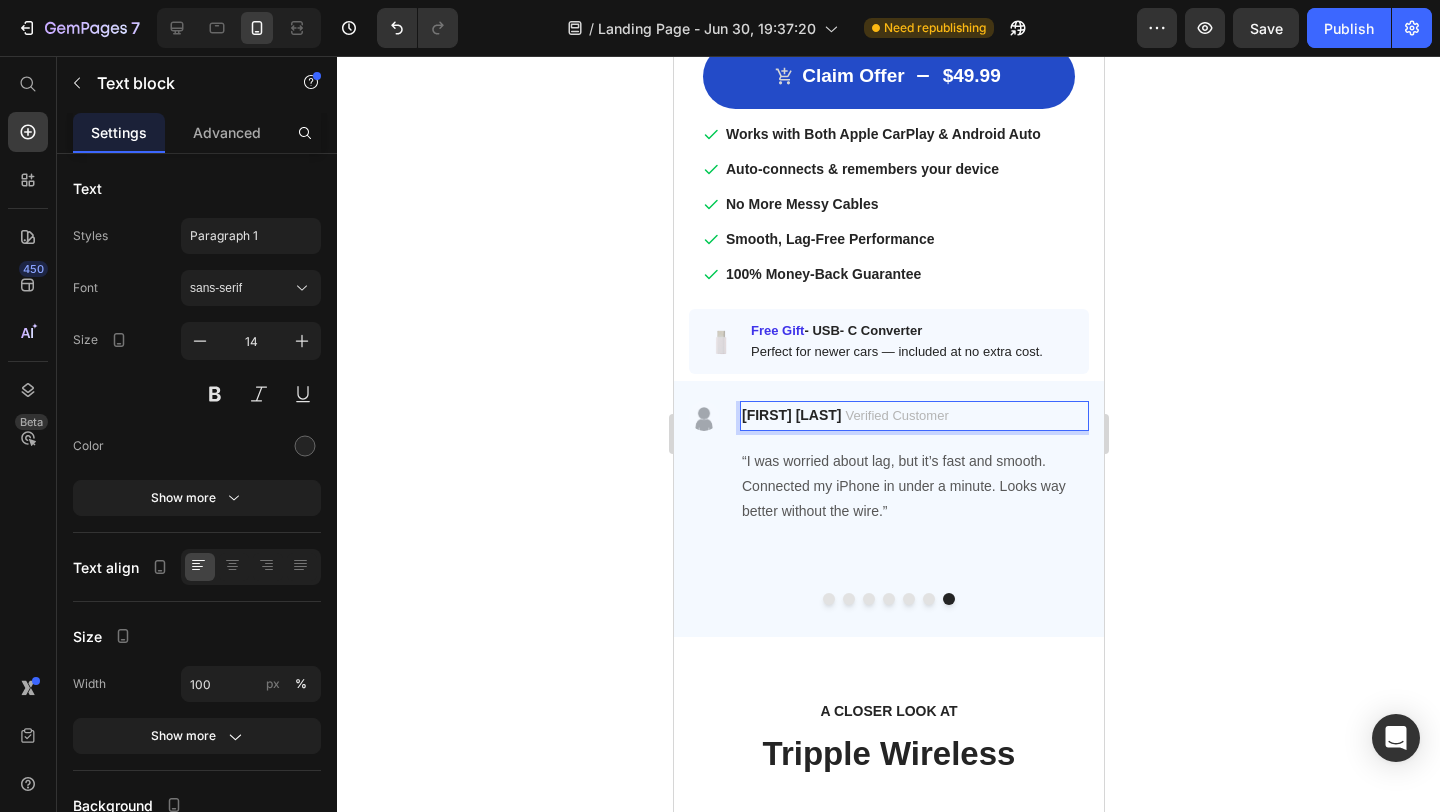 click on "[FIRST] [LAST]" at bounding box center (791, 415) 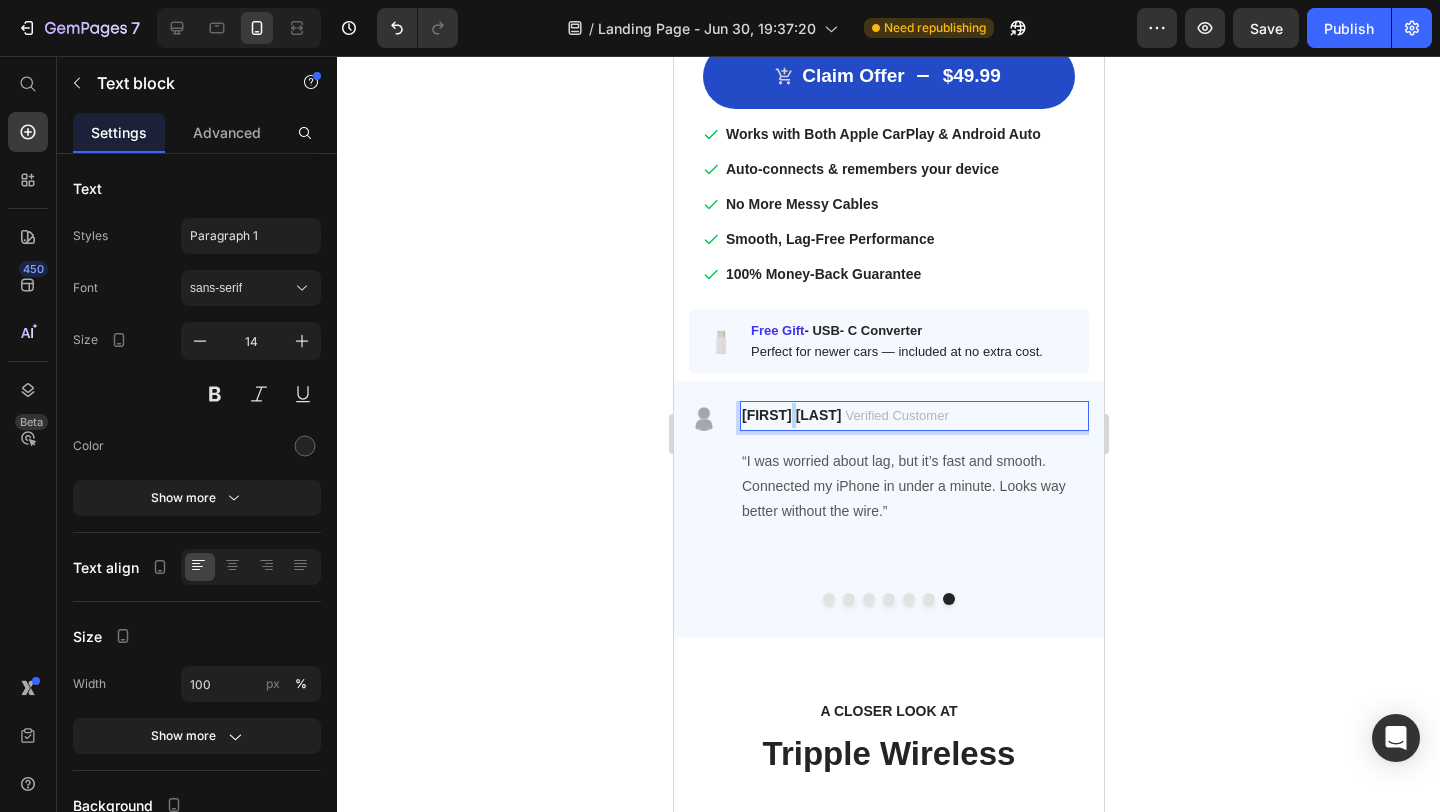click on "[FIRST] [LAST]" at bounding box center (791, 415) 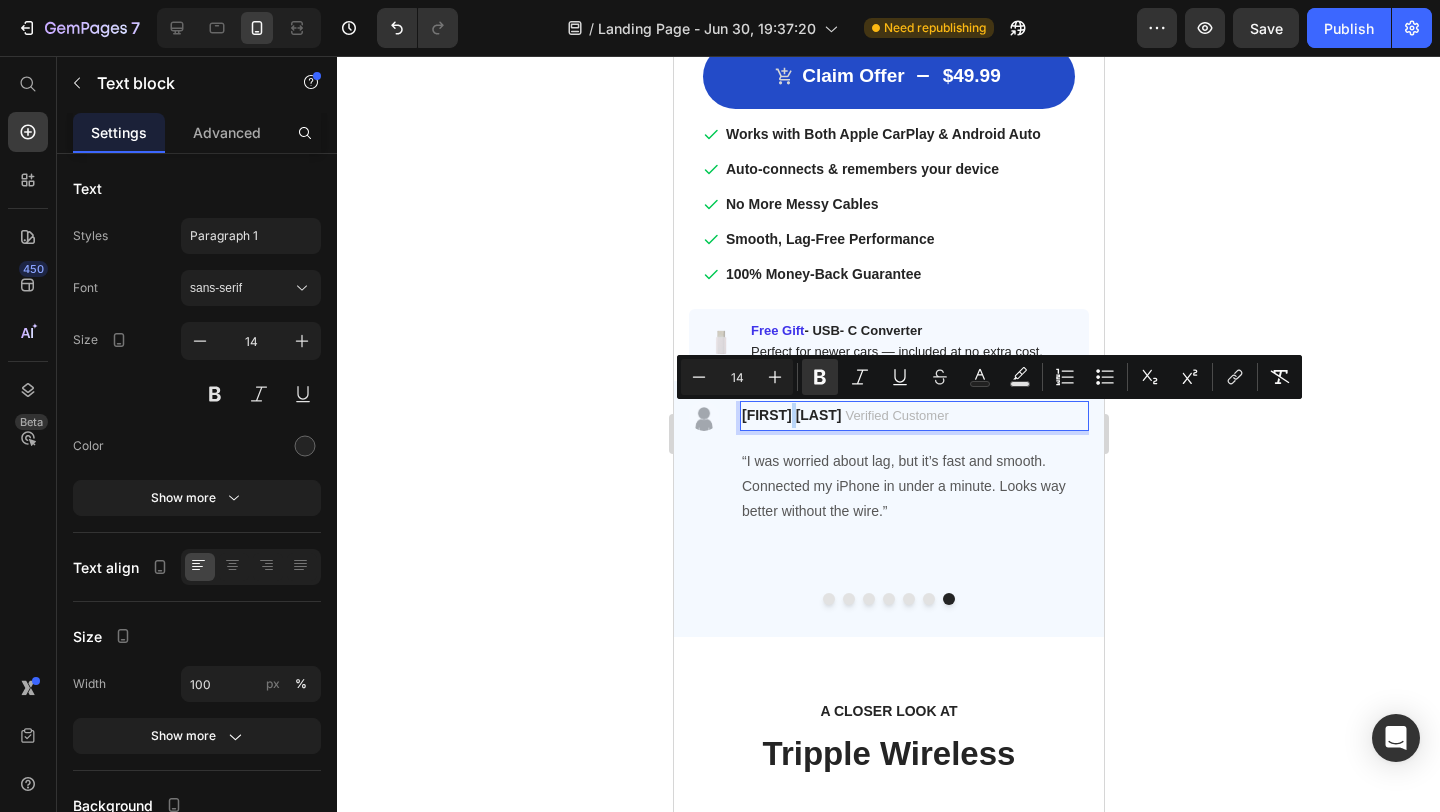 click on "[FIRST] [LAST]" at bounding box center [791, 415] 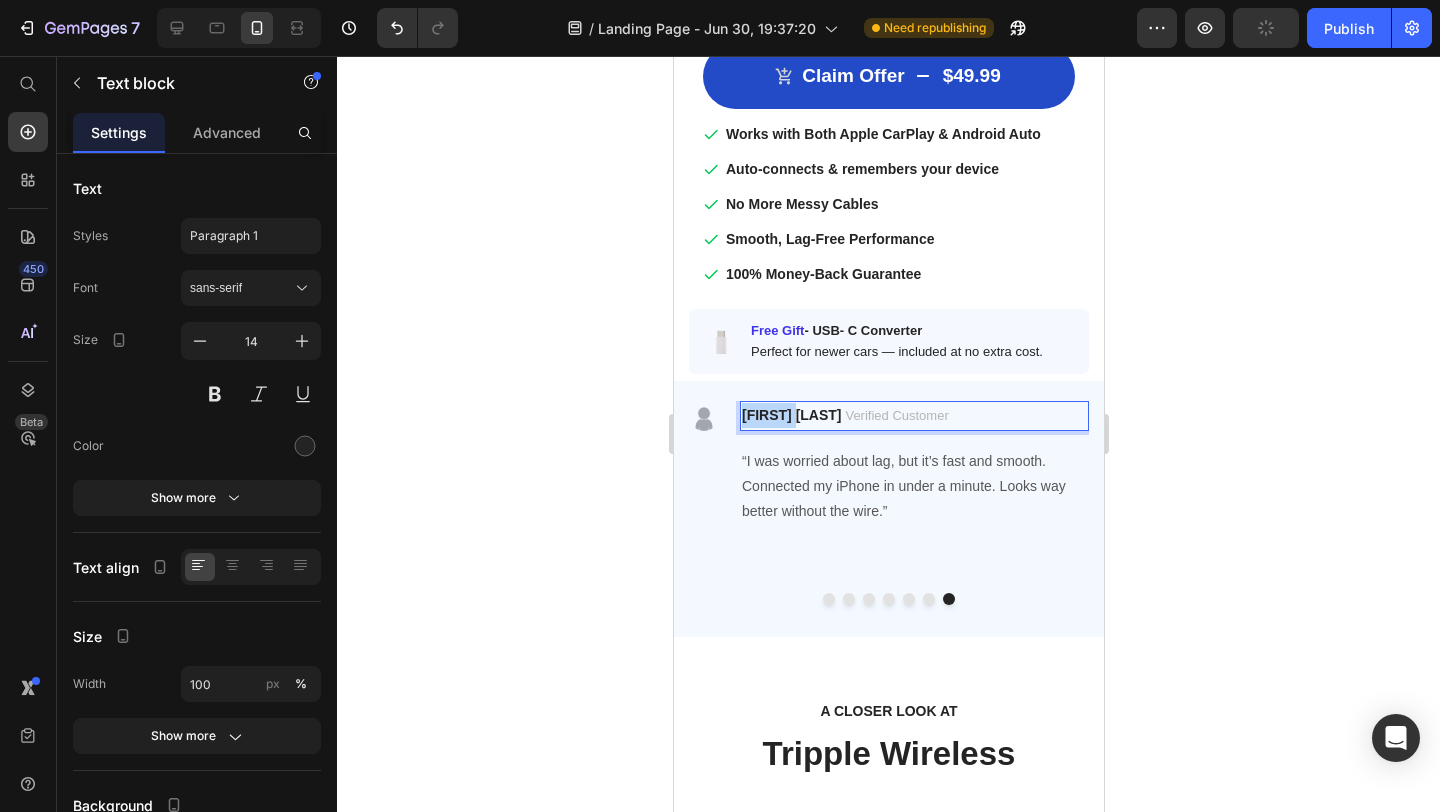 drag, startPoint x: 805, startPoint y: 417, endPoint x: 743, endPoint y: 417, distance: 62 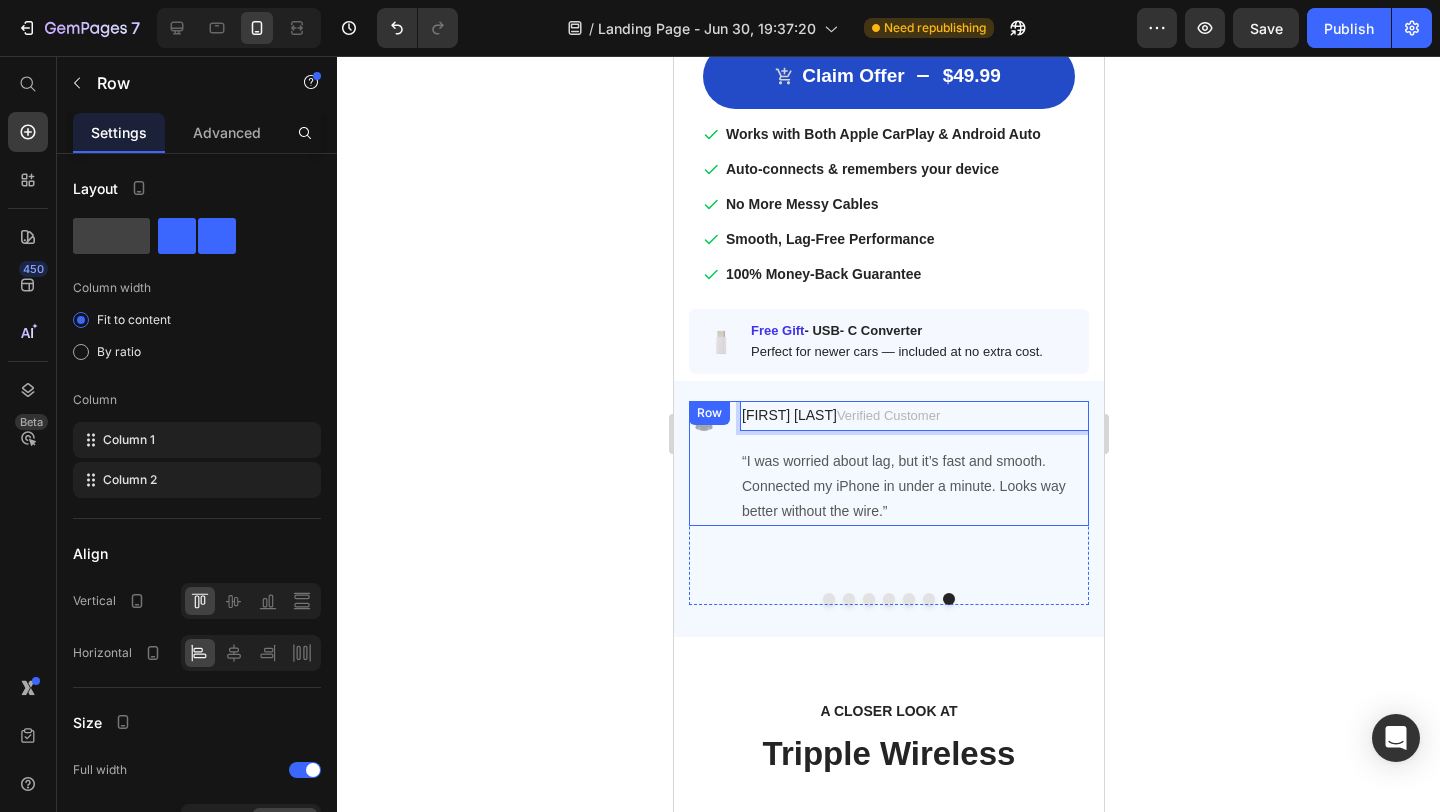 click on "Image" at bounding box center (703, 463) 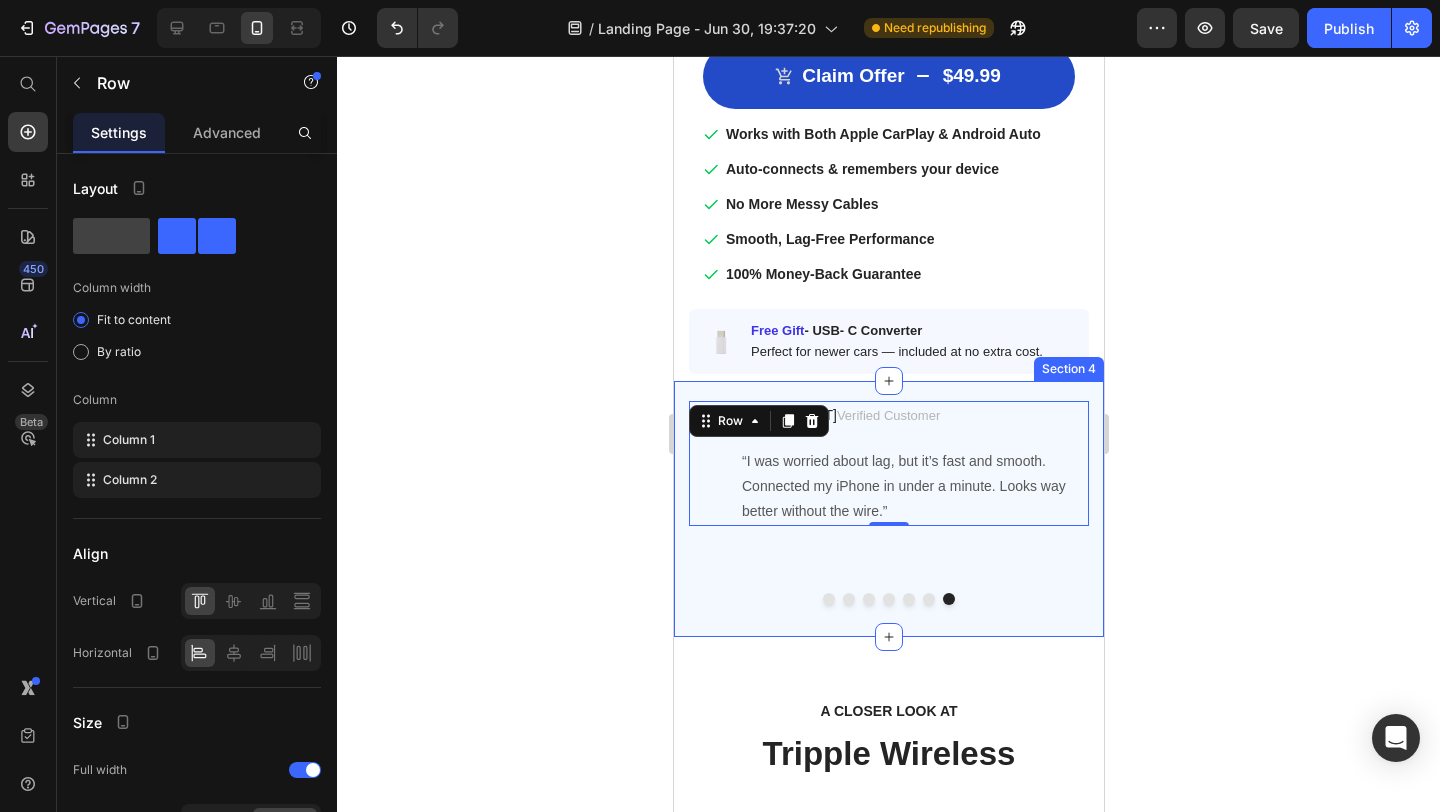 click 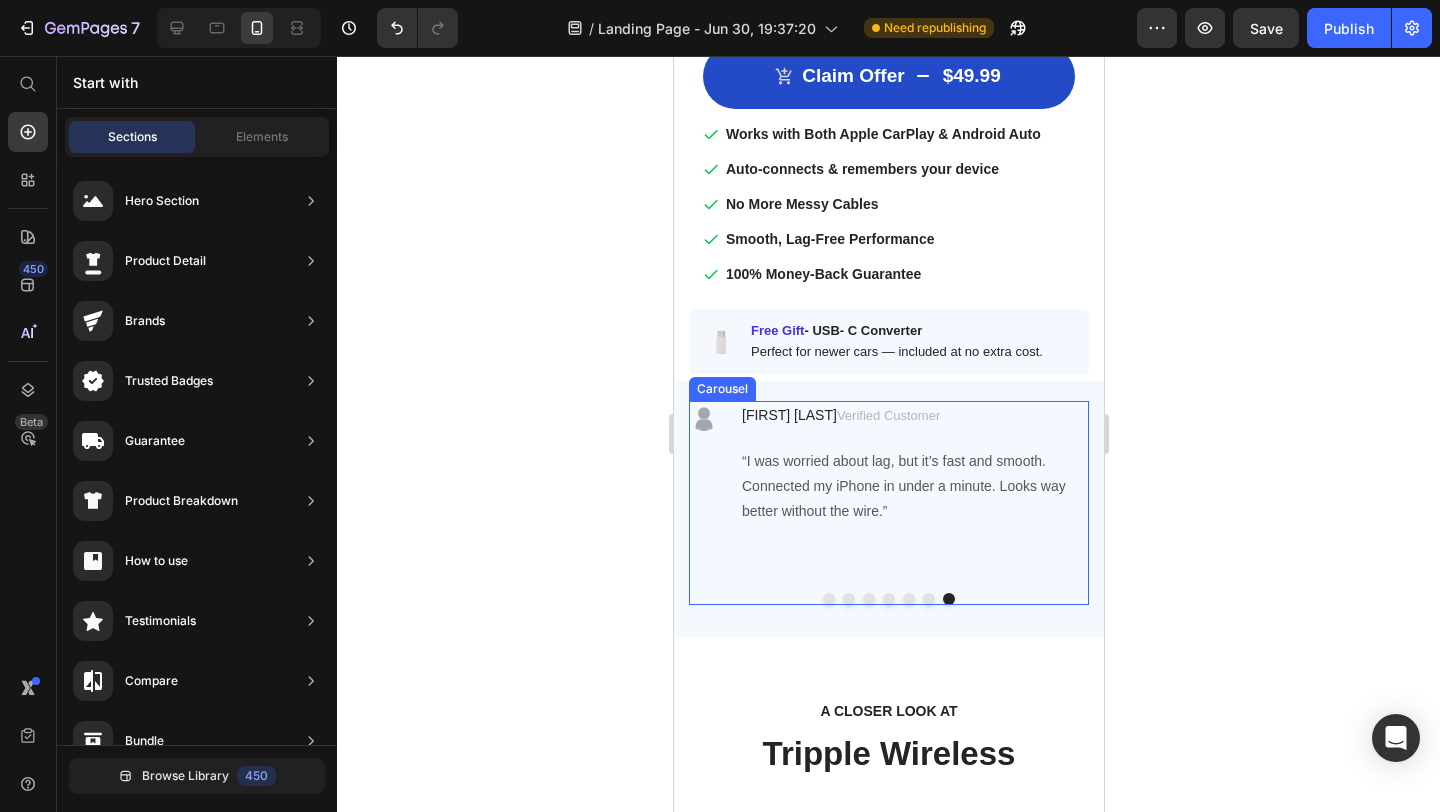 click at bounding box center (928, 599) 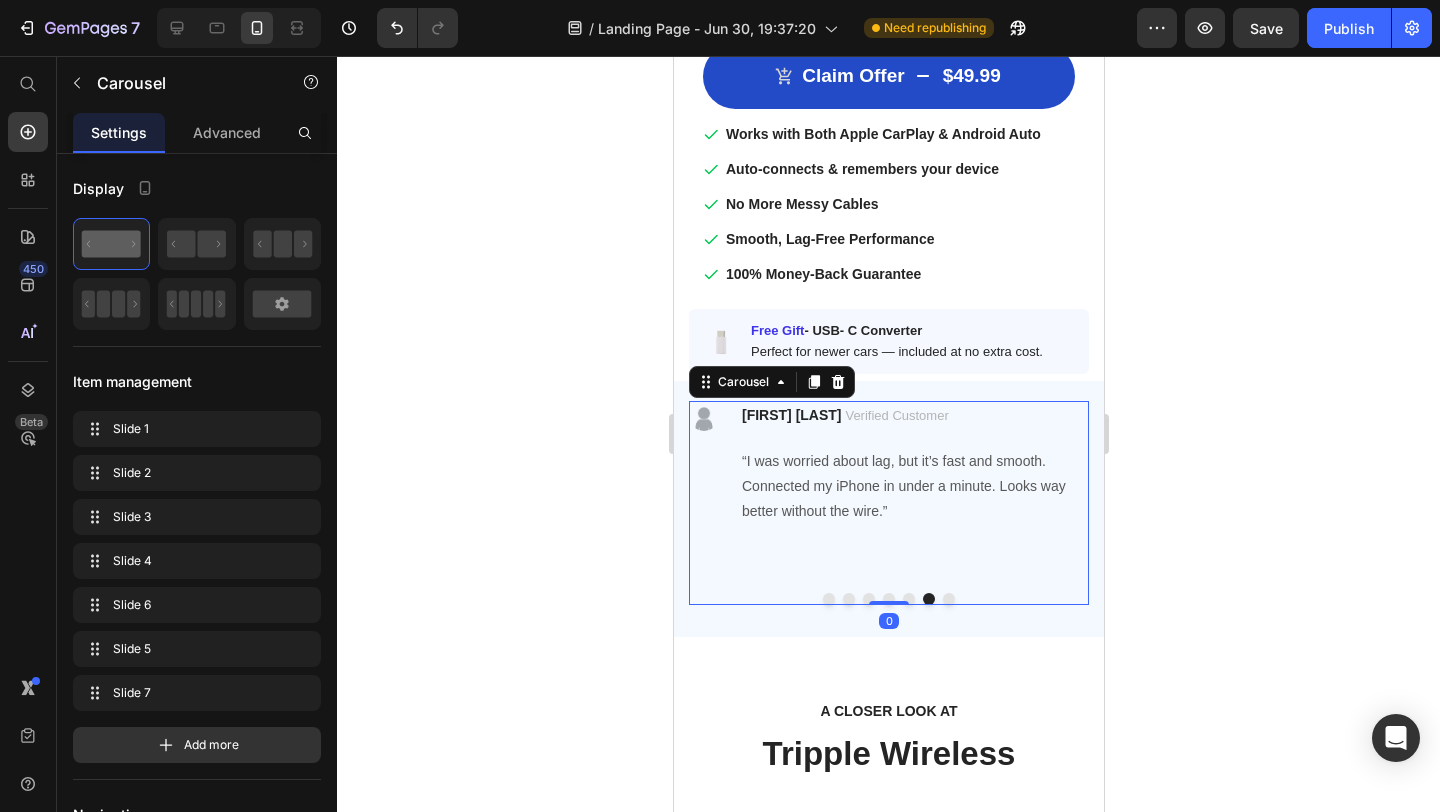click at bounding box center (948, 599) 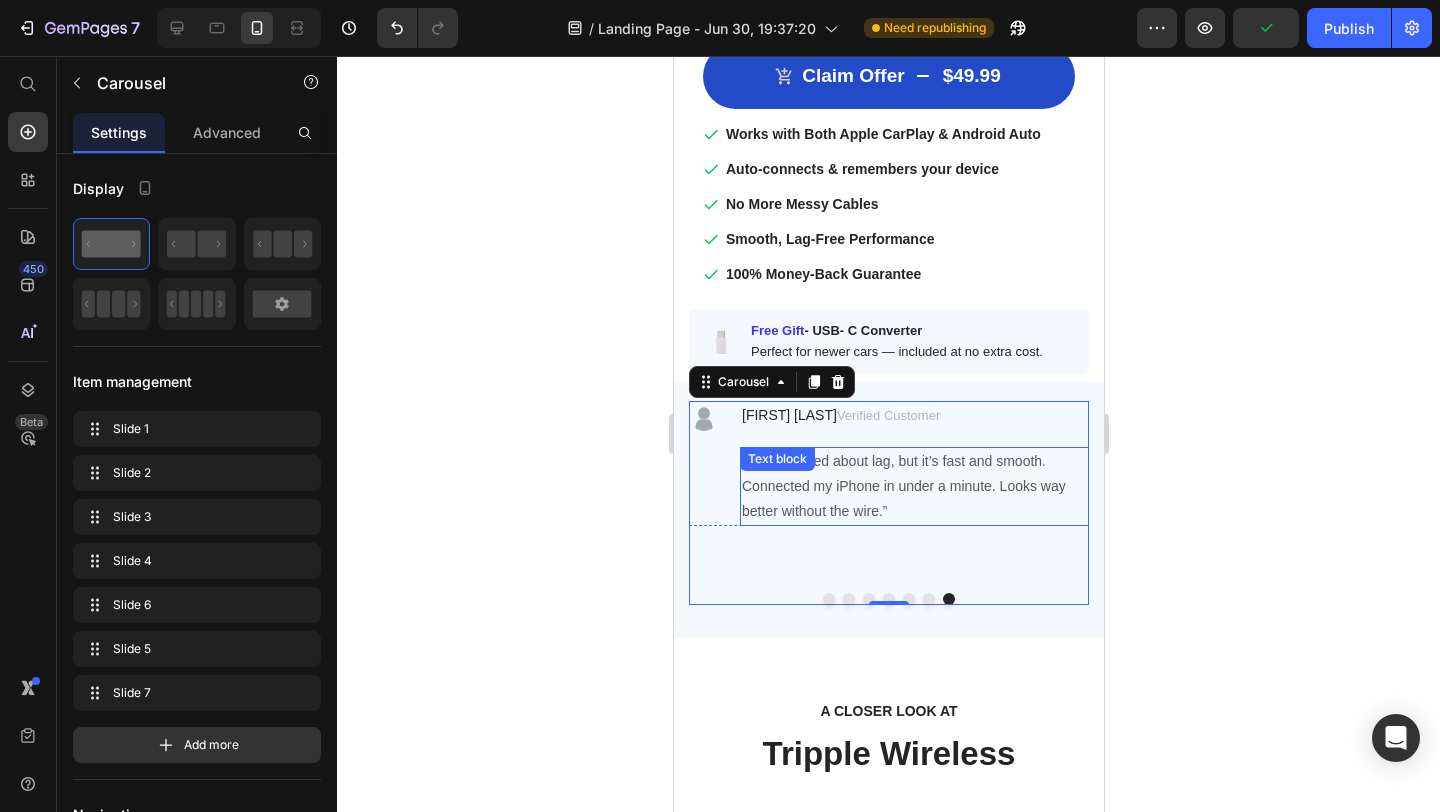 click on "“I was worried about lag, but it’s fast and smooth. Connected my iPhone in under a minute. Looks way better without the wire.”" at bounding box center (913, 487) 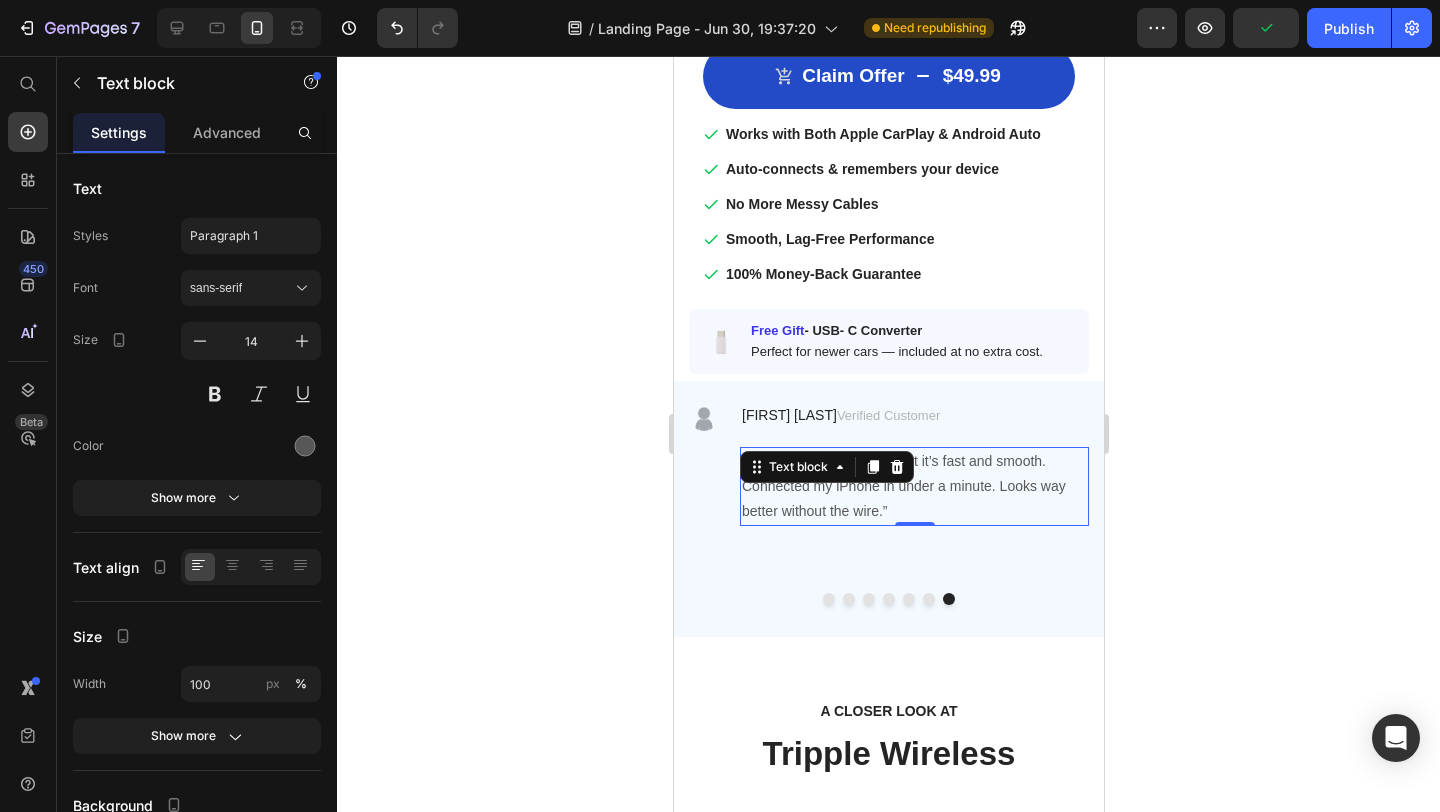 click on "“I was worried about lag, but it’s fast and smooth. Connected my iPhone in under a minute. Looks way better without the wire.”" at bounding box center (913, 487) 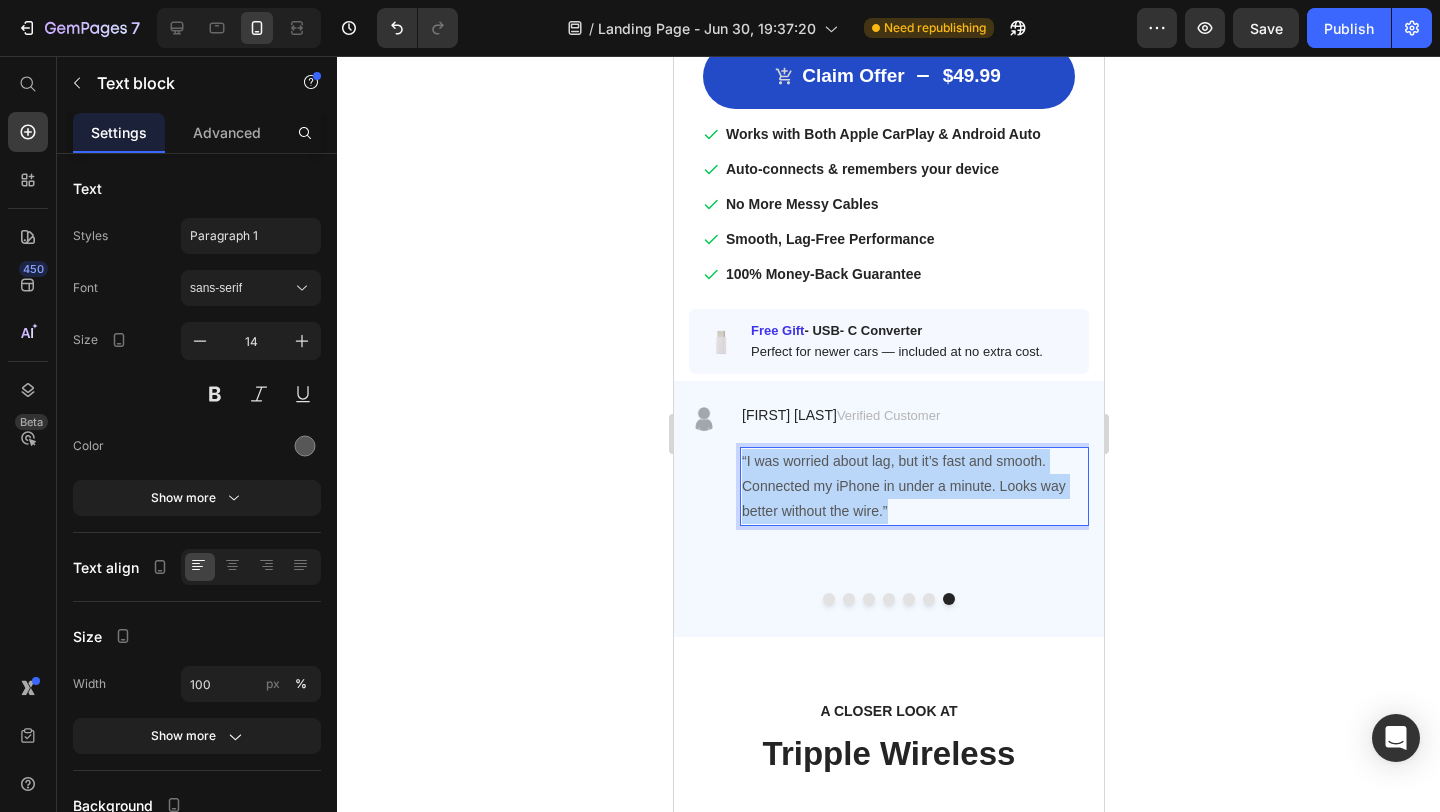 drag, startPoint x: 891, startPoint y: 513, endPoint x: 741, endPoint y: 461, distance: 158.75768 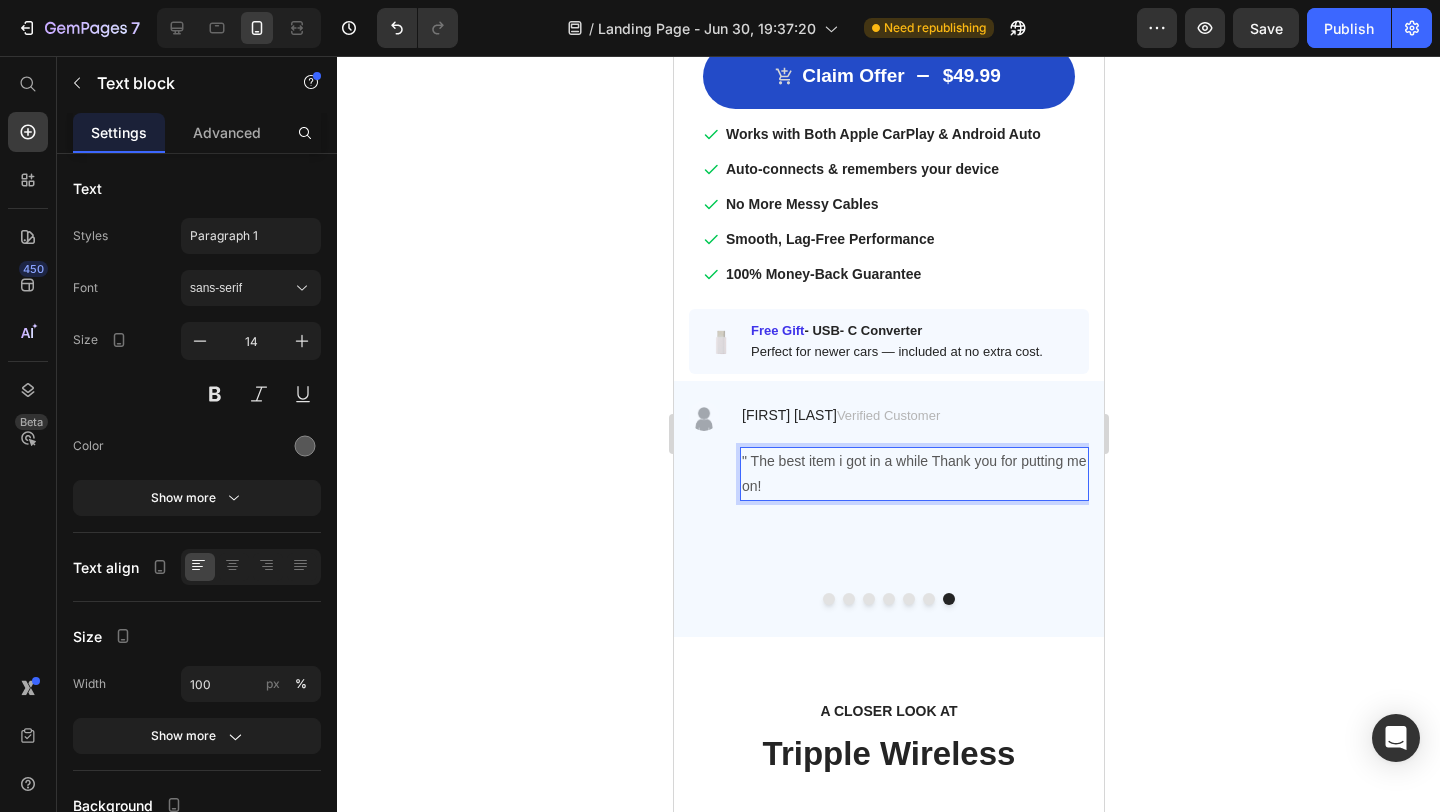 click 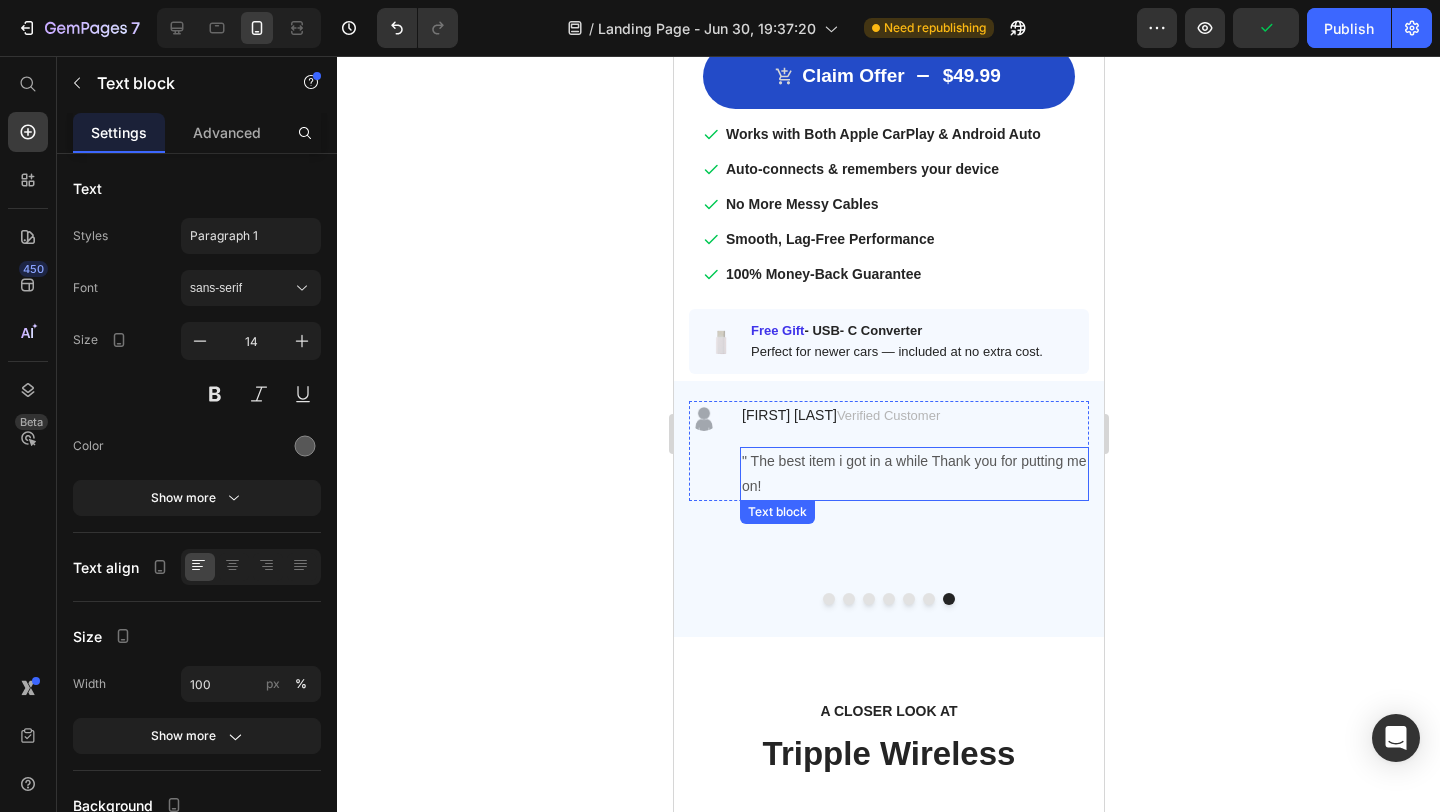 click on "" The best item i got in a while Thank you for putting me on!" at bounding box center (913, 474) 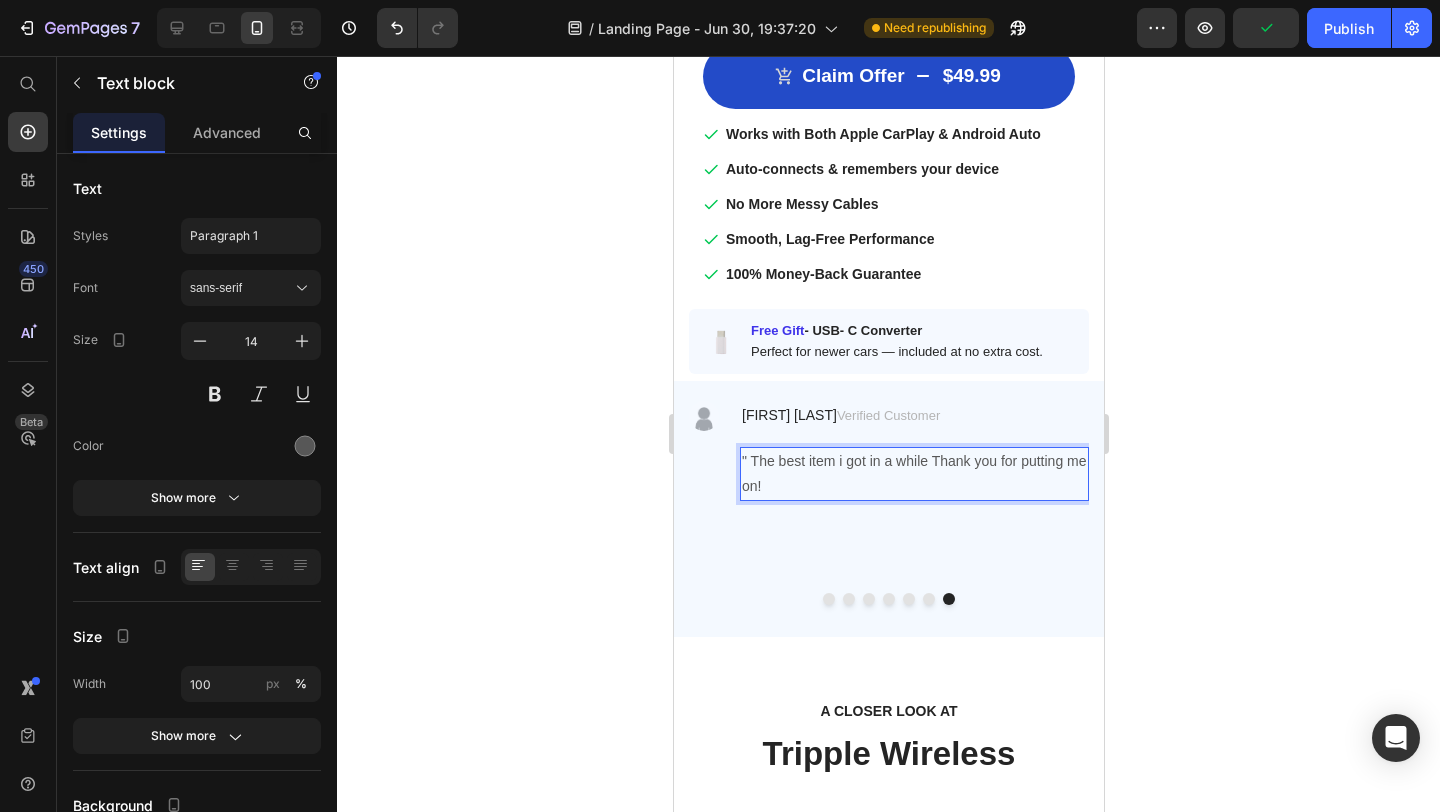 click on "" The best item i got in a while Thank you for putting me on!" at bounding box center (913, 474) 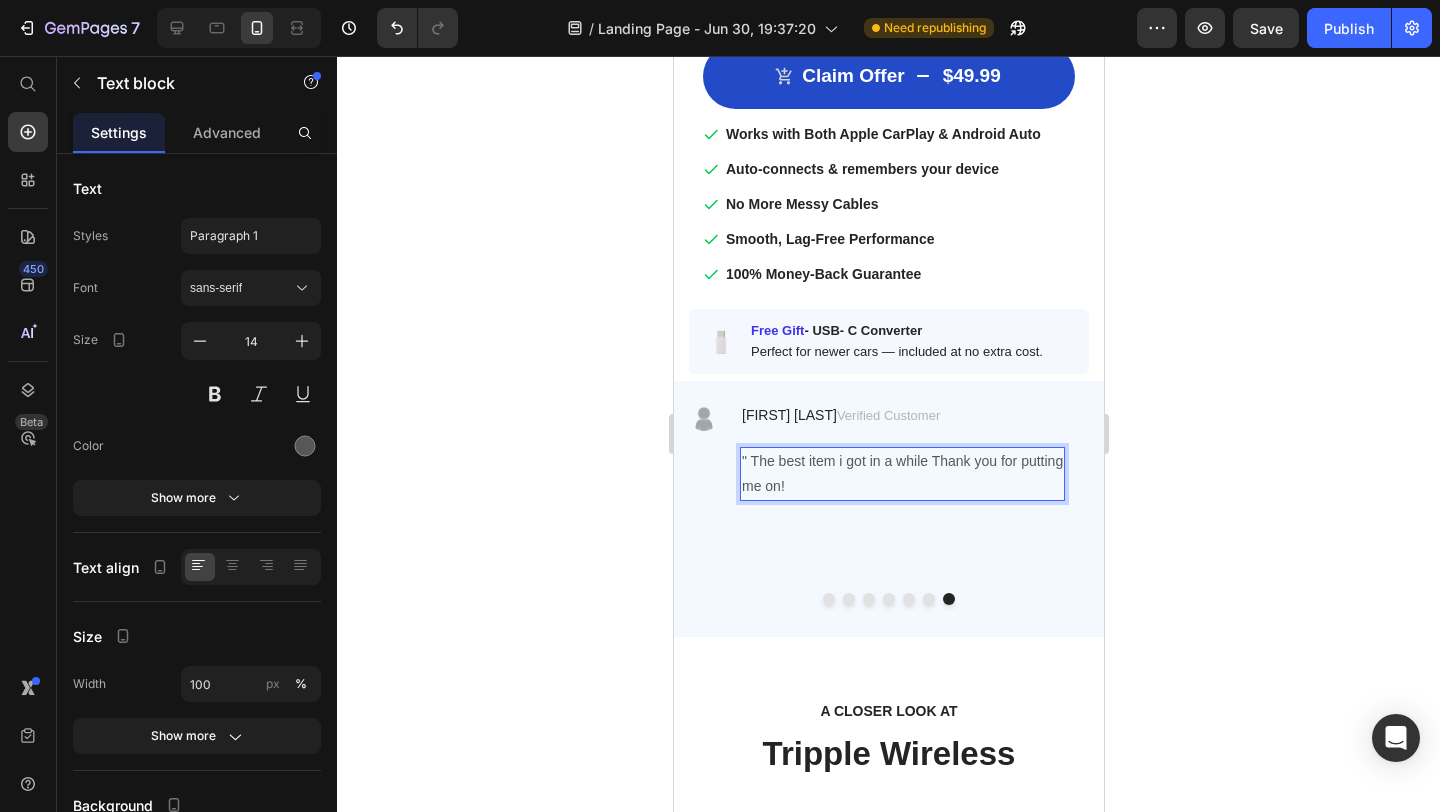 click on "" The best item i got in a while Thank you for putting" at bounding box center [901, 461] 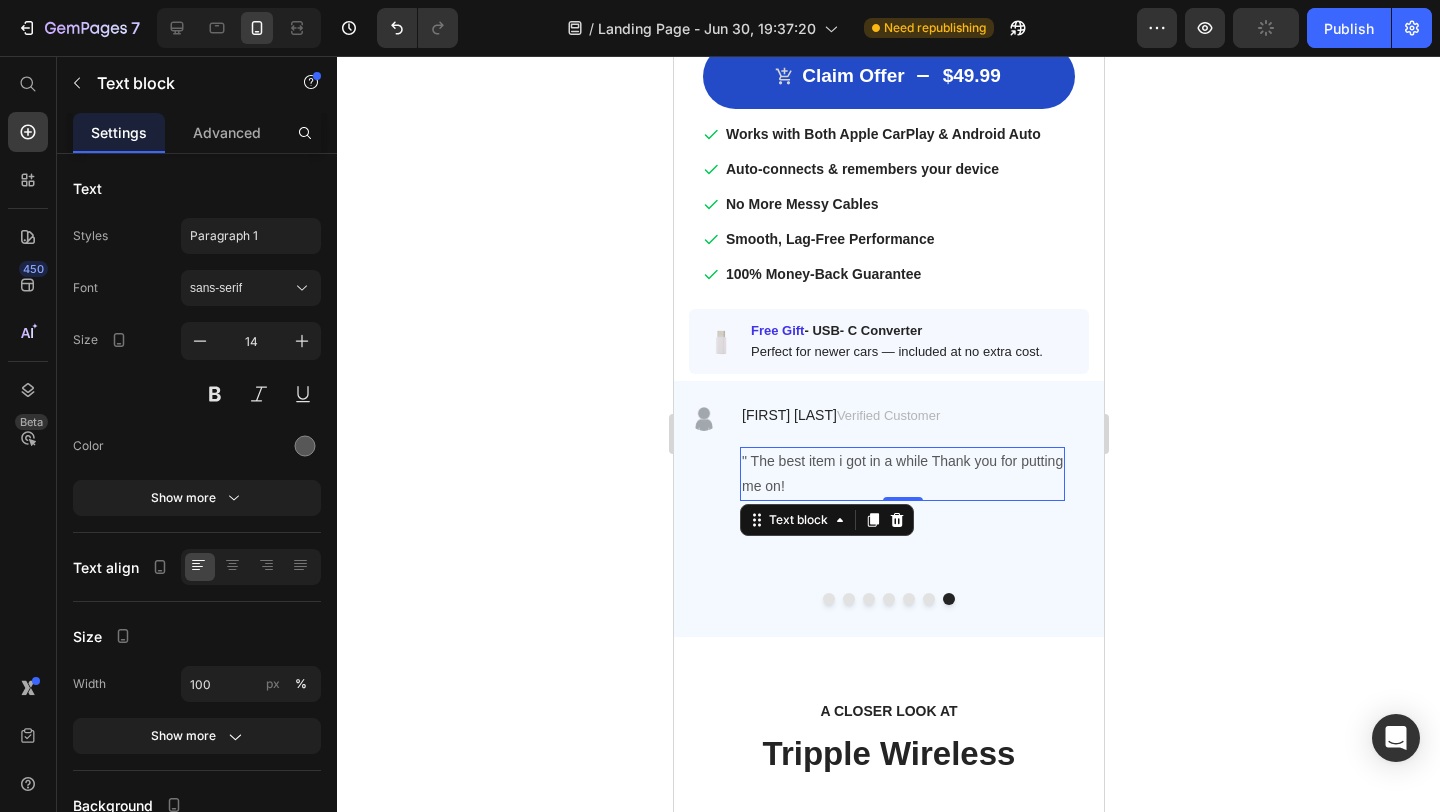 click 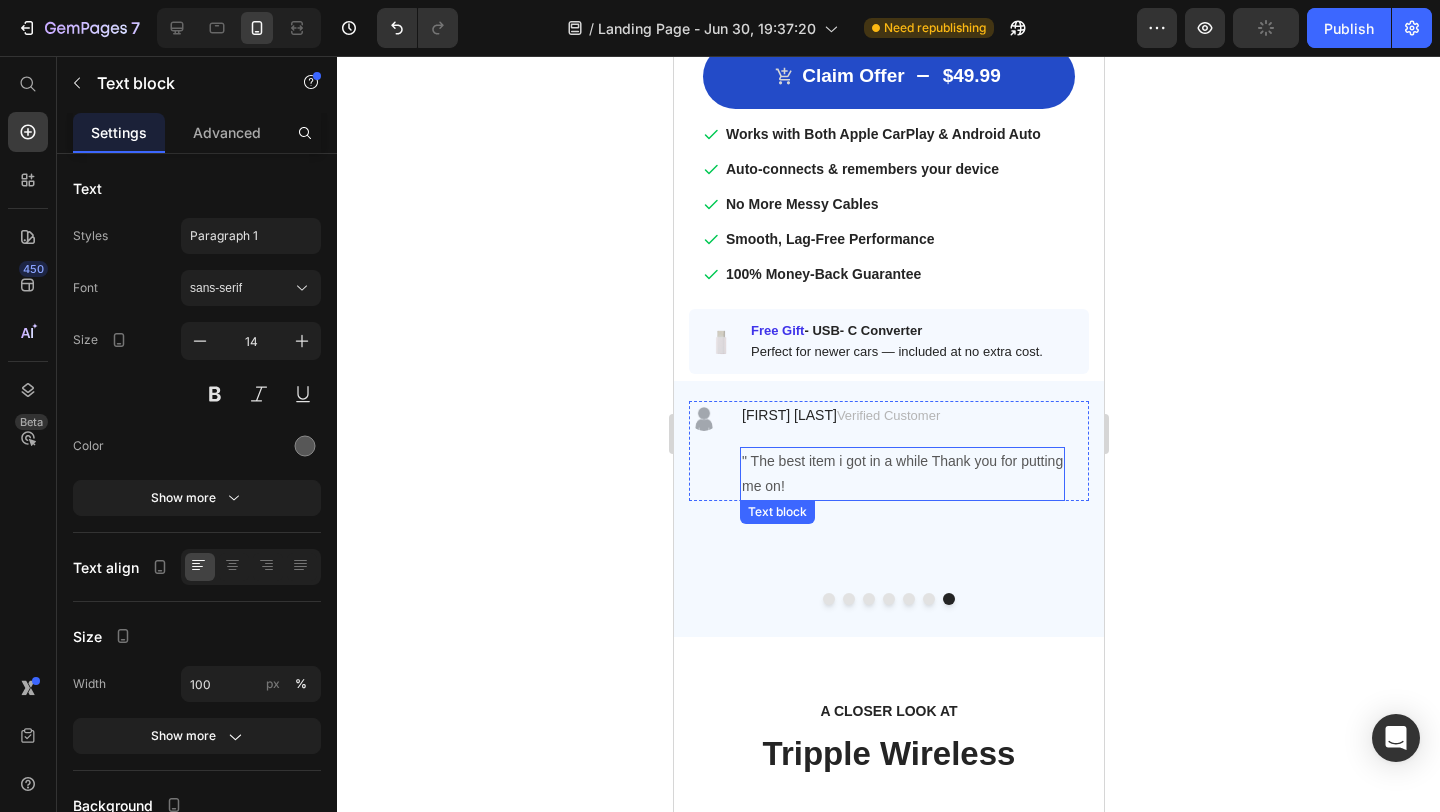 click on "me on!" at bounding box center [901, 486] 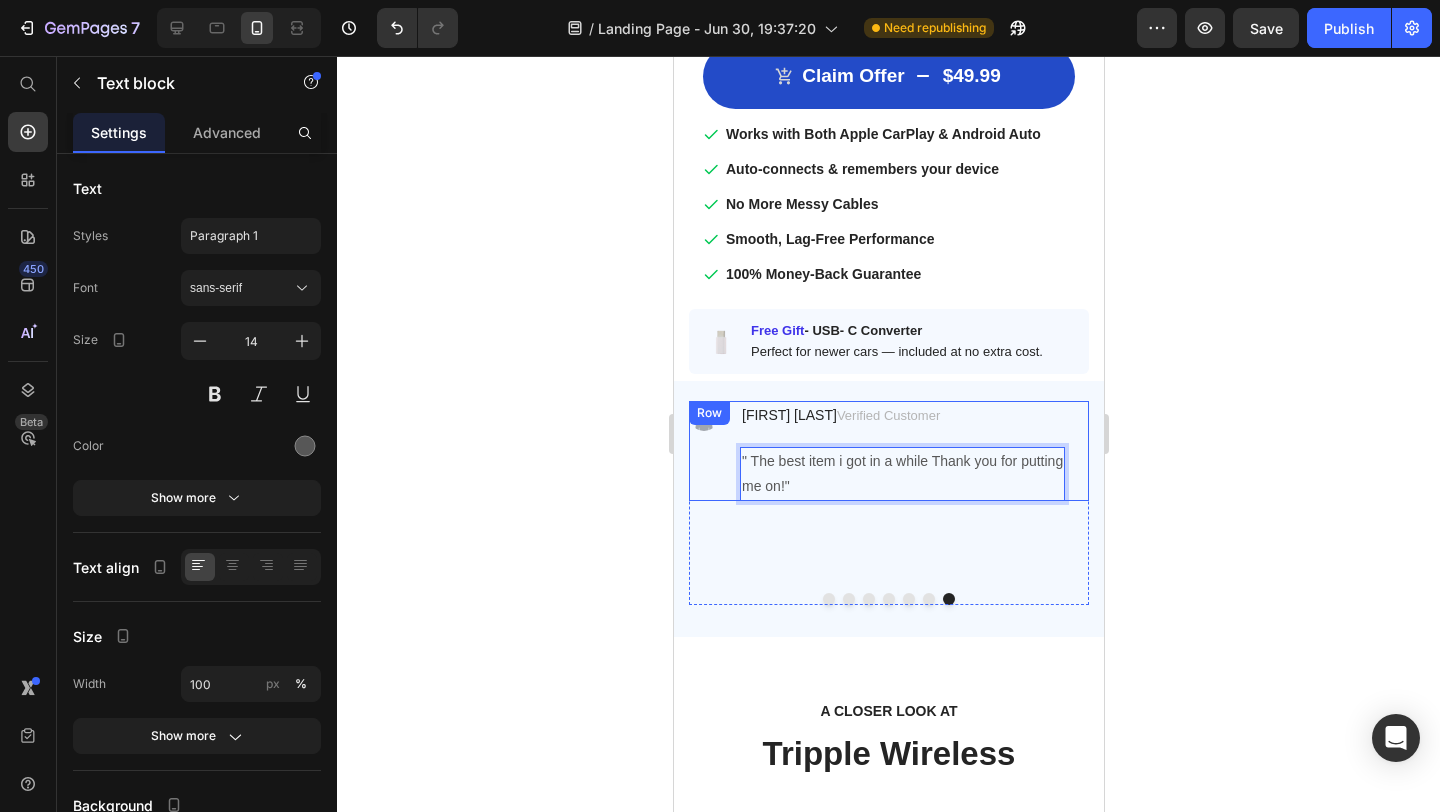 click 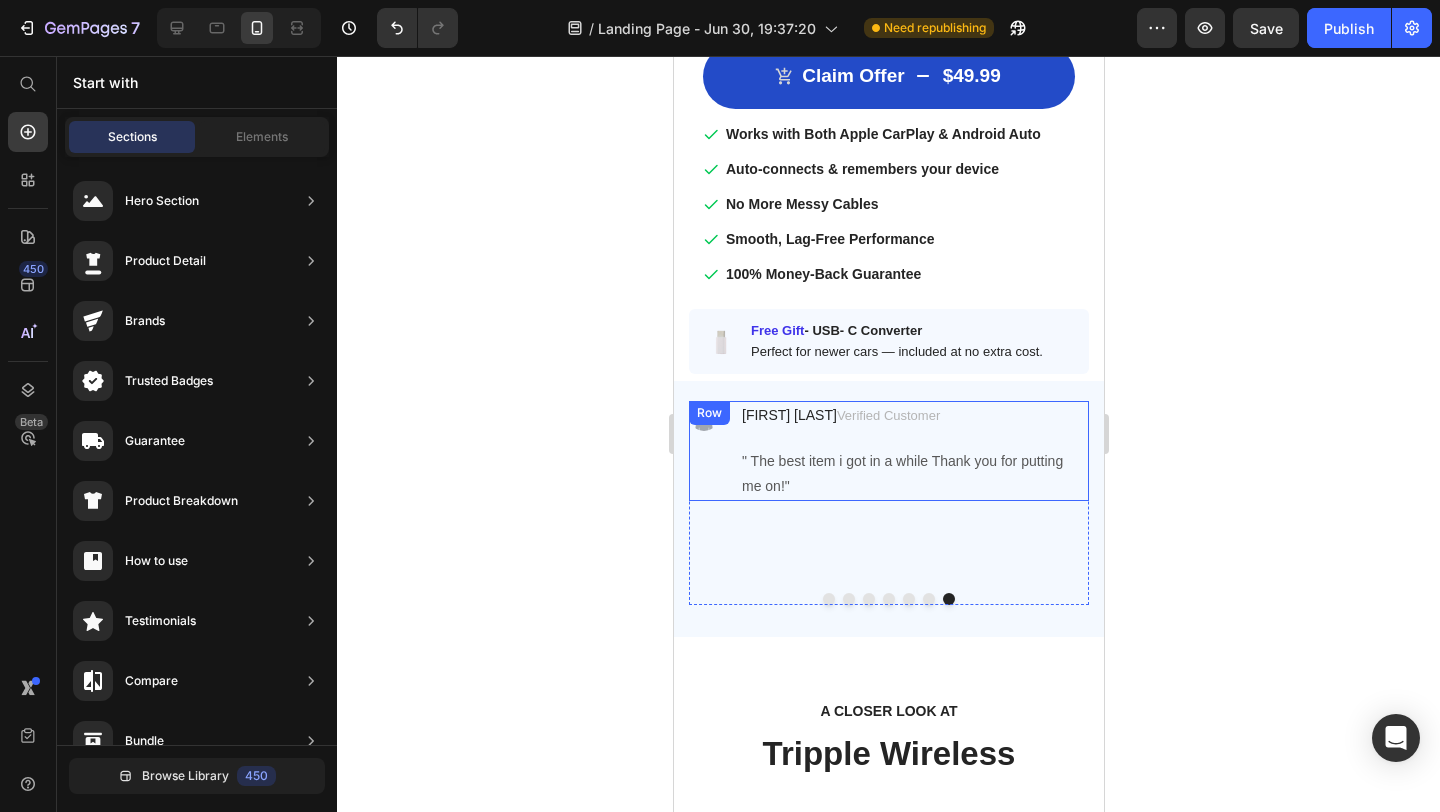 click 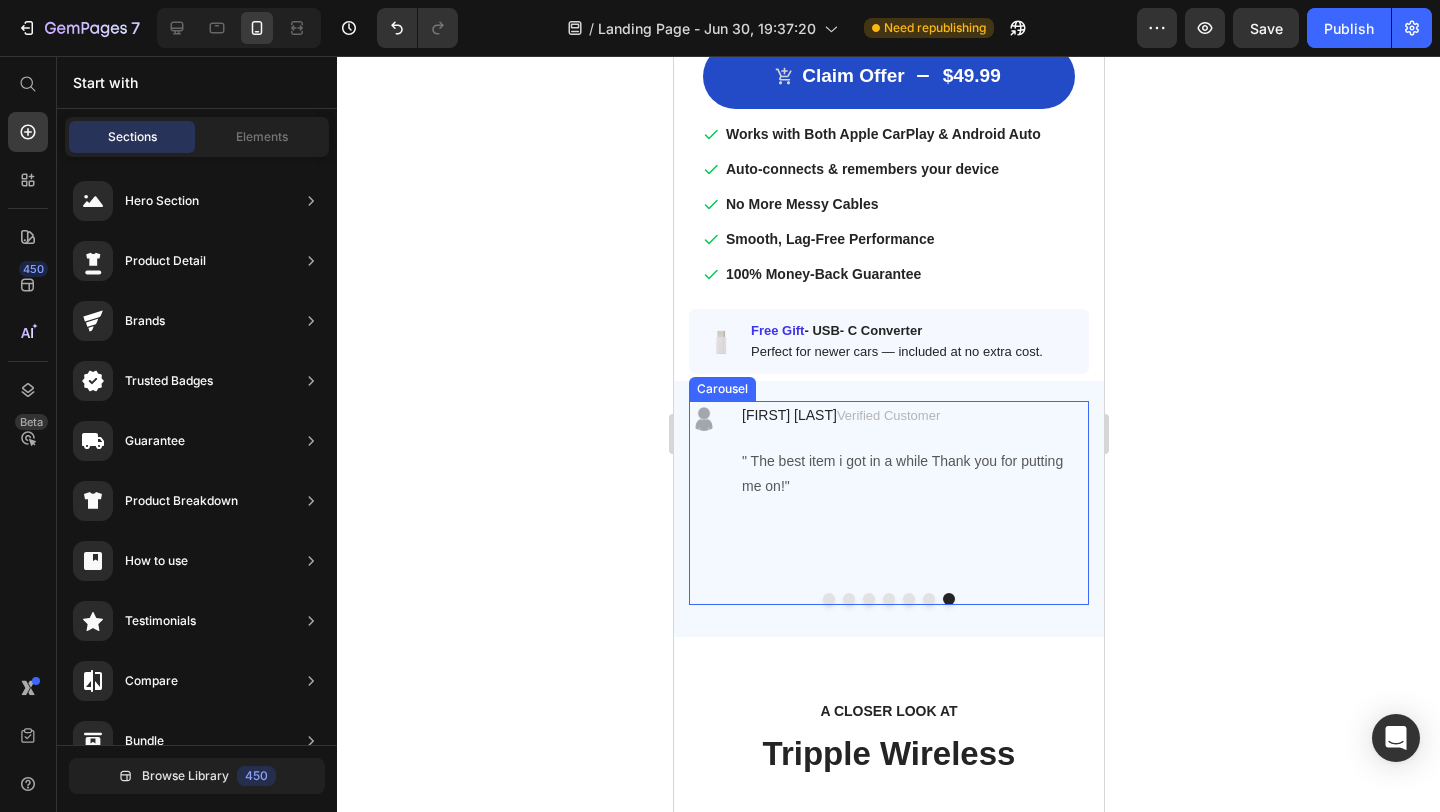 scroll, scrollTop: 2531, scrollLeft: 0, axis: vertical 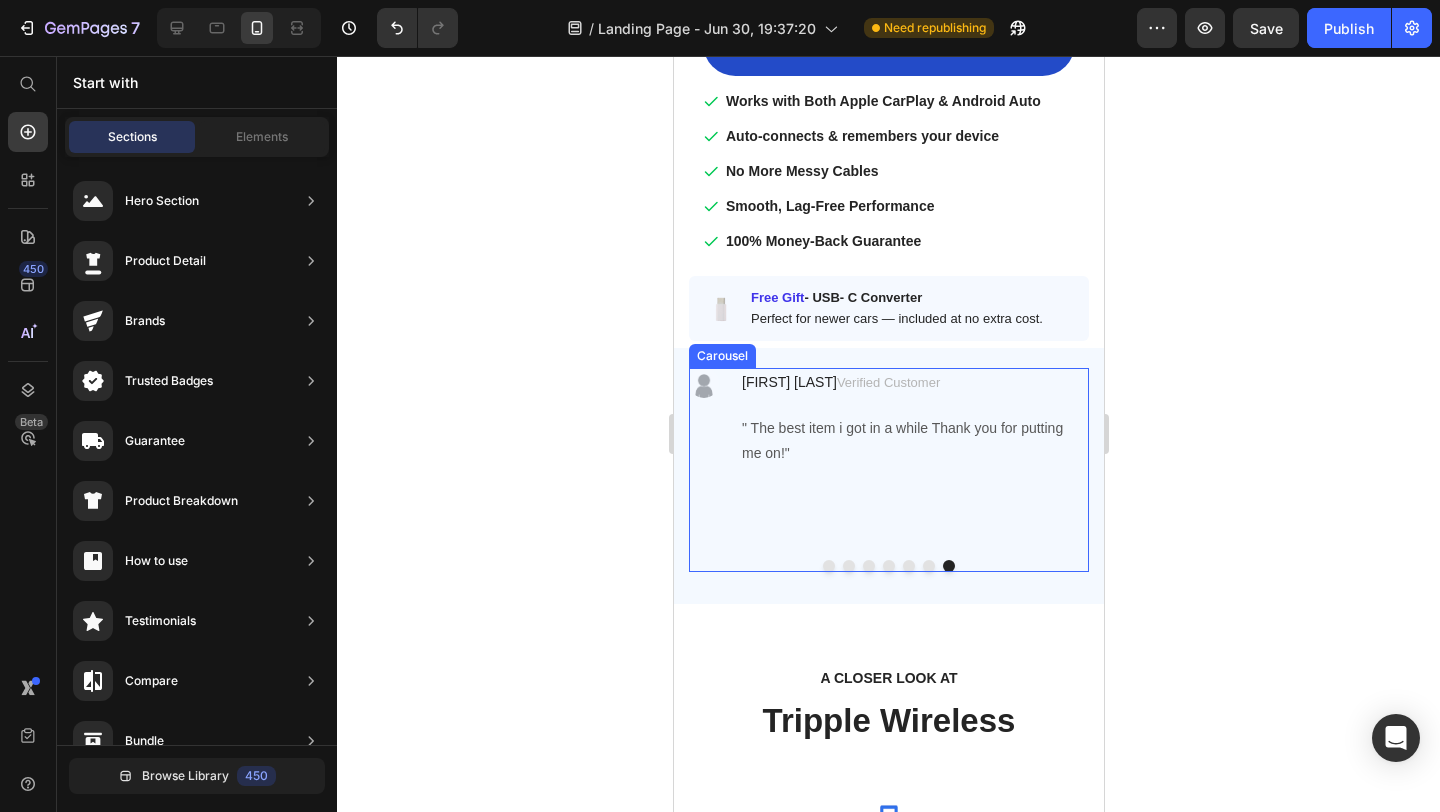 click on "Image [FIRST] [LAST]   Verified Customer Text block " The best item i got in a while Thank you for putting  me on!" Text block Row" at bounding box center [888, 455] 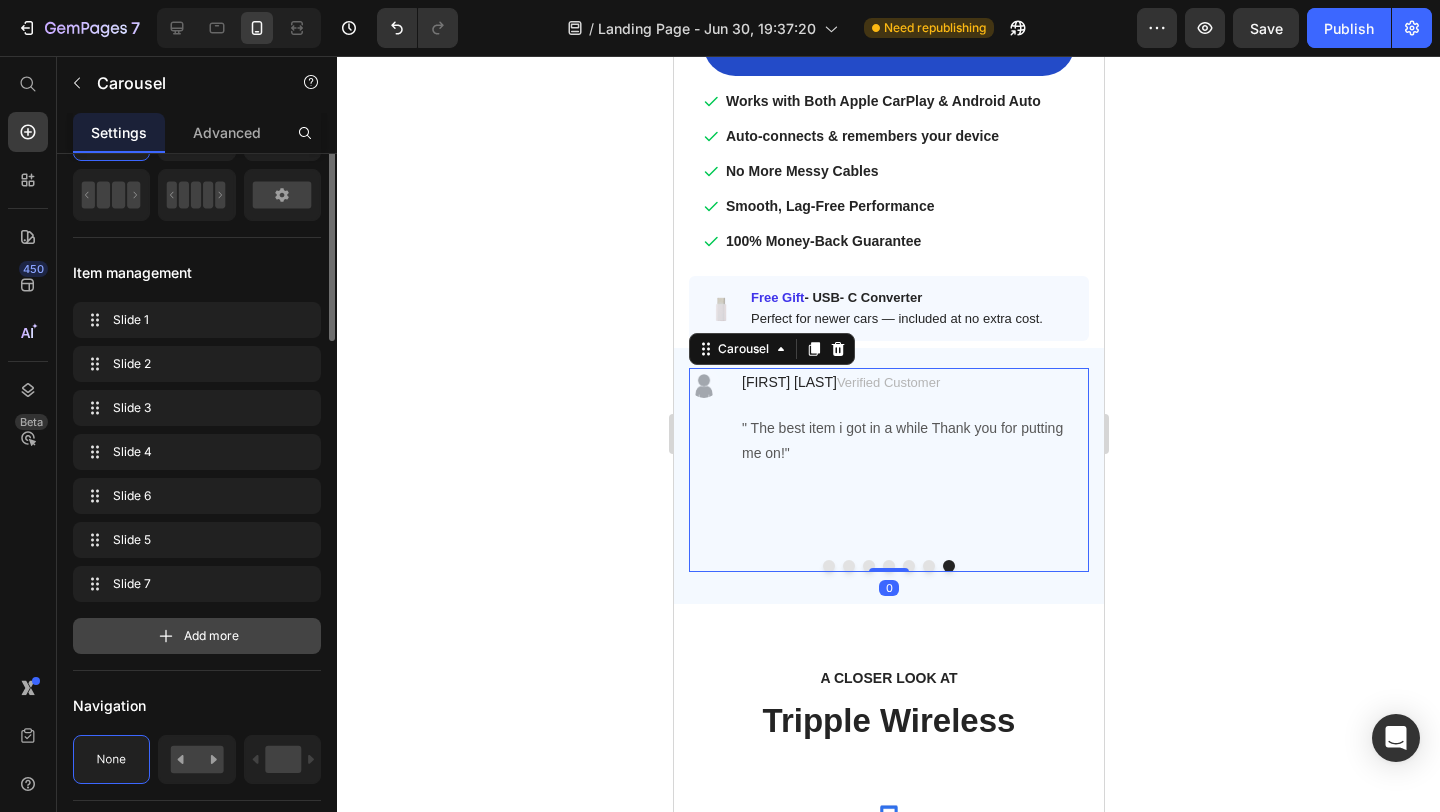 scroll, scrollTop: 128, scrollLeft: 0, axis: vertical 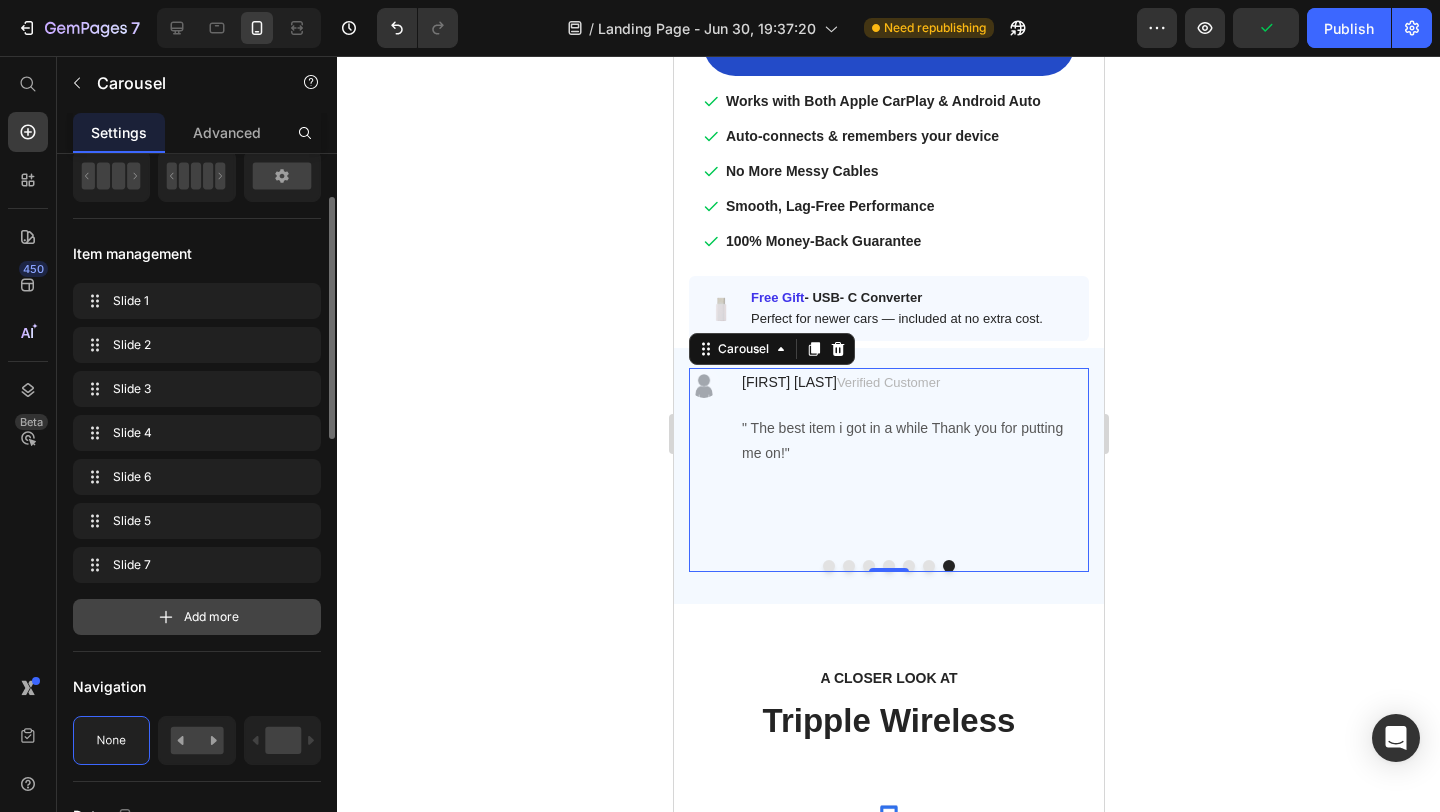 click on "Add more" at bounding box center (211, 617) 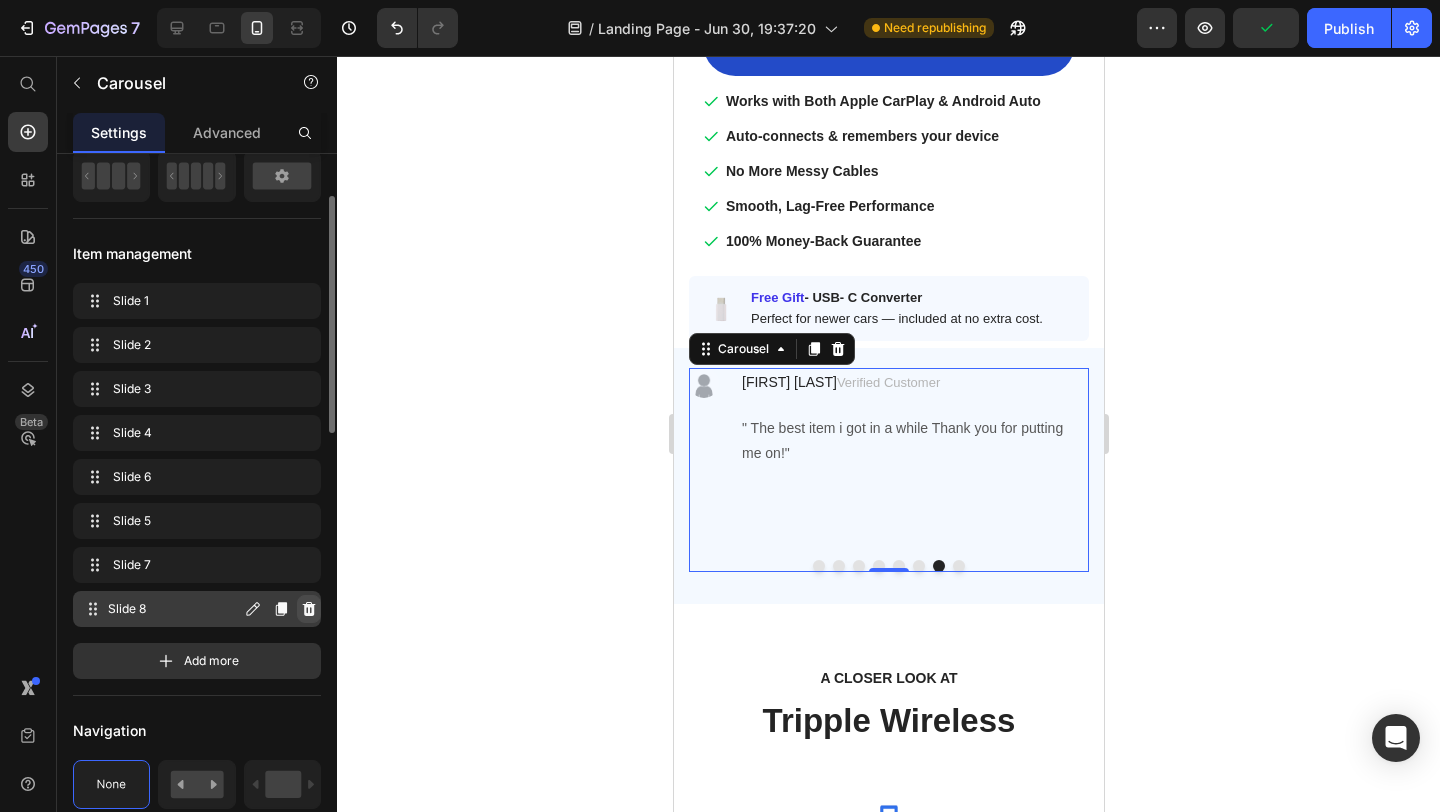 click 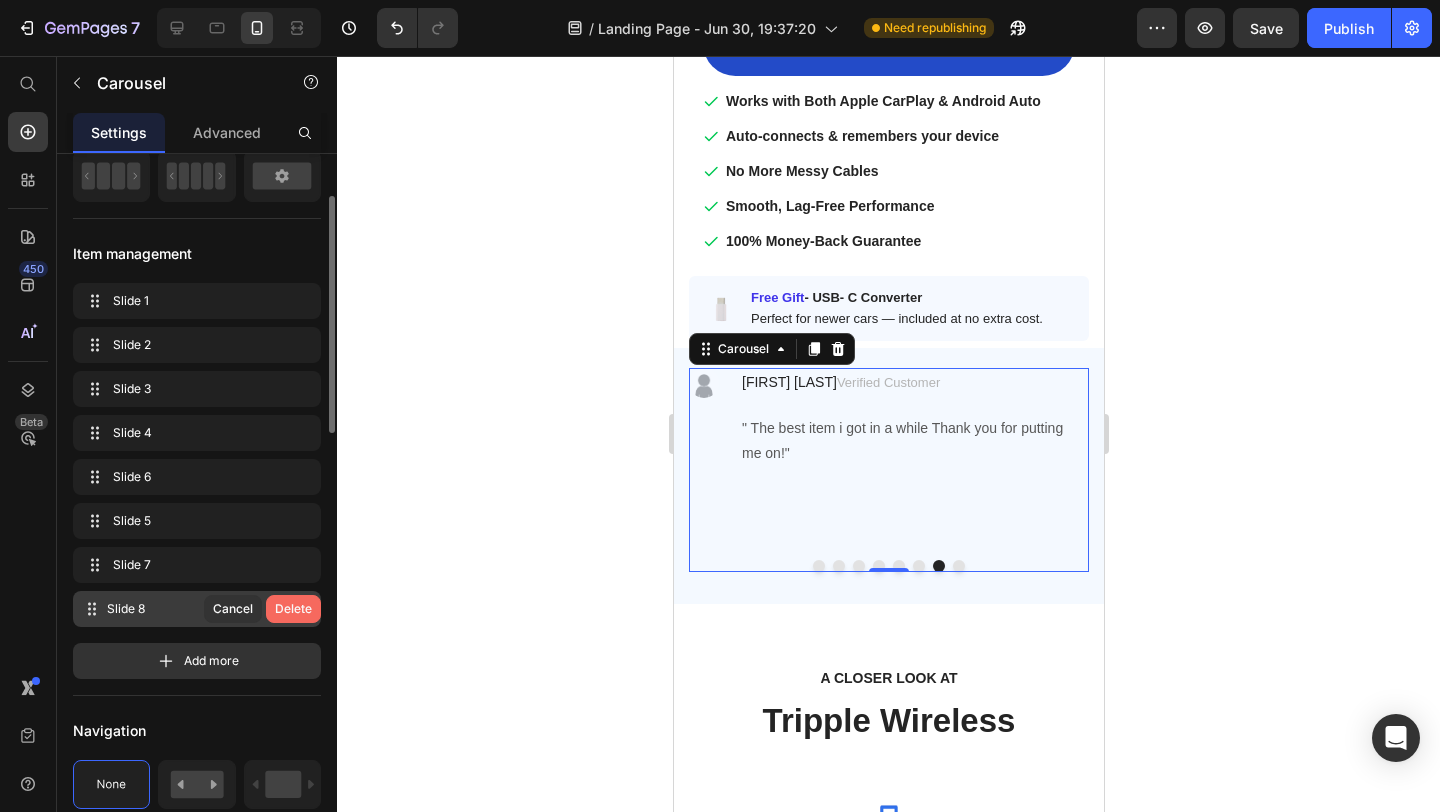 click on "Delete" at bounding box center (293, 609) 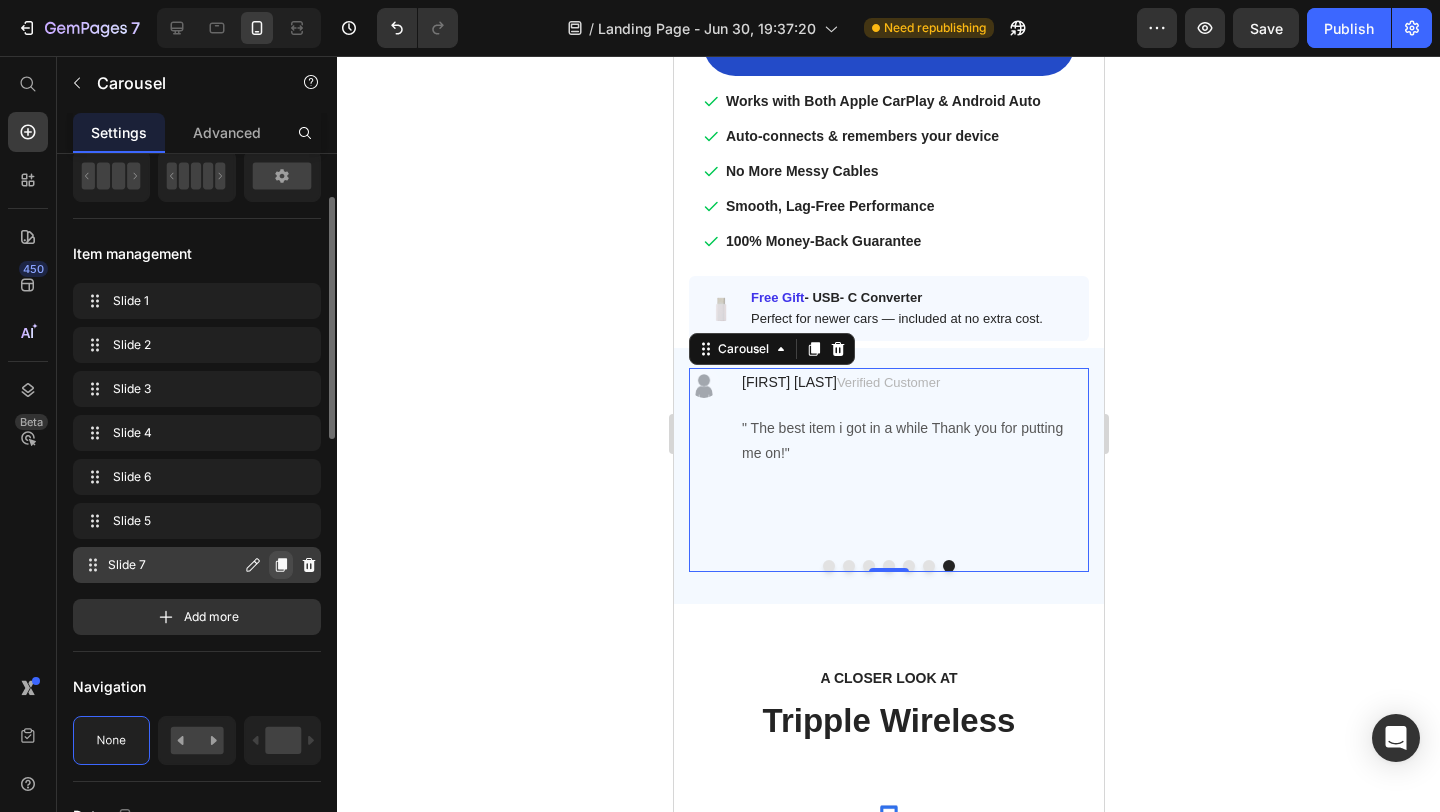 click 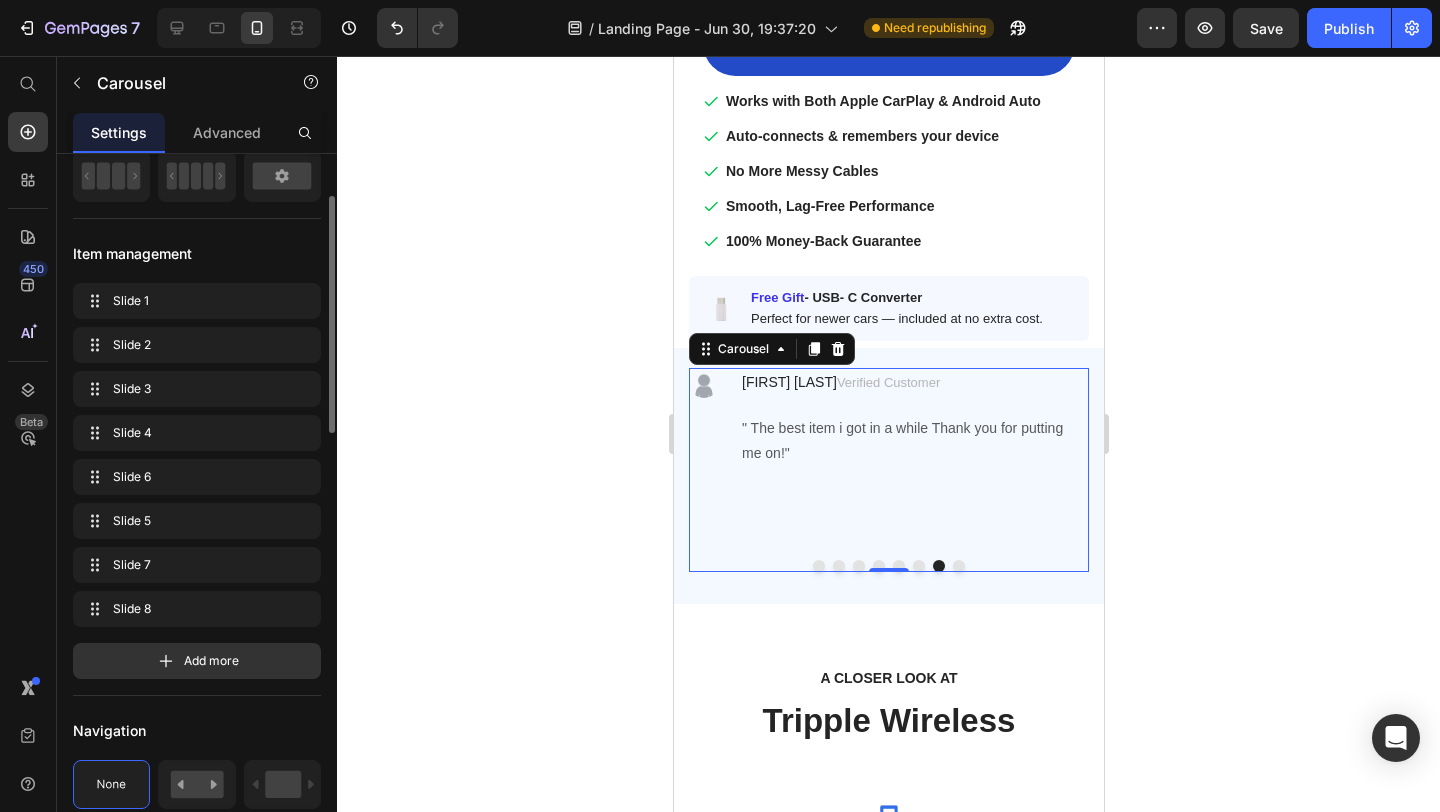 click at bounding box center [958, 566] 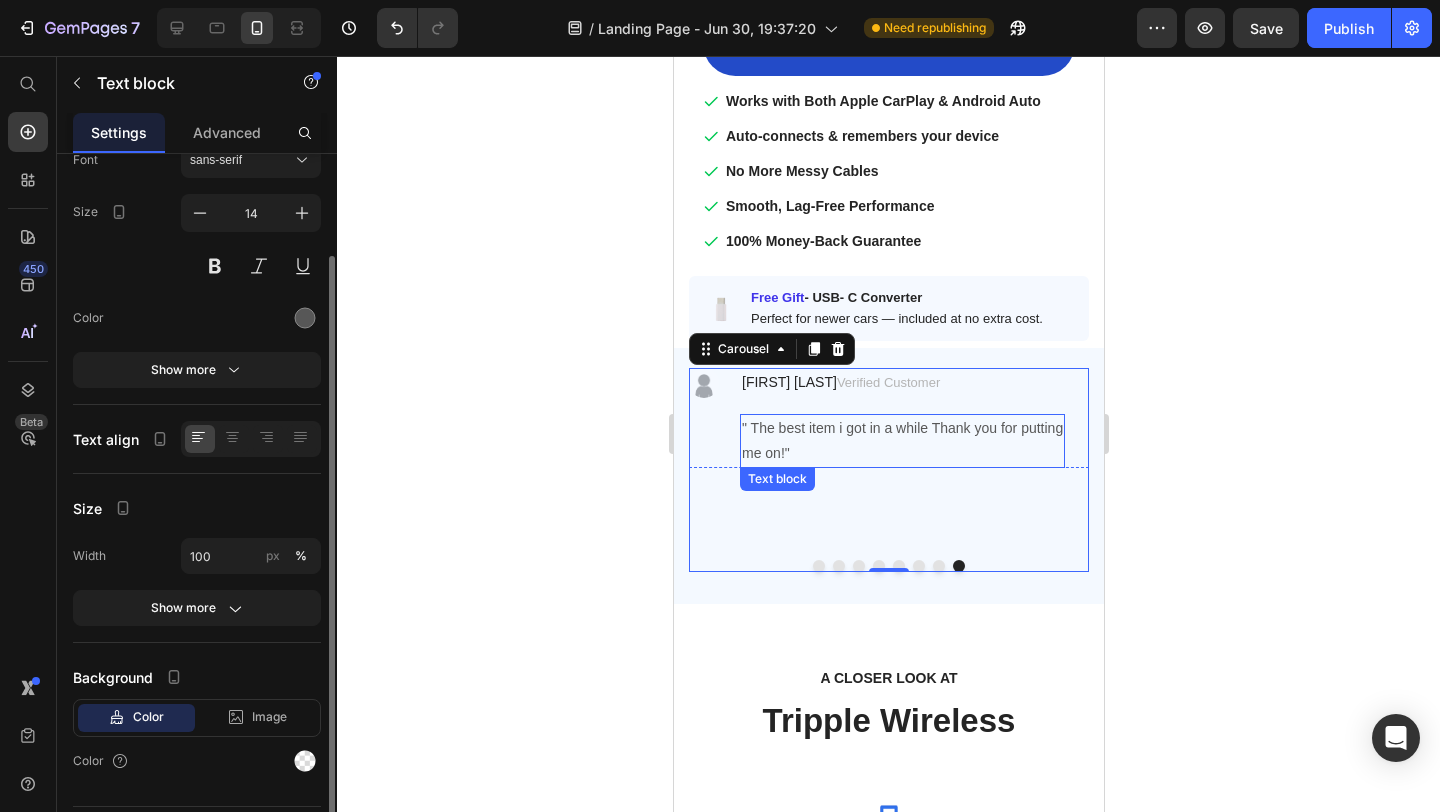 click on "me on!"" at bounding box center [901, 453] 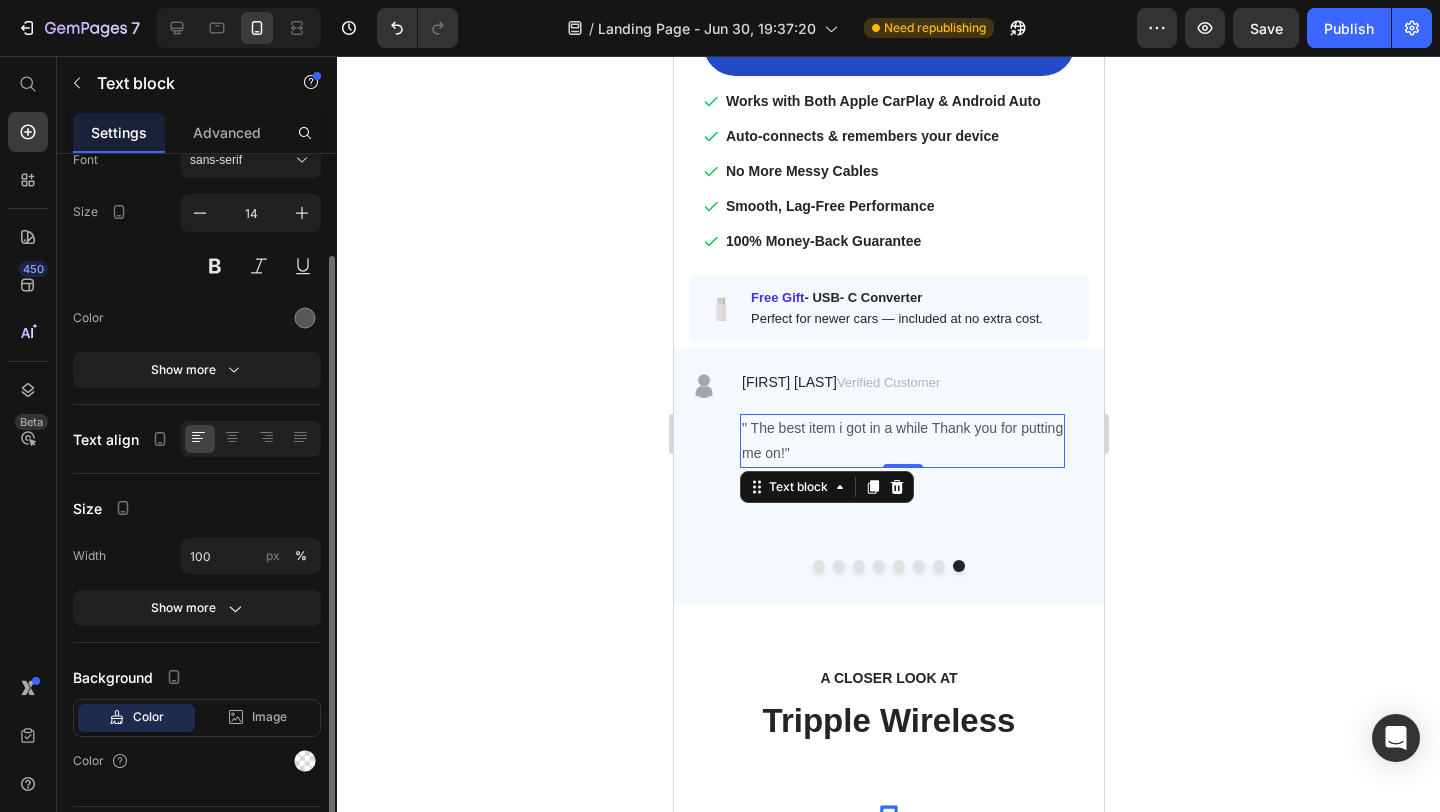 scroll, scrollTop: 0, scrollLeft: 0, axis: both 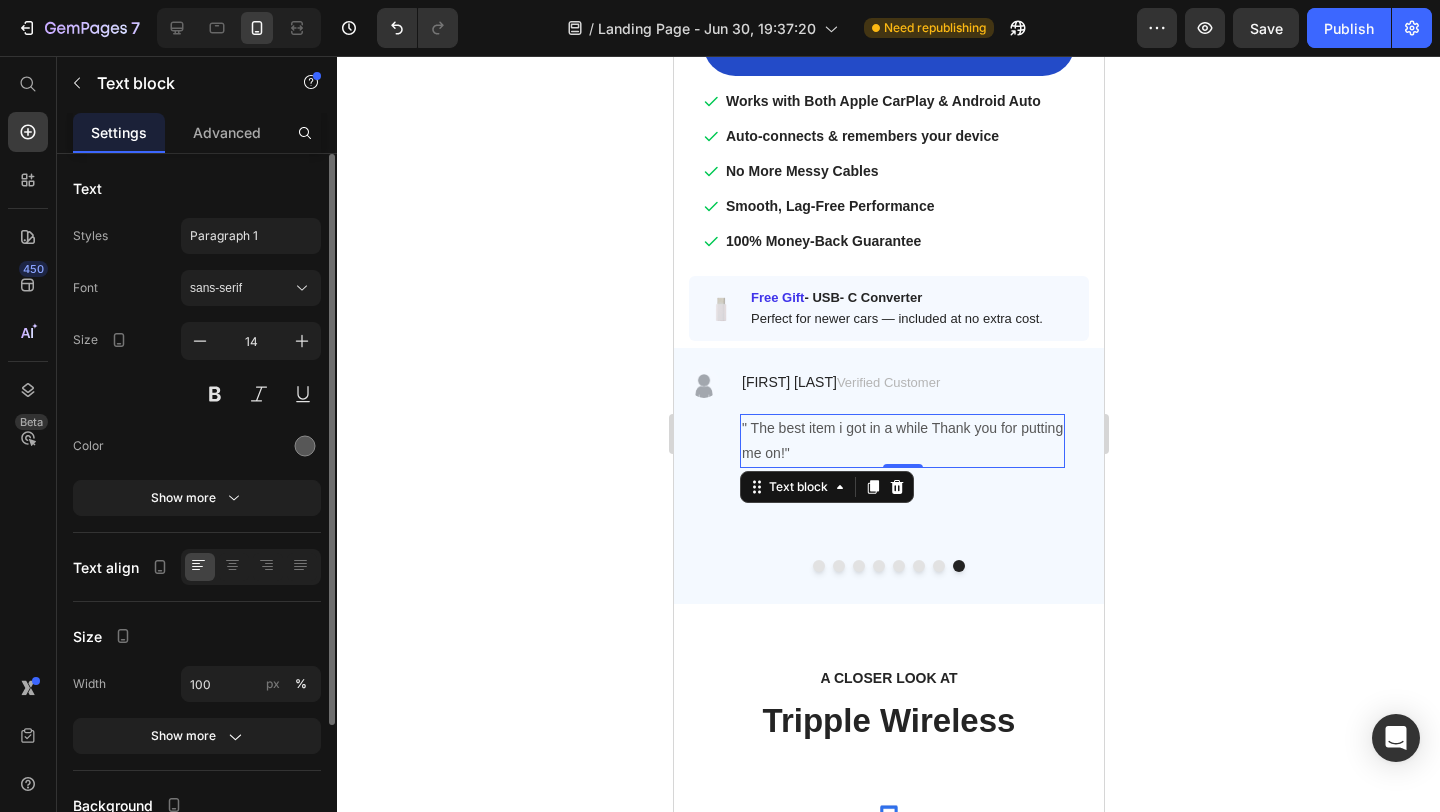 click on "me on!"" at bounding box center [901, 453] 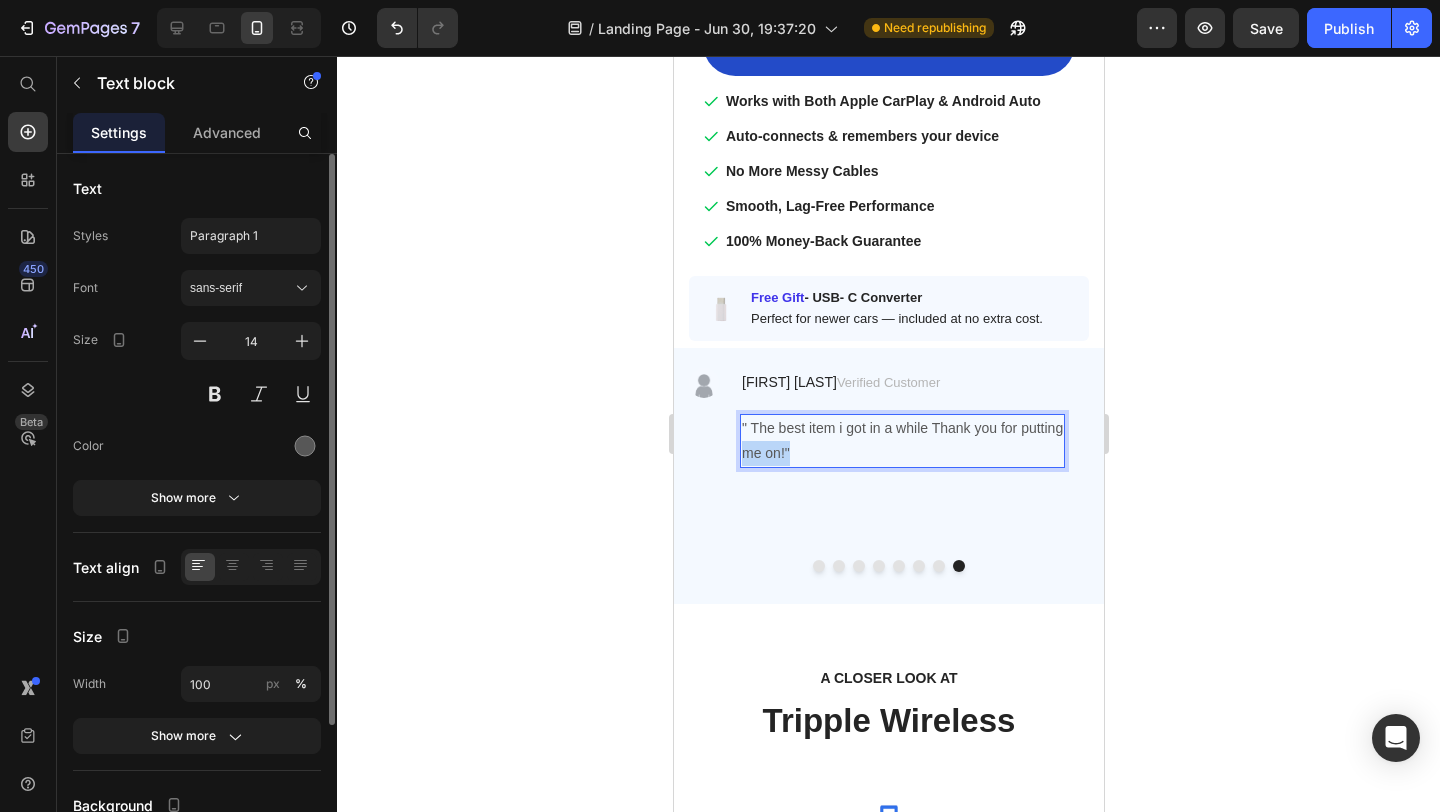 click on "me on!"" at bounding box center [901, 453] 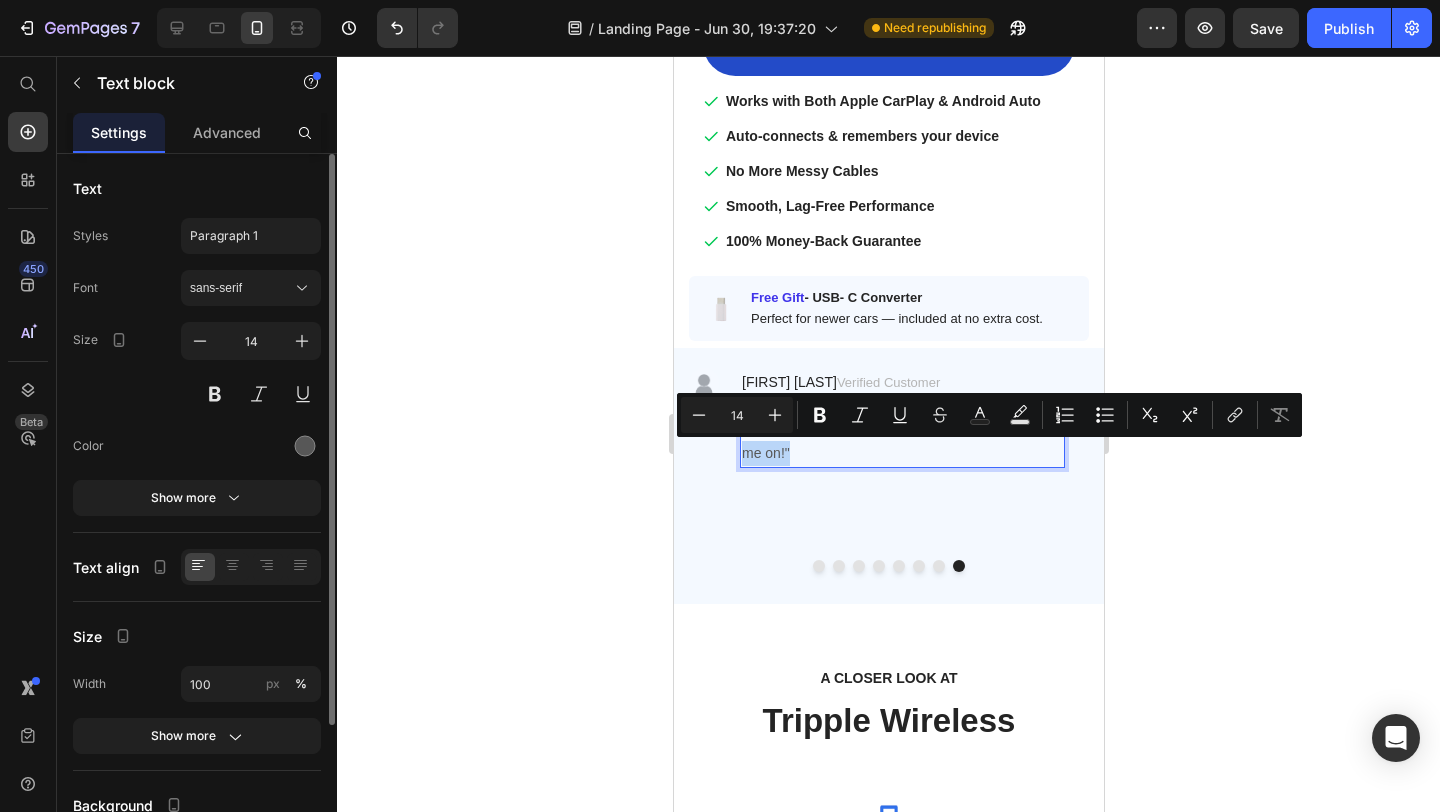 click on "me on!"" at bounding box center (901, 453) 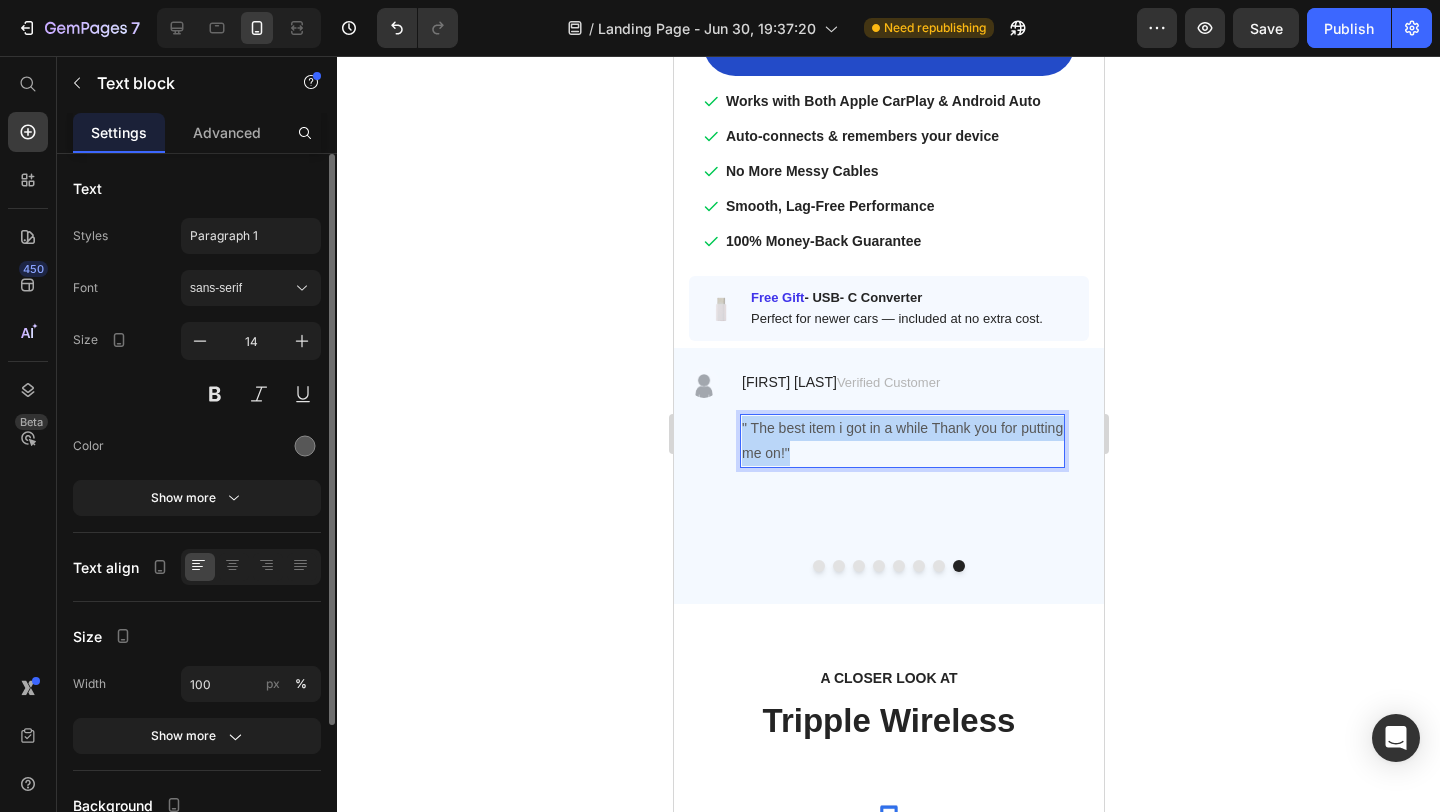 drag, startPoint x: 808, startPoint y: 457, endPoint x: 739, endPoint y: 420, distance: 78.29432 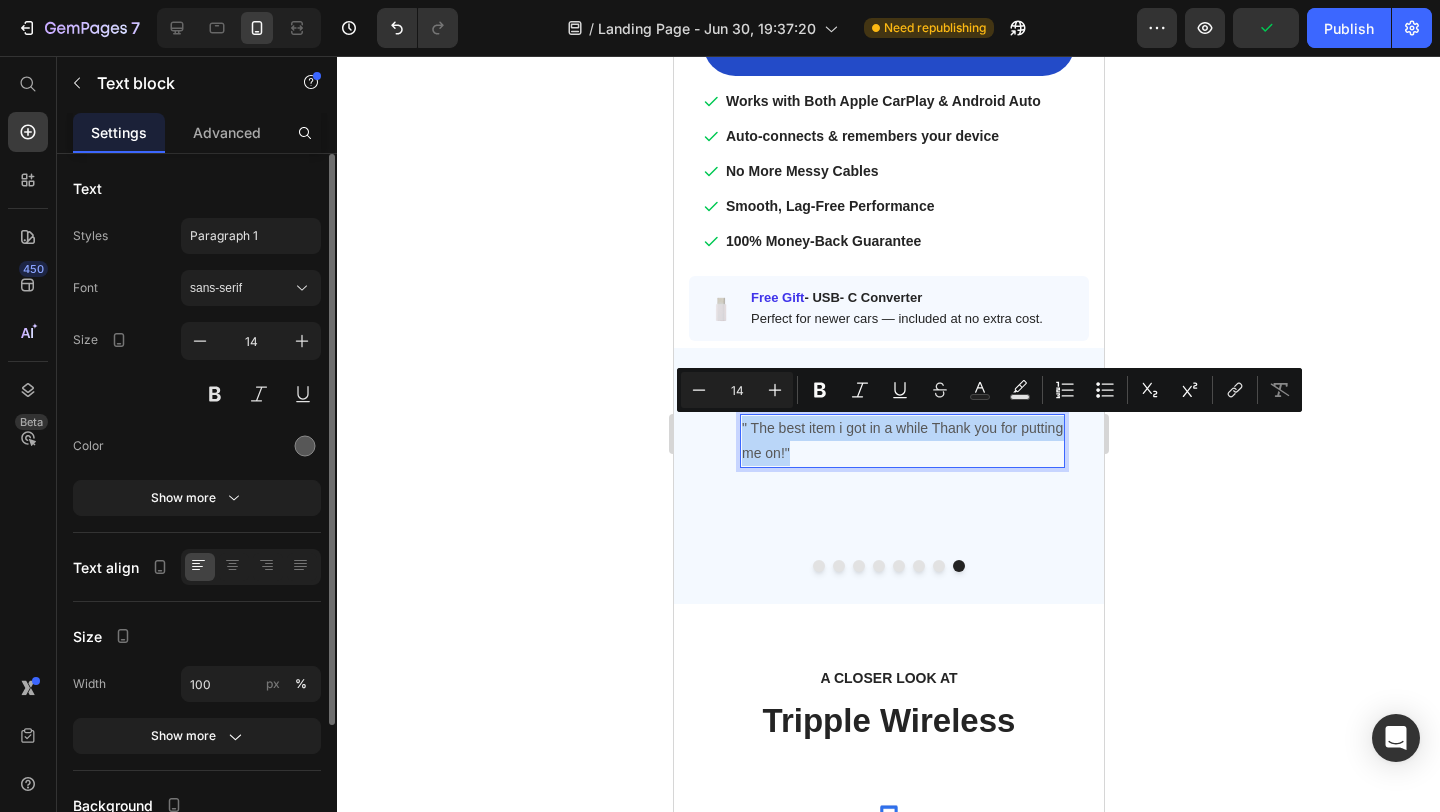 click on "" The best item i got in a while Thank you for putting" at bounding box center (901, 428) 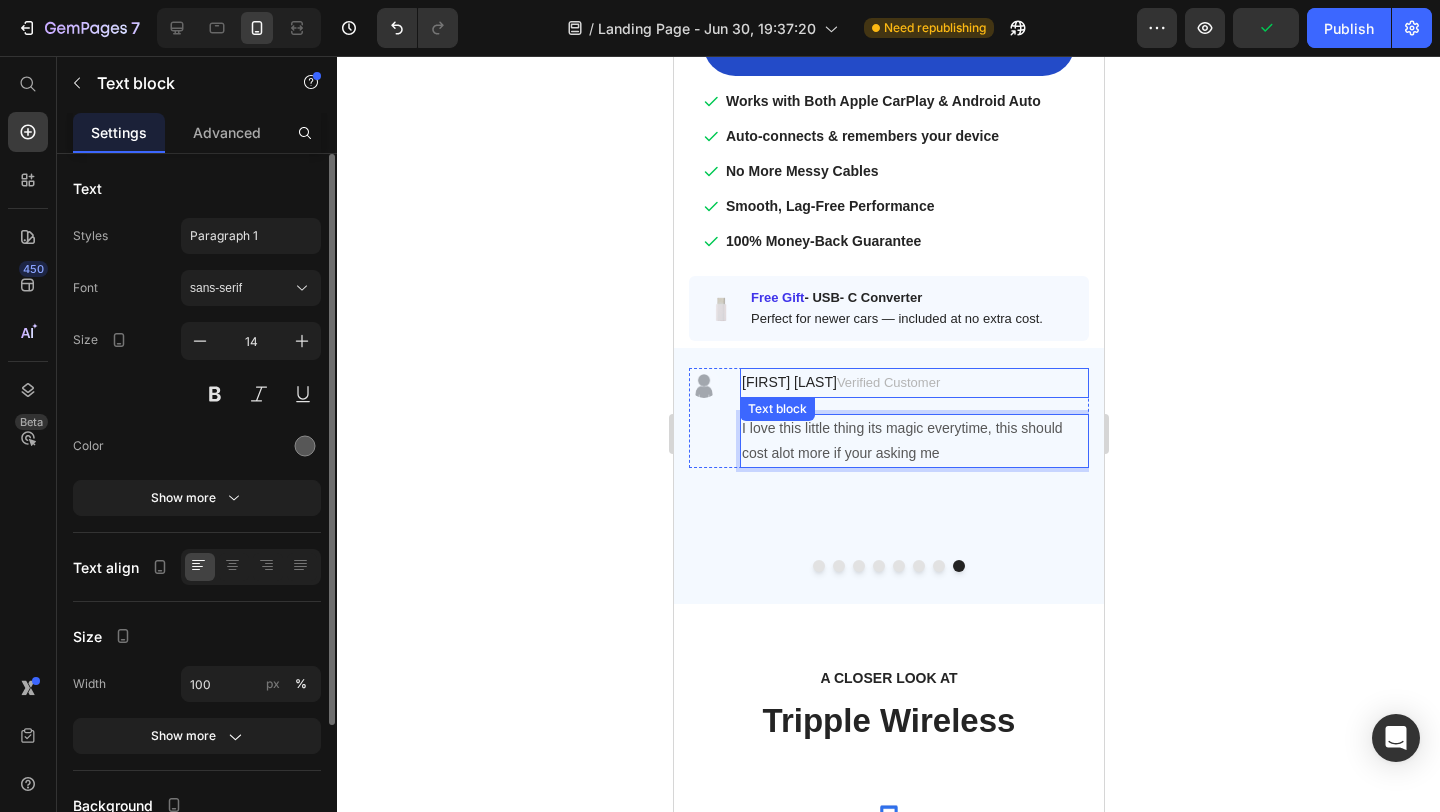 click on "[FIRST] [LAST]   Verified Customer" at bounding box center [913, 382] 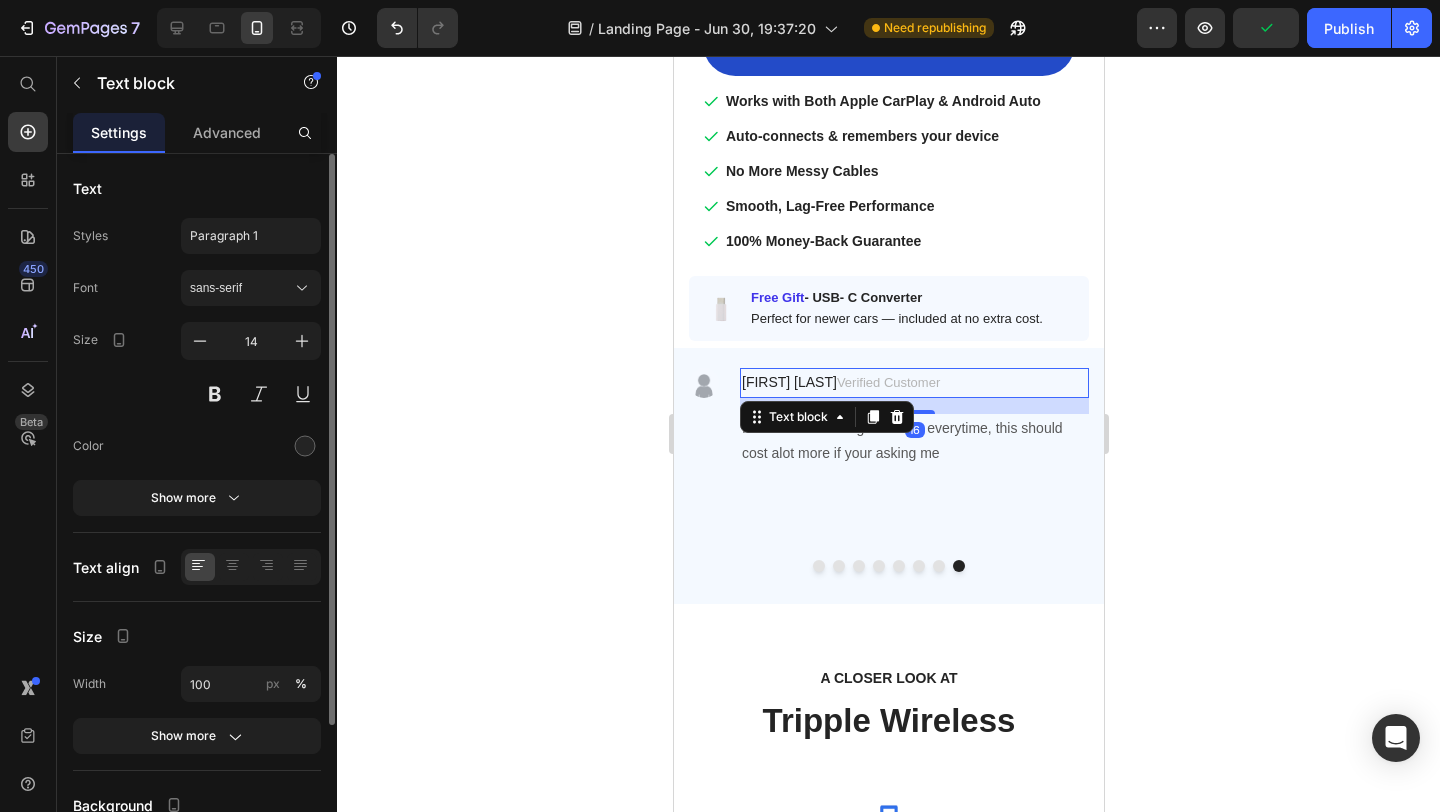 click on "[FIRST] [LAST]   Verified Customer" at bounding box center [913, 382] 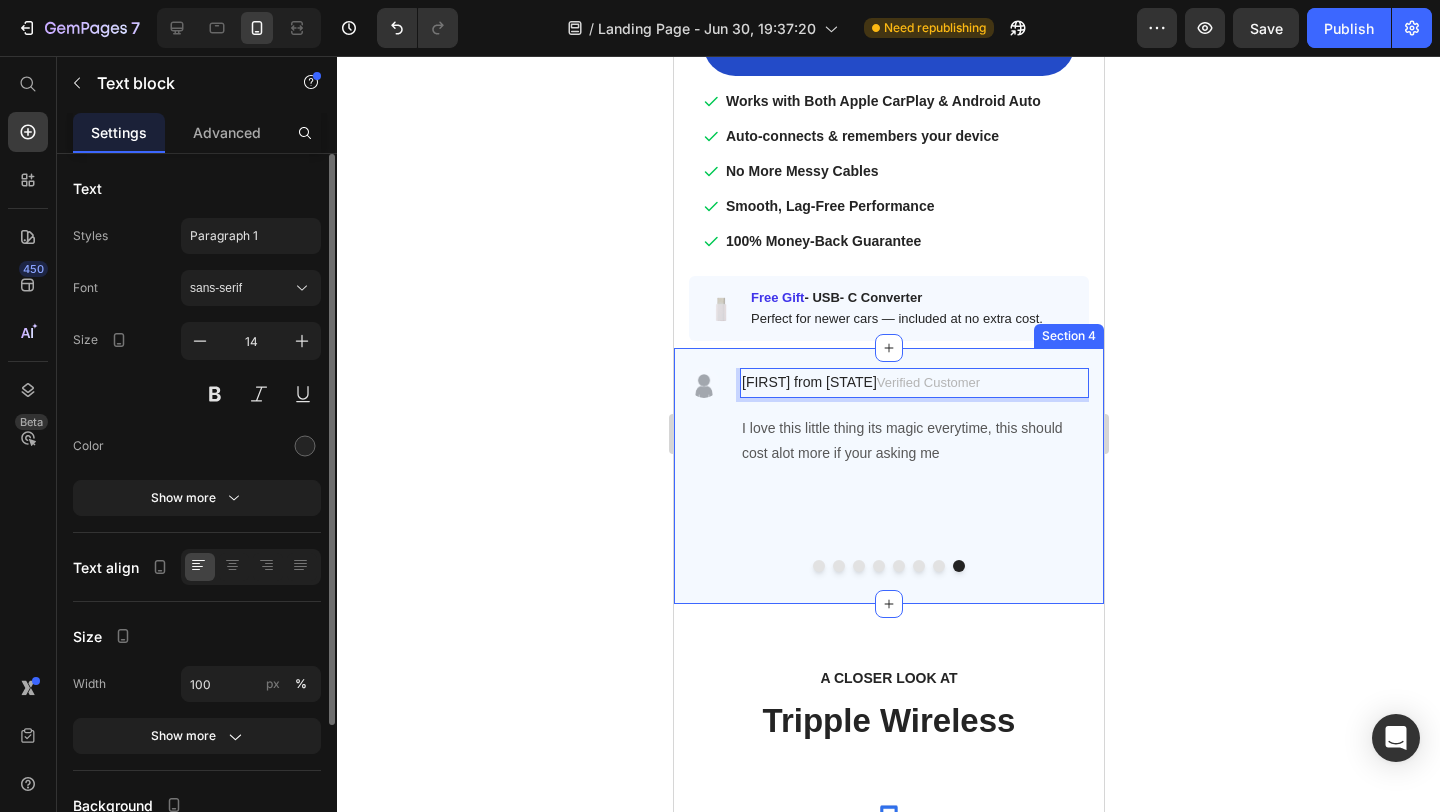 click 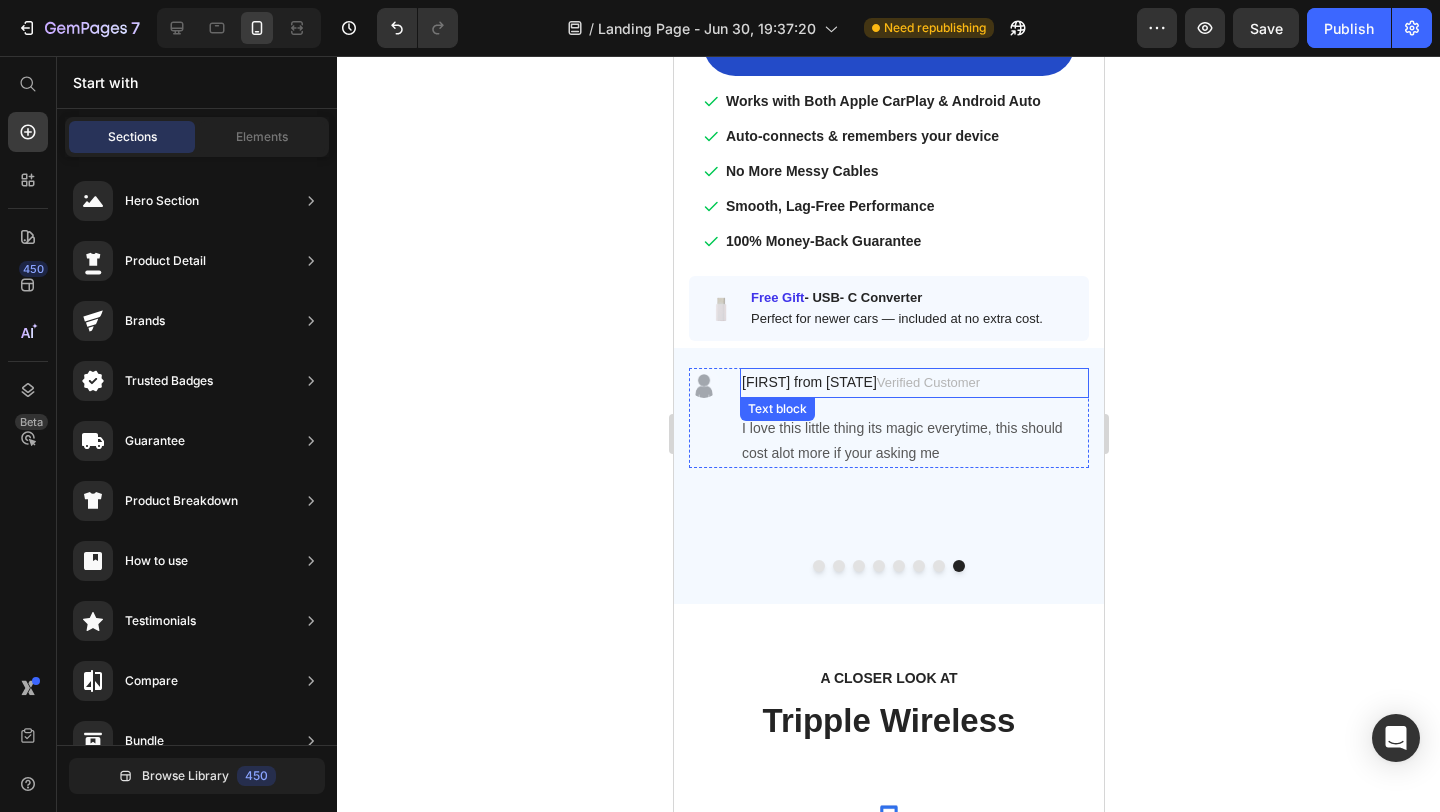 click on "[FIRST] from [STATE]   Verified Customer" at bounding box center (913, 382) 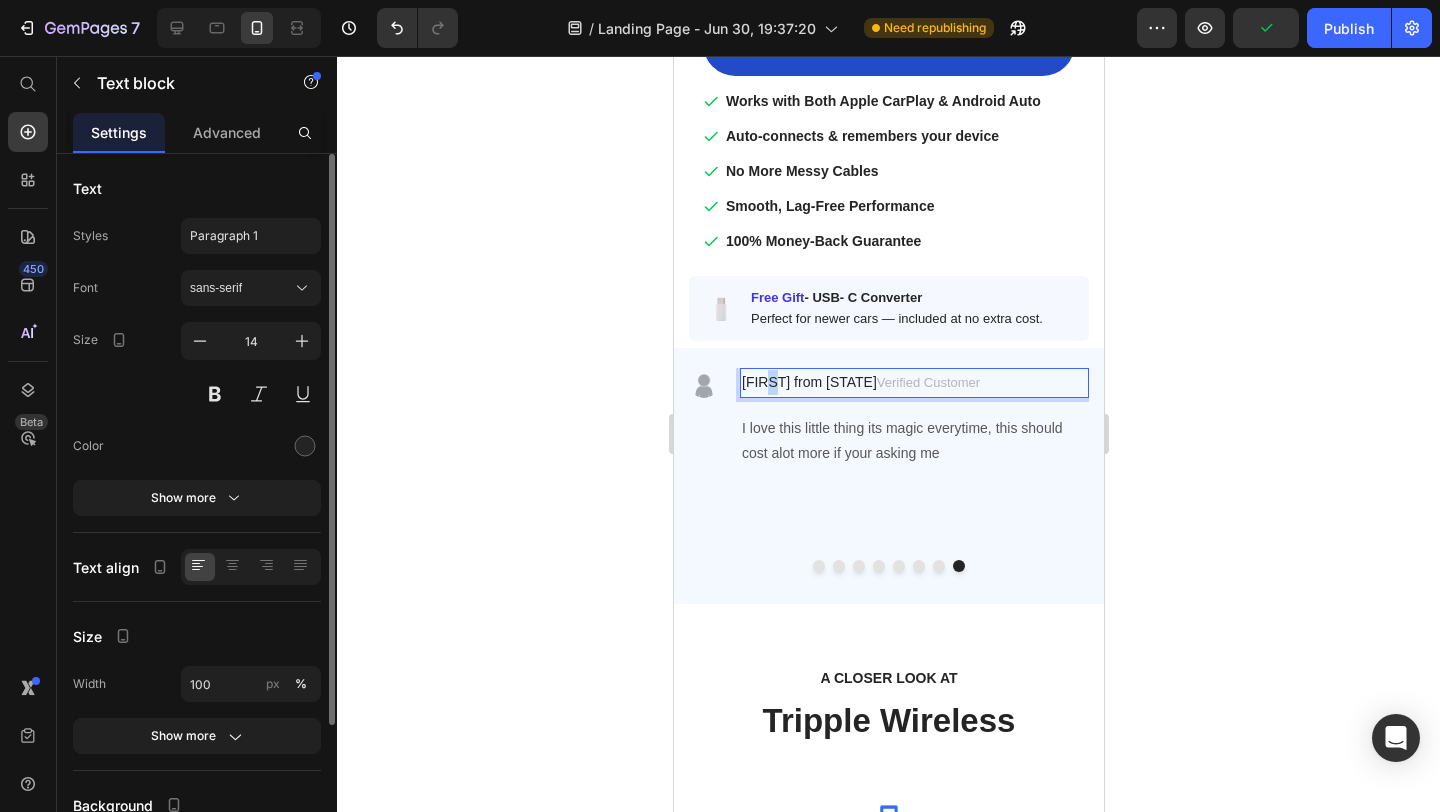 click on "[FIRST] from [STATE]   Verified Customer" at bounding box center [913, 382] 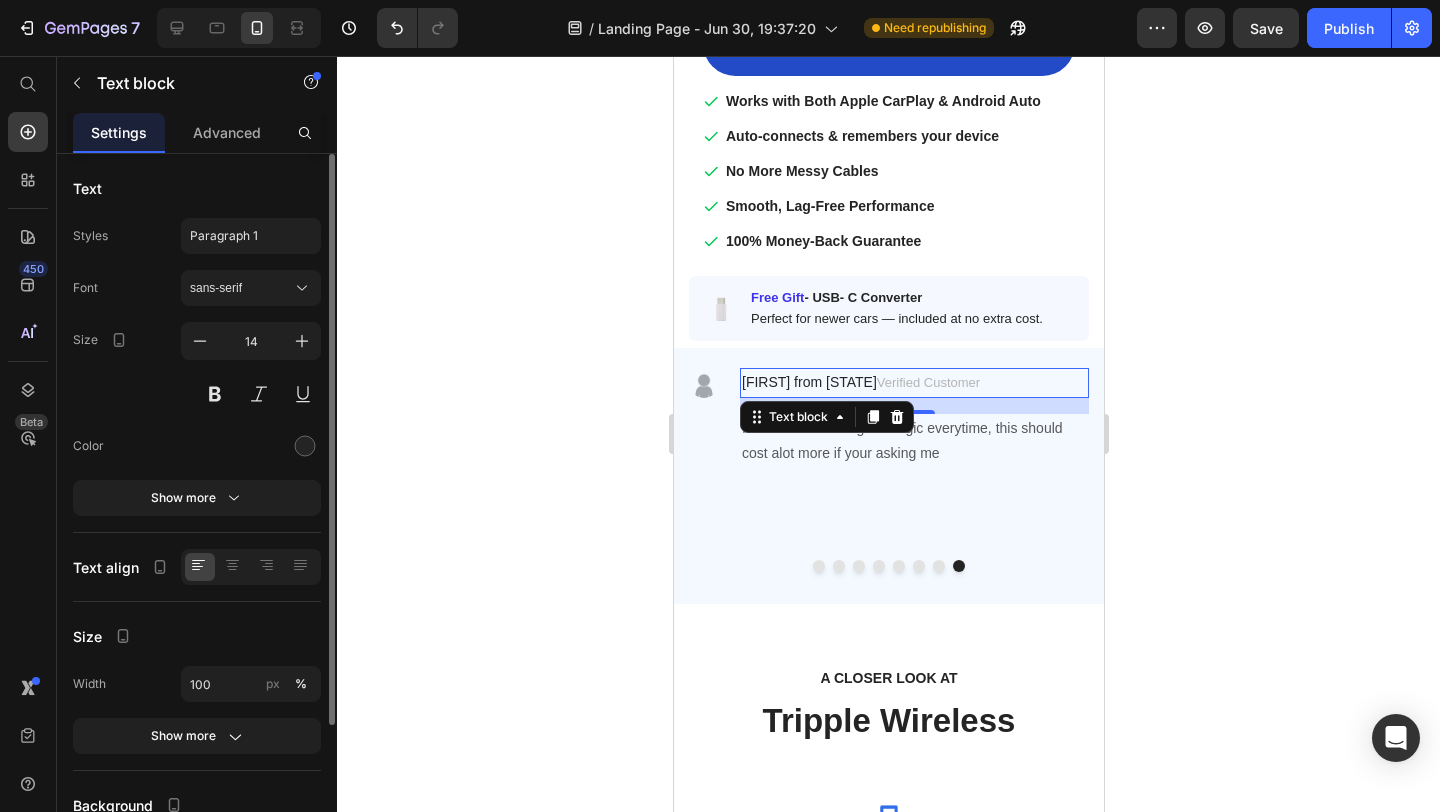 click 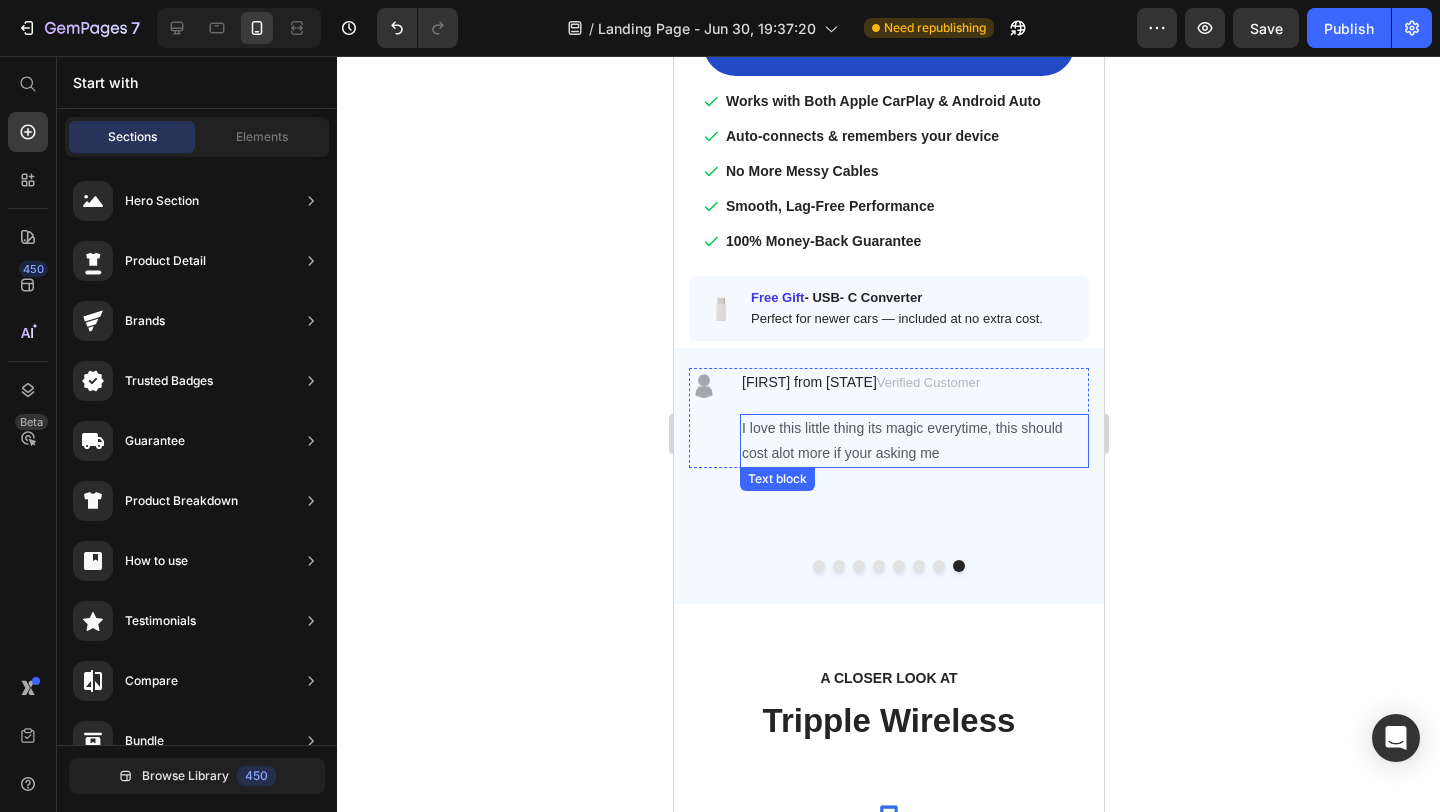 click on "I love this little thing its magic everytime, this should cost alot more if your asking me" at bounding box center (913, 441) 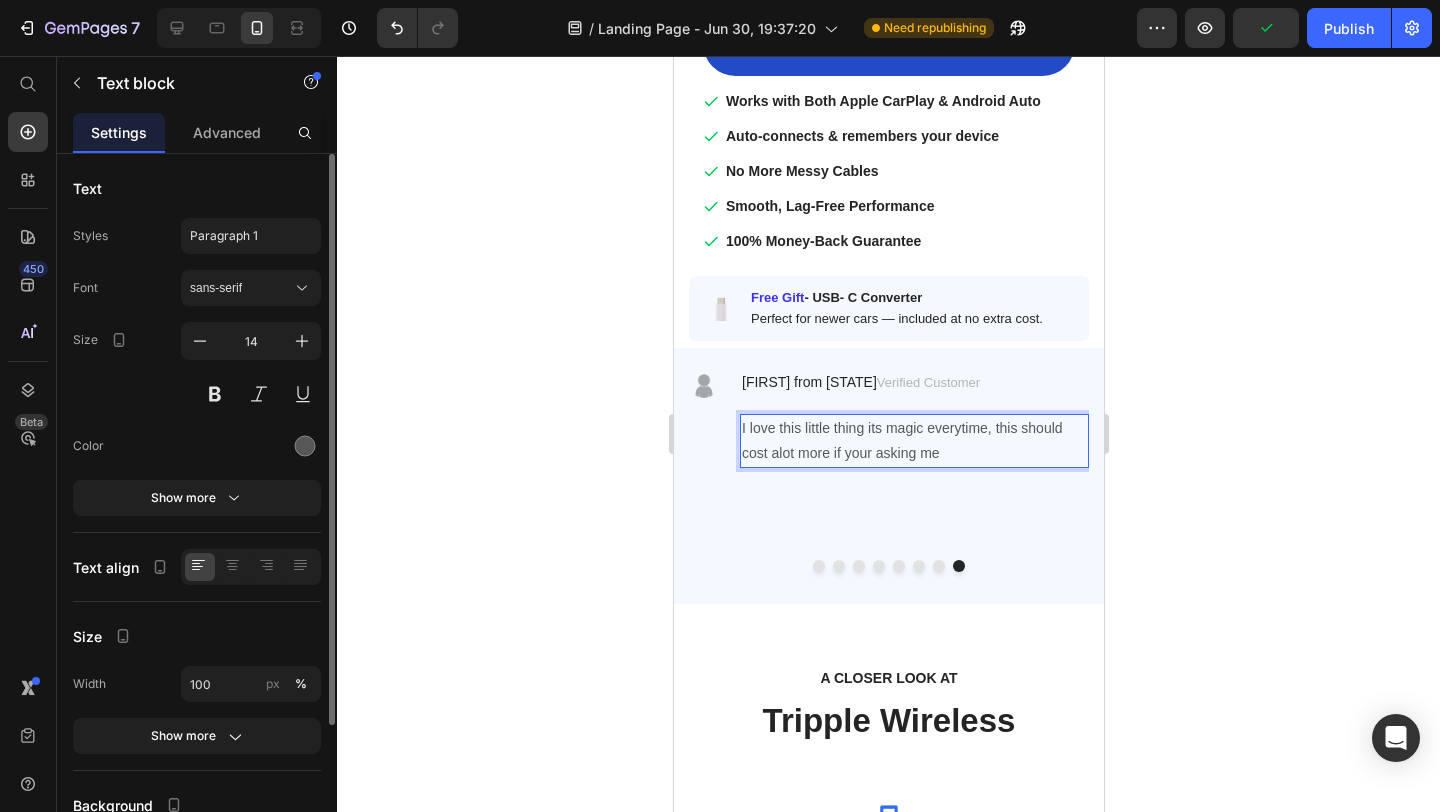 click on "I love this little thing its magic everytime, this should cost alot more if your asking me" at bounding box center [913, 441] 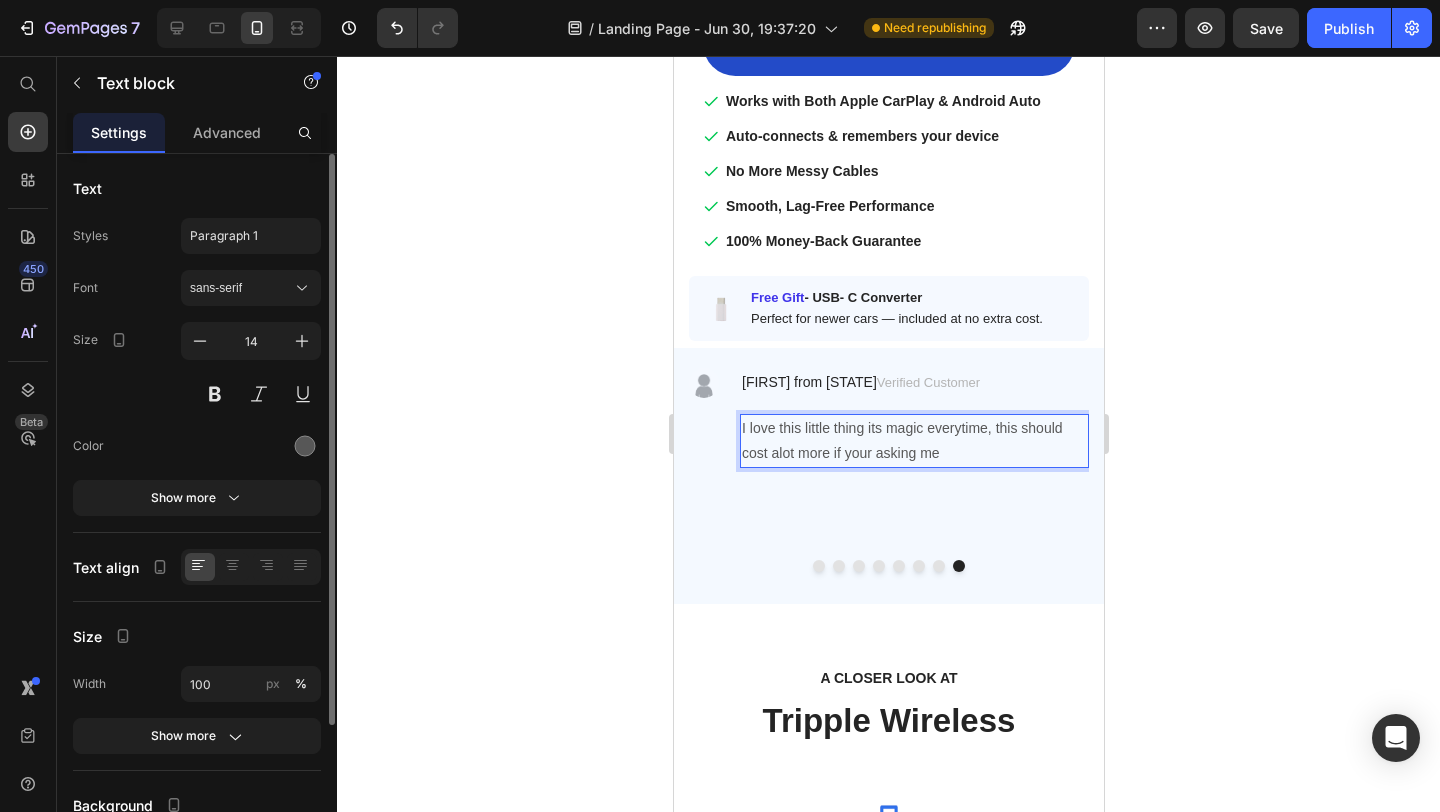 click on "I love this little thing its magic everytime, this should cost alot more if your asking me" at bounding box center [913, 441] 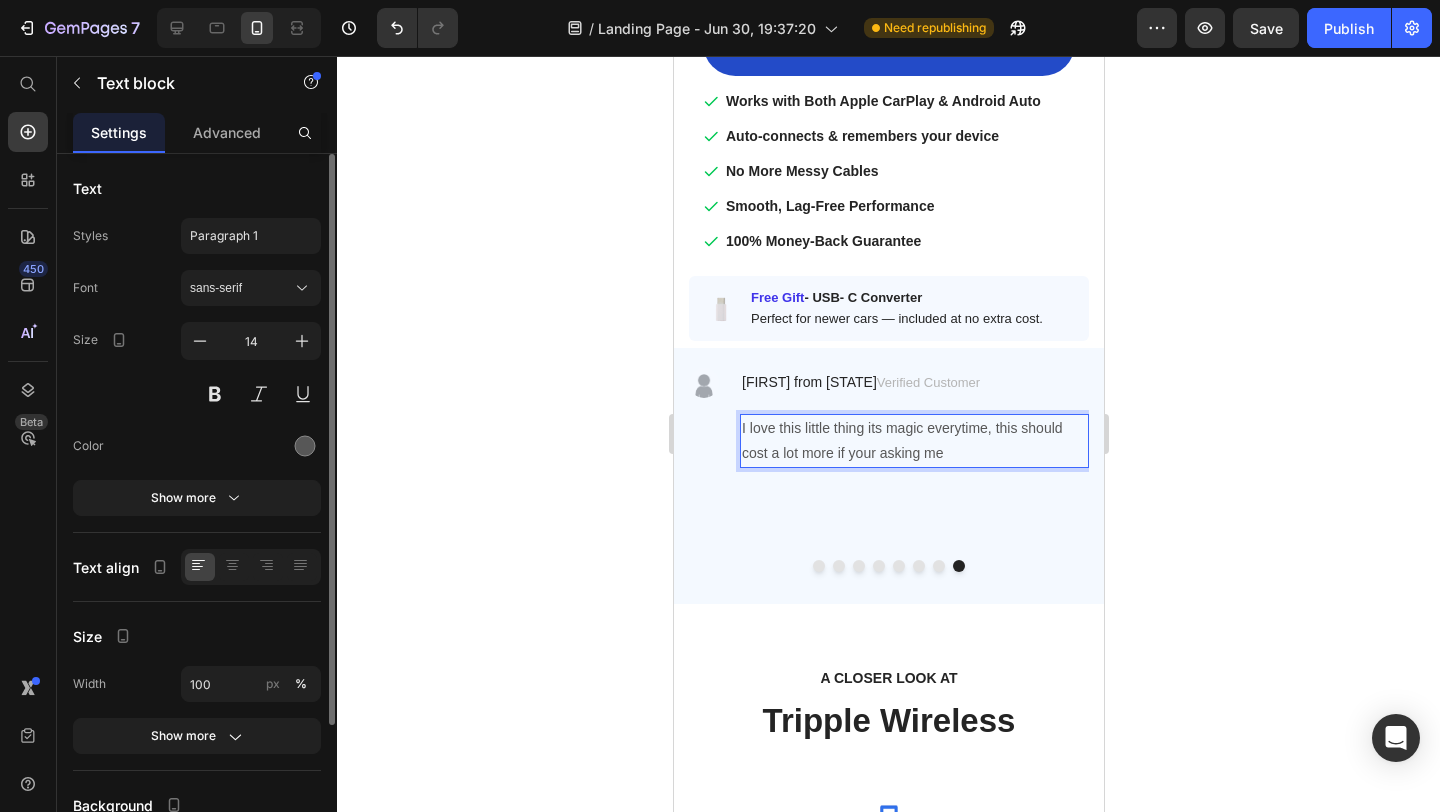 click on "I love this little thing its magic everytime, this should cost a lot more if your asking me" at bounding box center [913, 441] 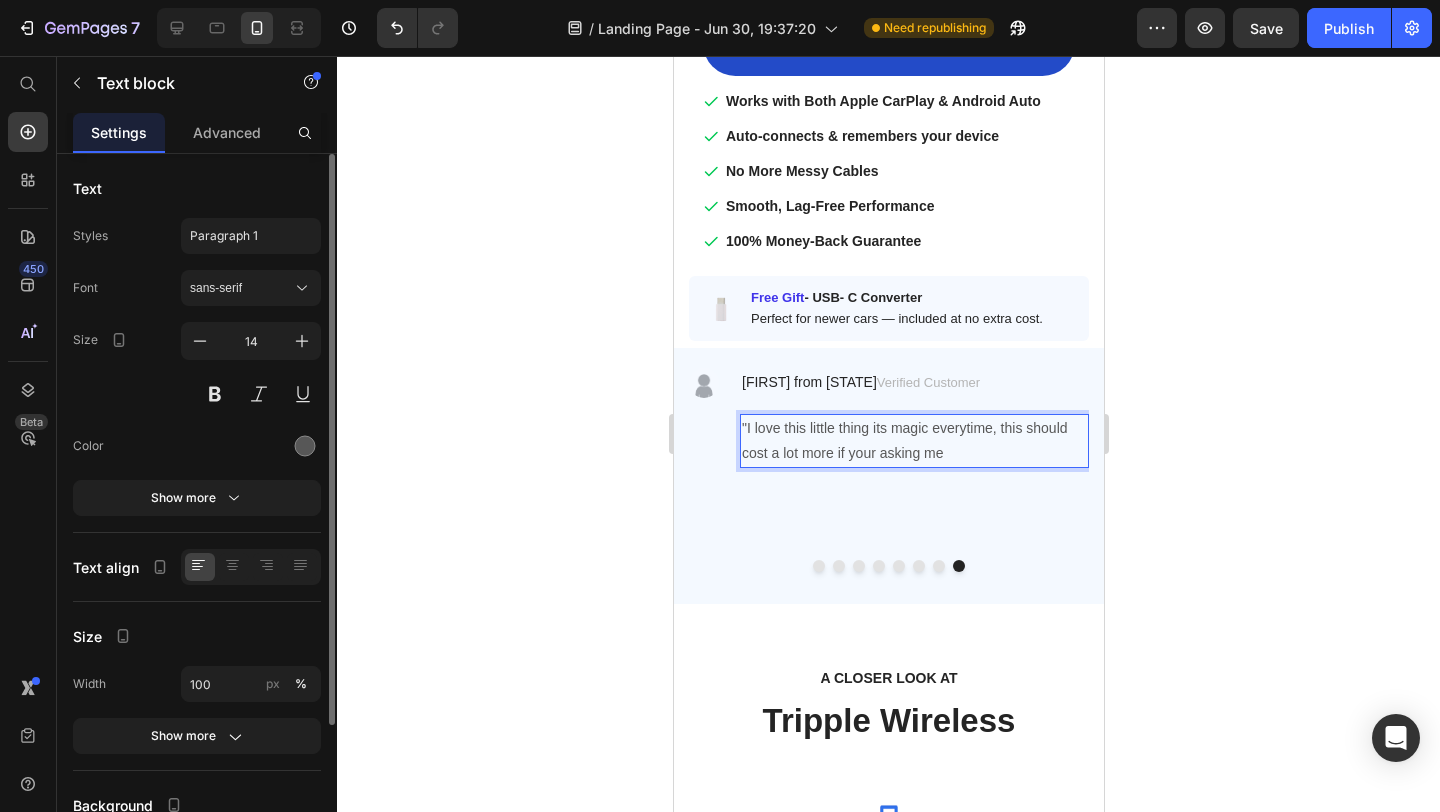 click on ""I love this little thing its magic everytime, this should cost a lot more if your asking me" at bounding box center [913, 441] 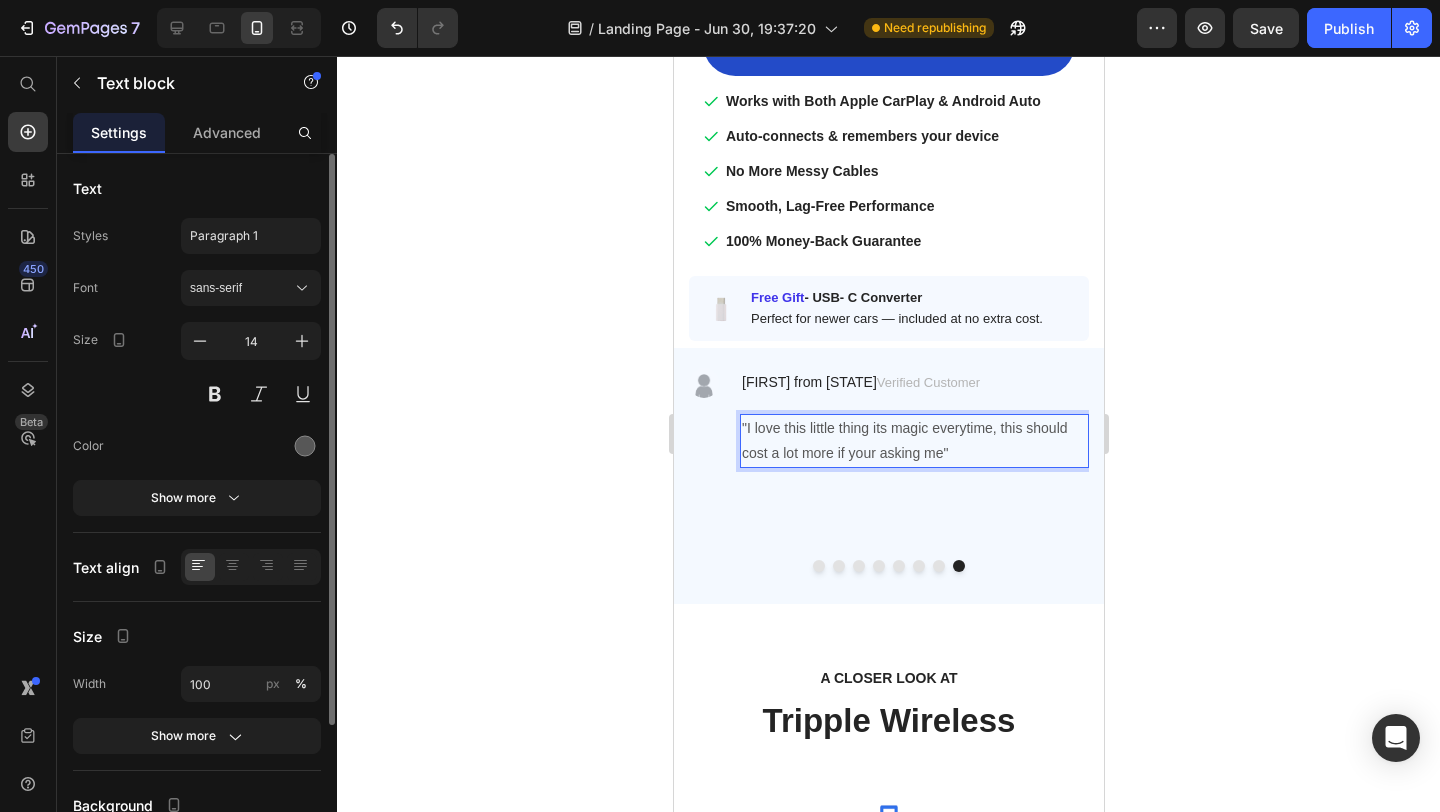 click 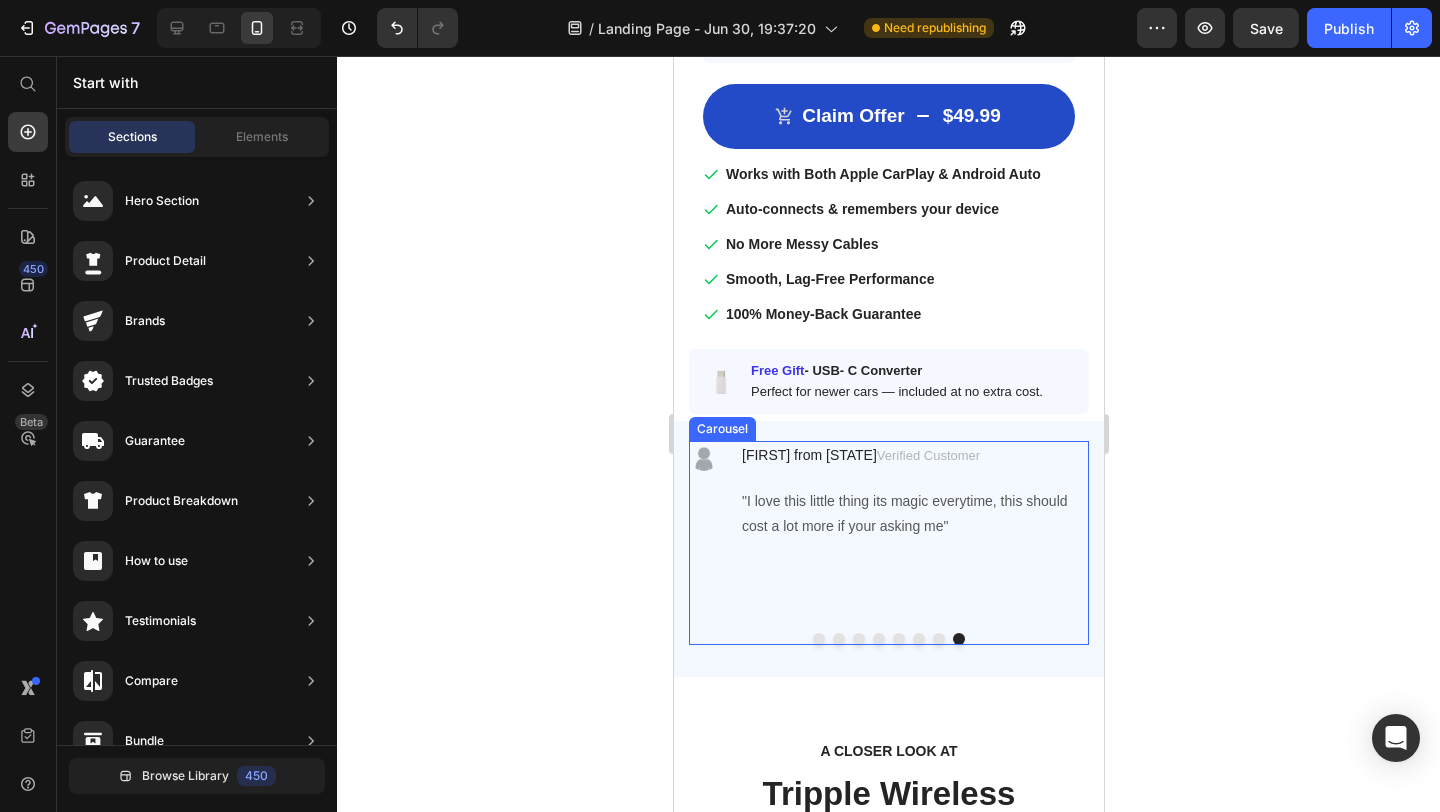scroll, scrollTop: 2443, scrollLeft: 0, axis: vertical 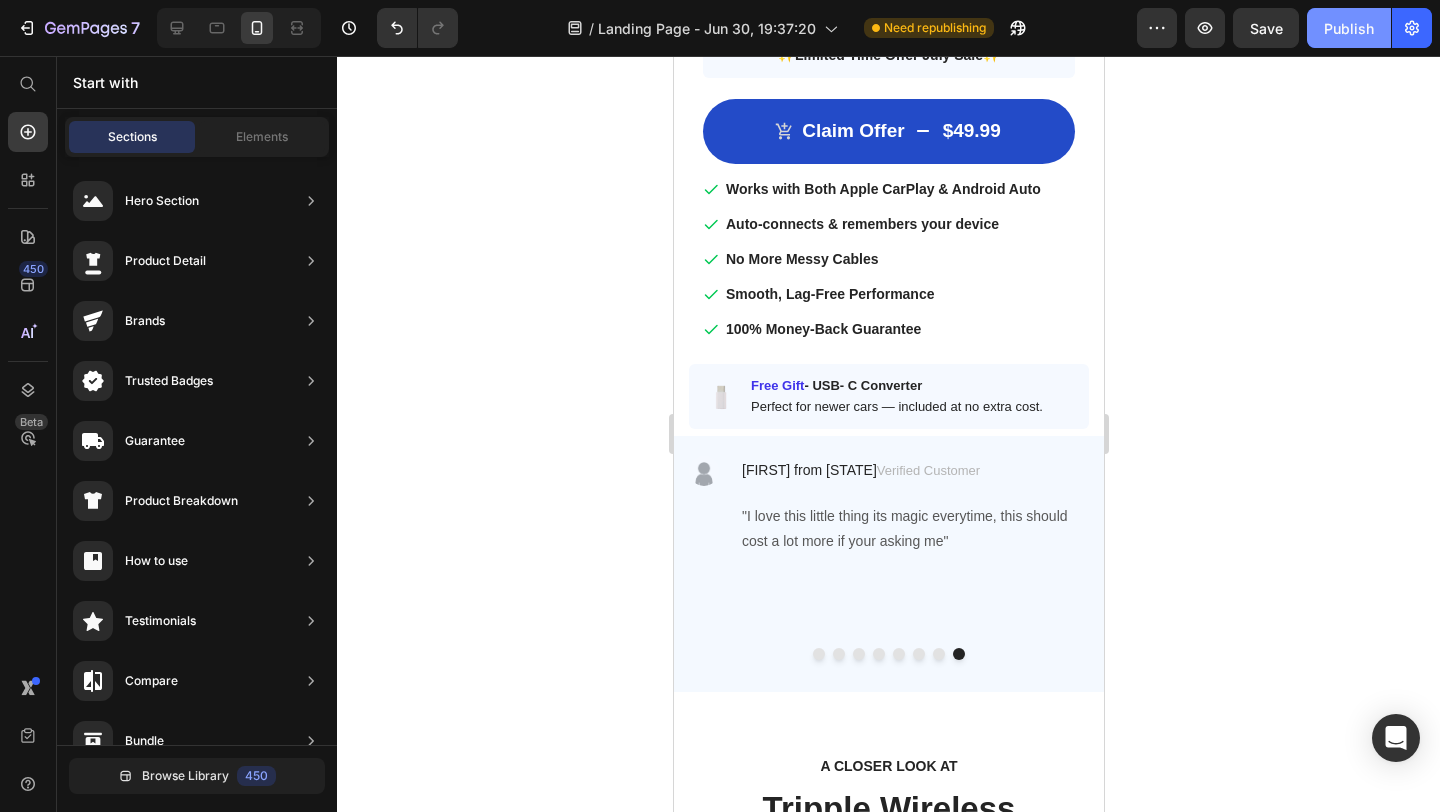 click on "Publish" at bounding box center (1349, 28) 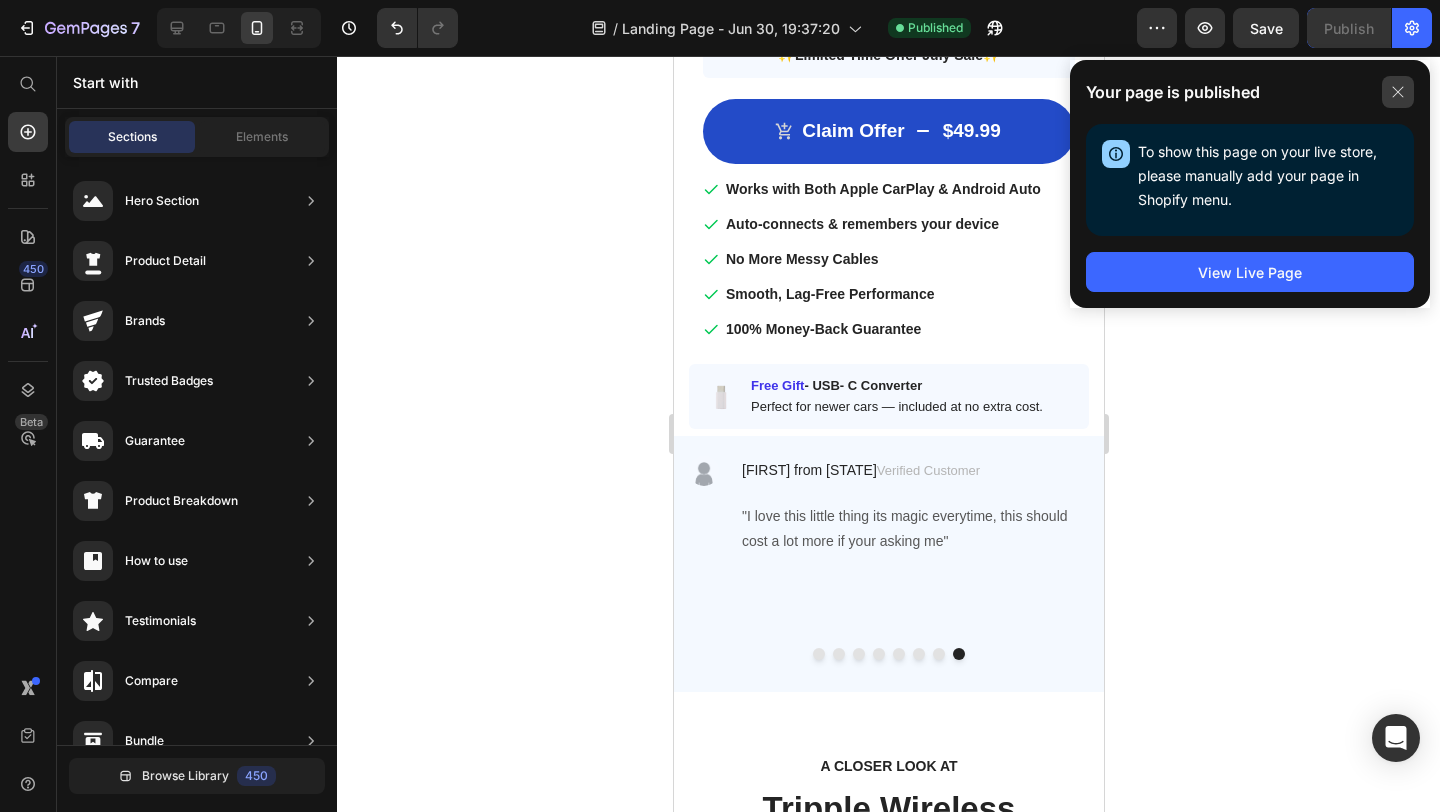 click 